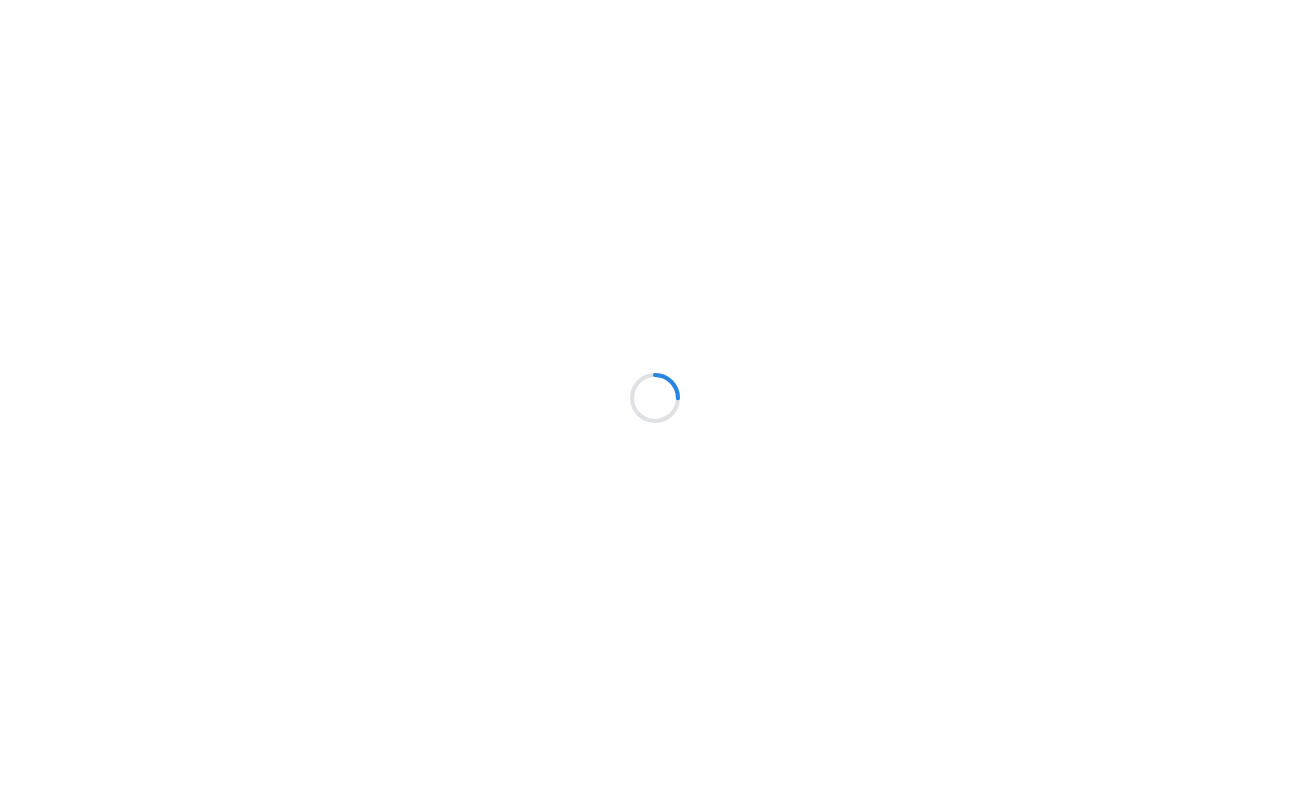 scroll, scrollTop: 0, scrollLeft: 0, axis: both 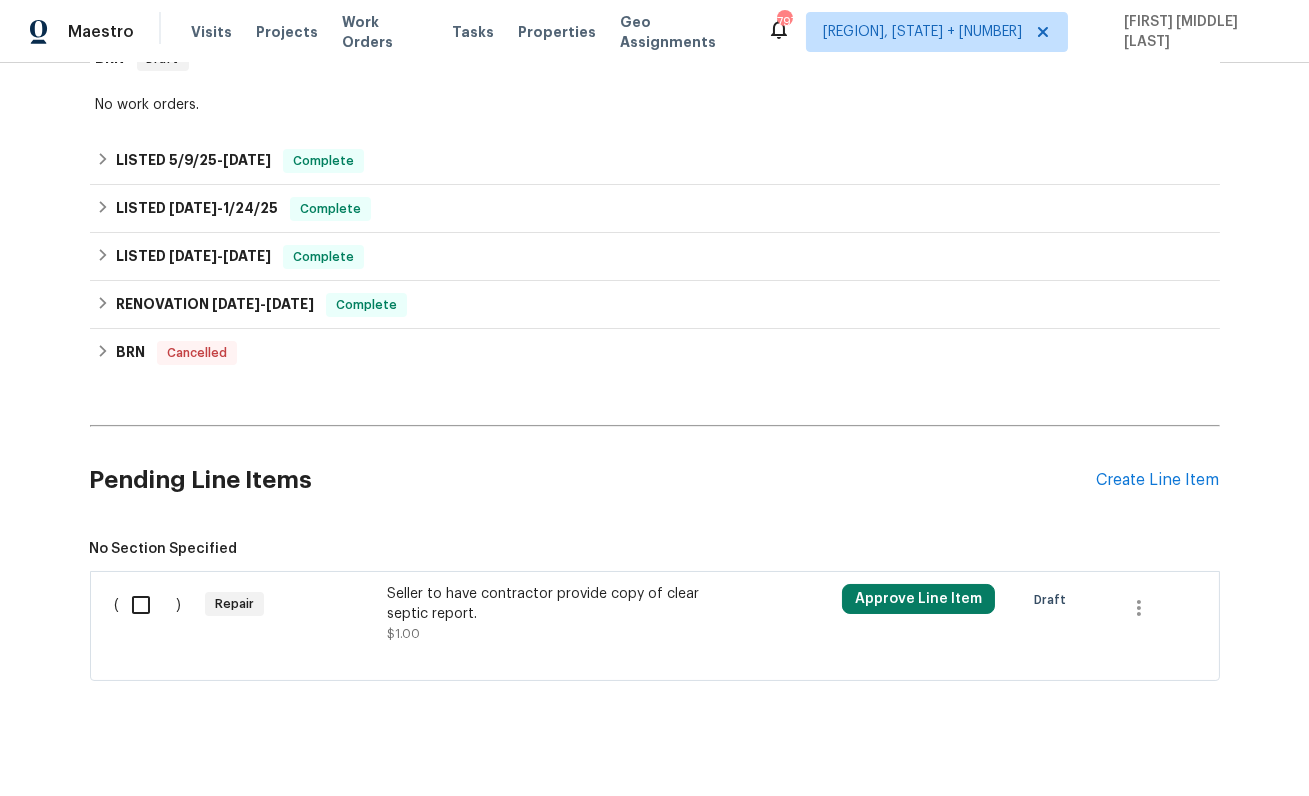 click on "Seller to have contractor provide copy of clear septic report." at bounding box center [563, 604] 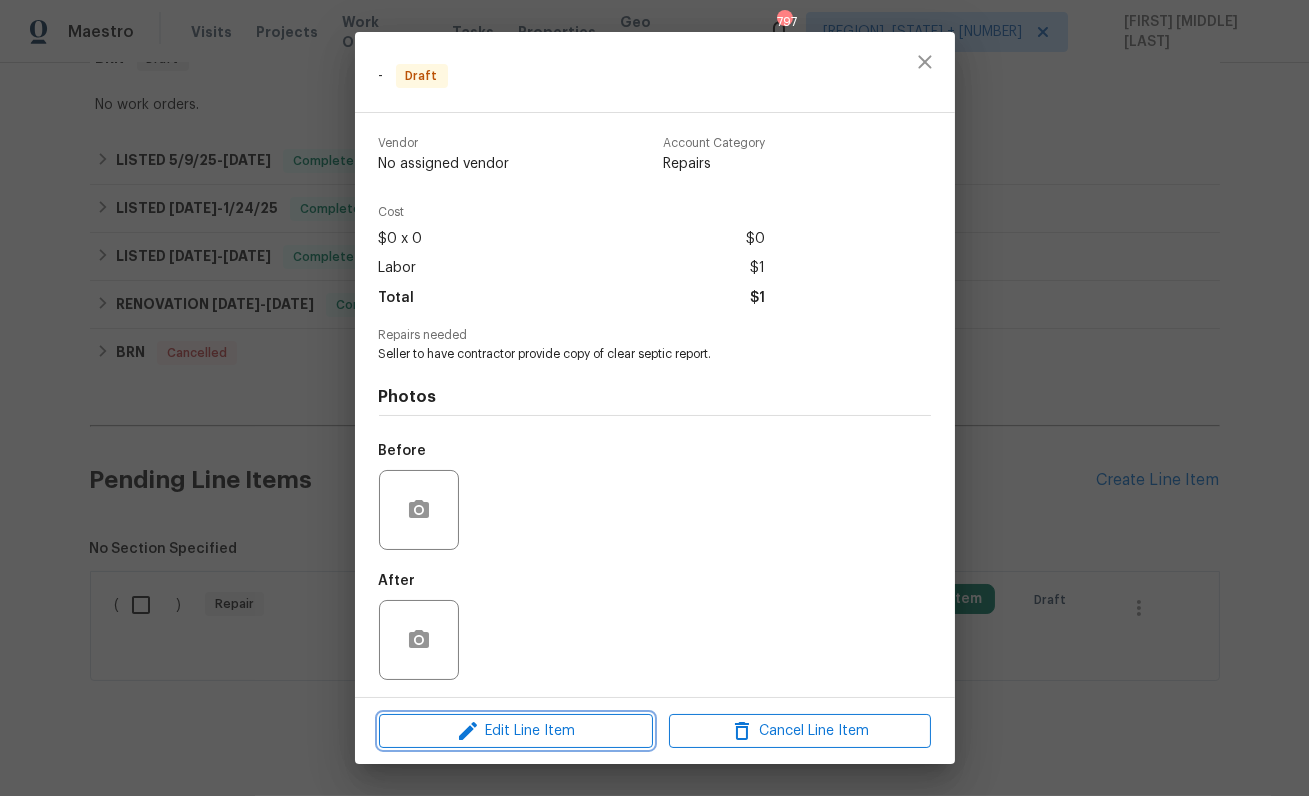 click on "Edit Line Item" at bounding box center (516, 731) 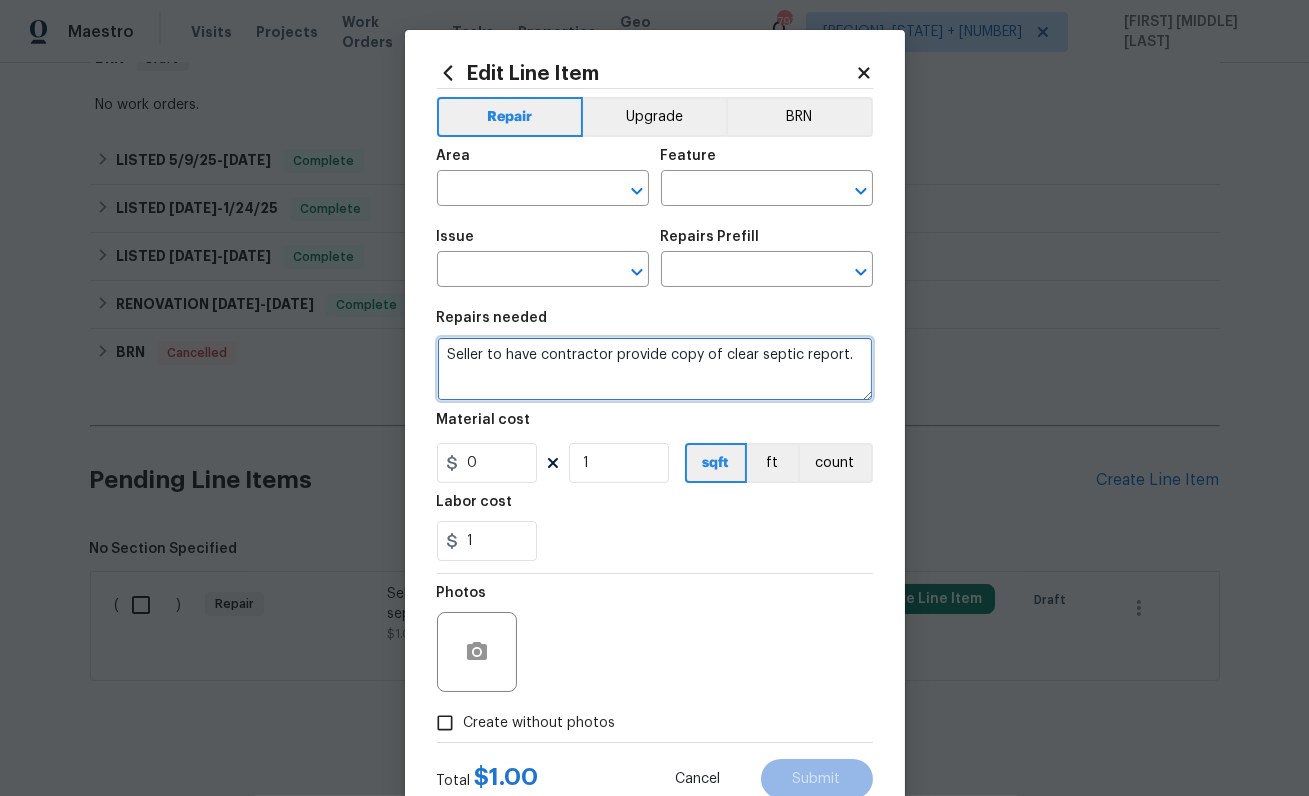 click on "Seller to have contractor provide copy of clear septic report." at bounding box center [655, 369] 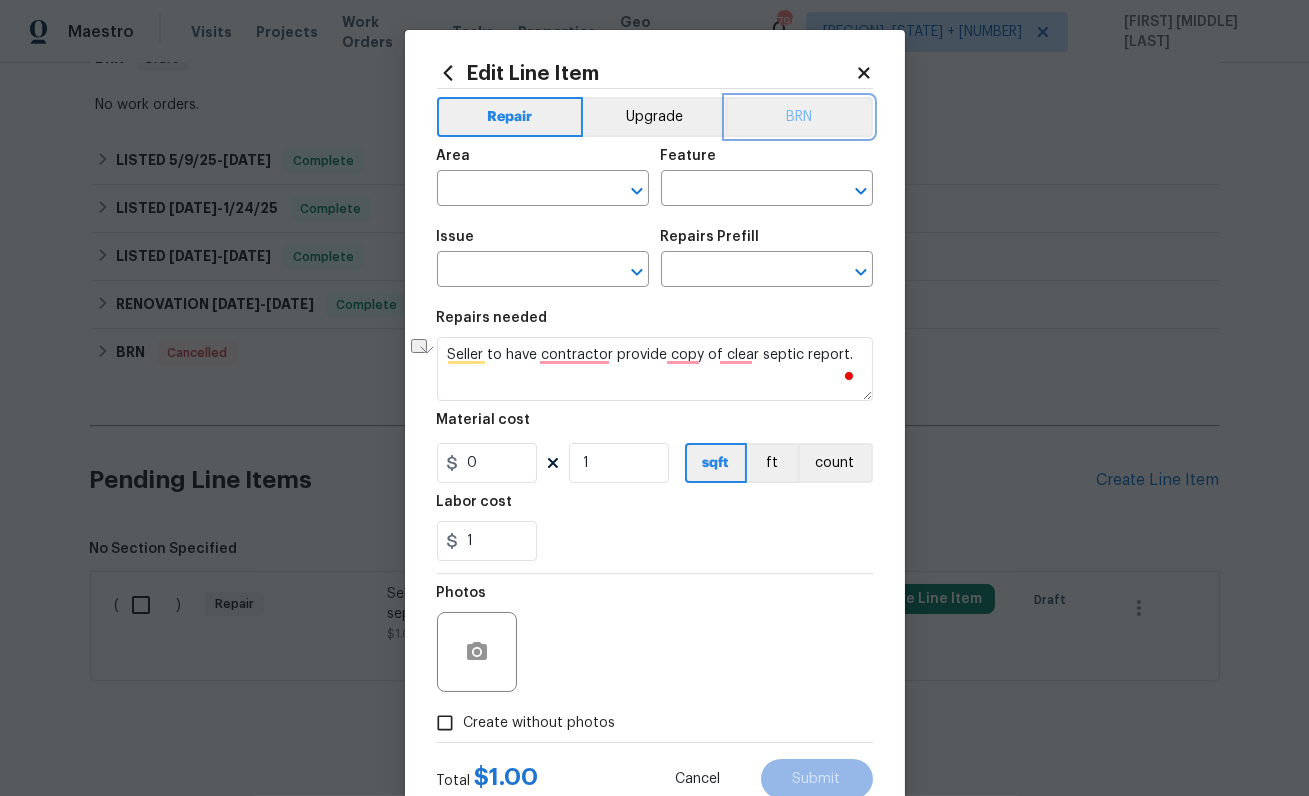 click on "BRN" at bounding box center [799, 117] 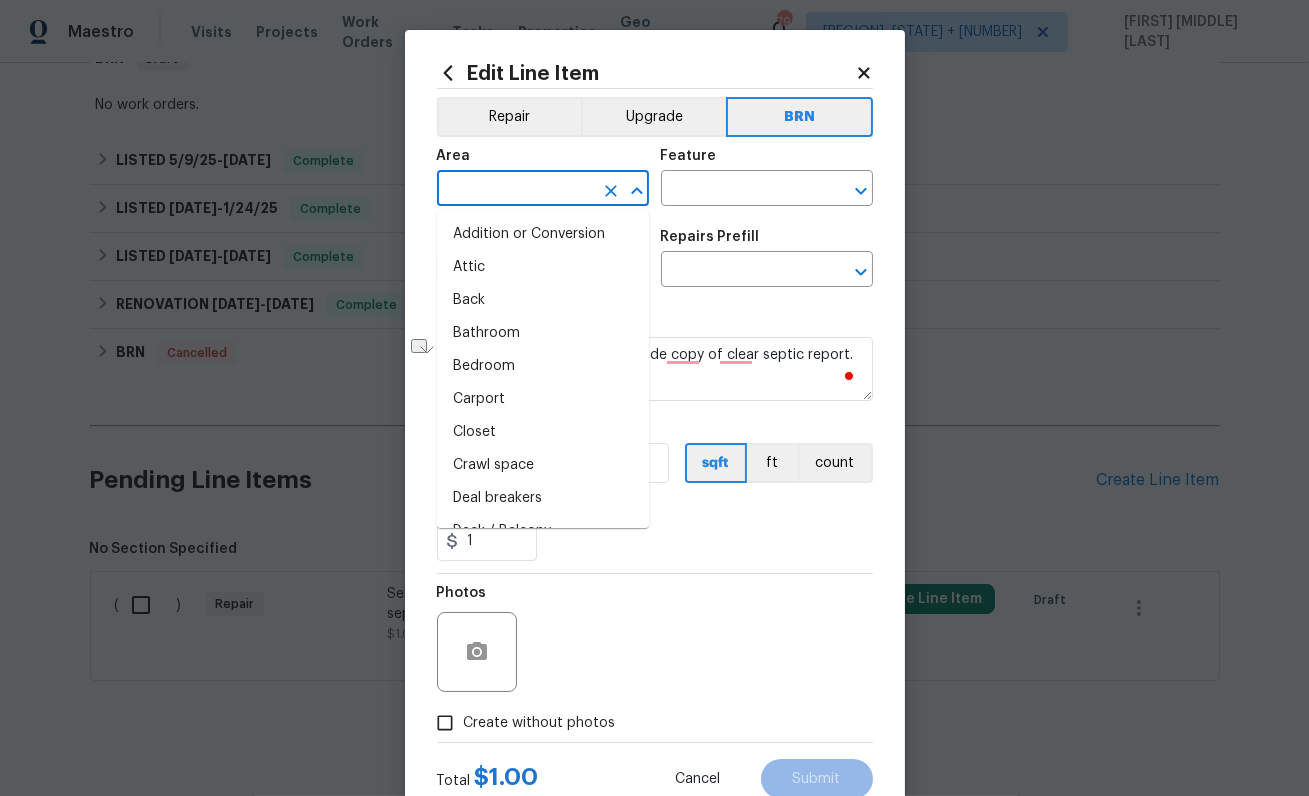 click at bounding box center (515, 190) 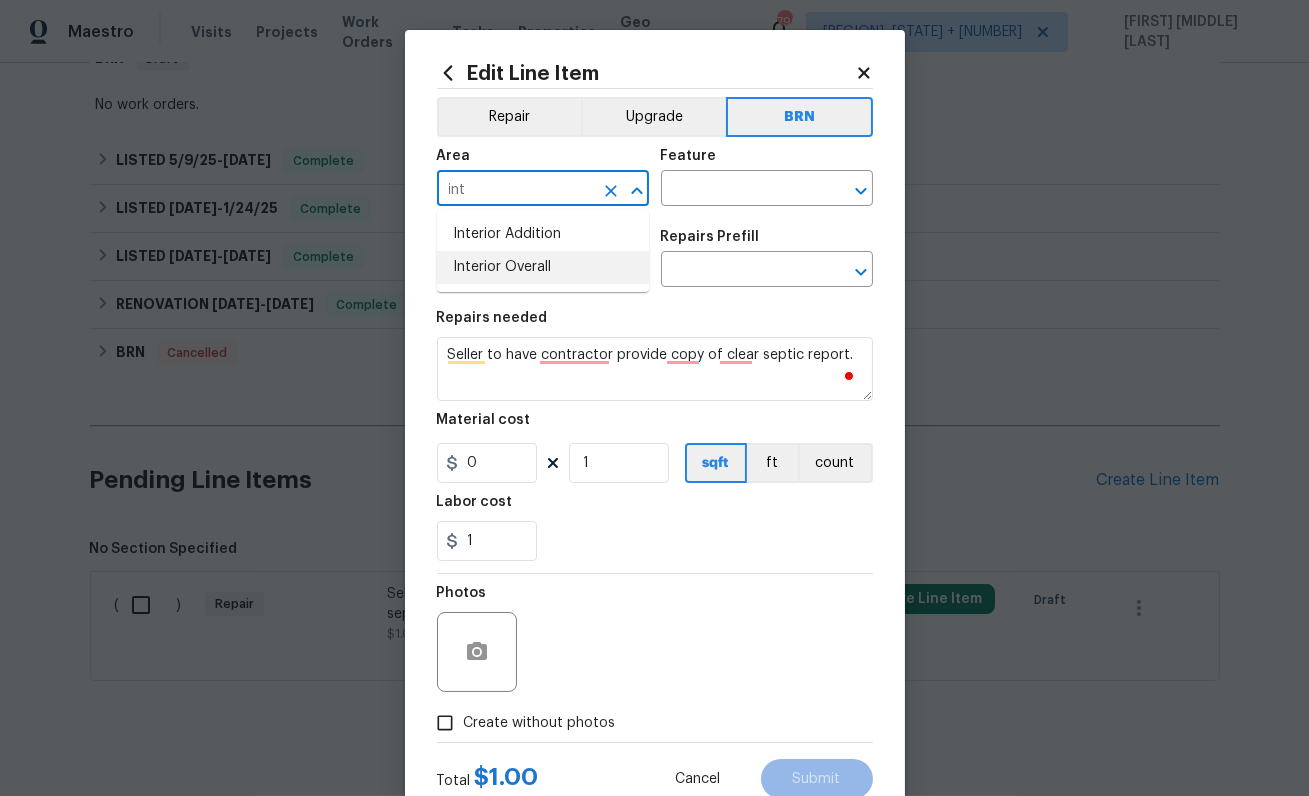 click on "Interior Overall" at bounding box center (543, 267) 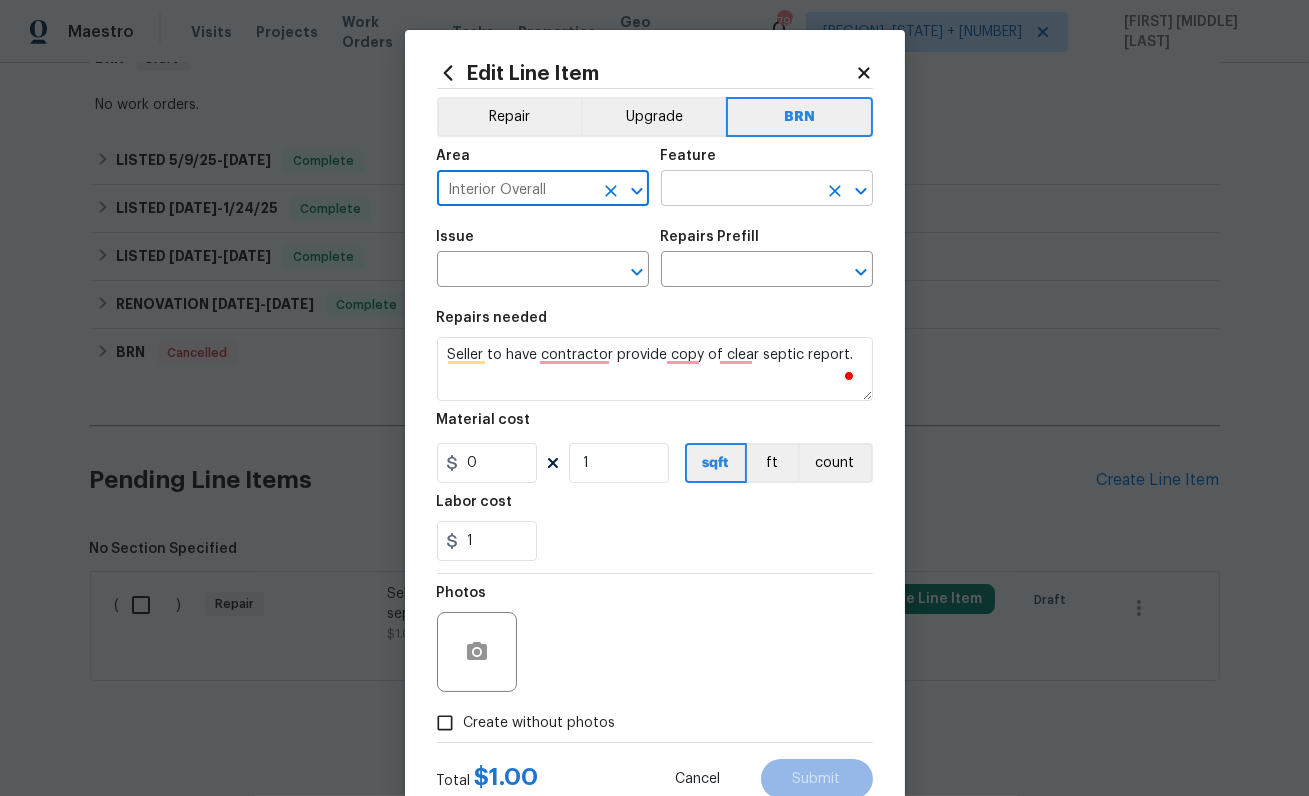 type on "Interior Overall" 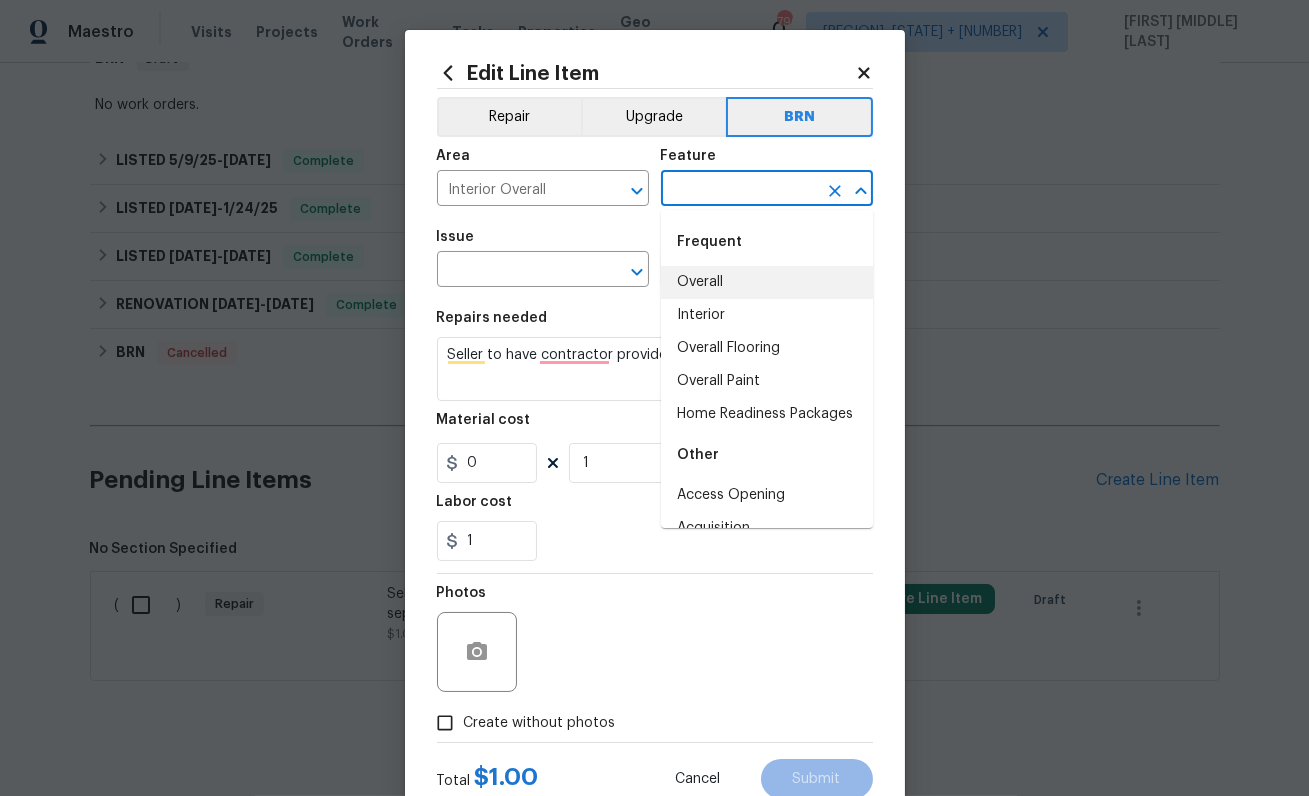 click on "Overall" at bounding box center (767, 282) 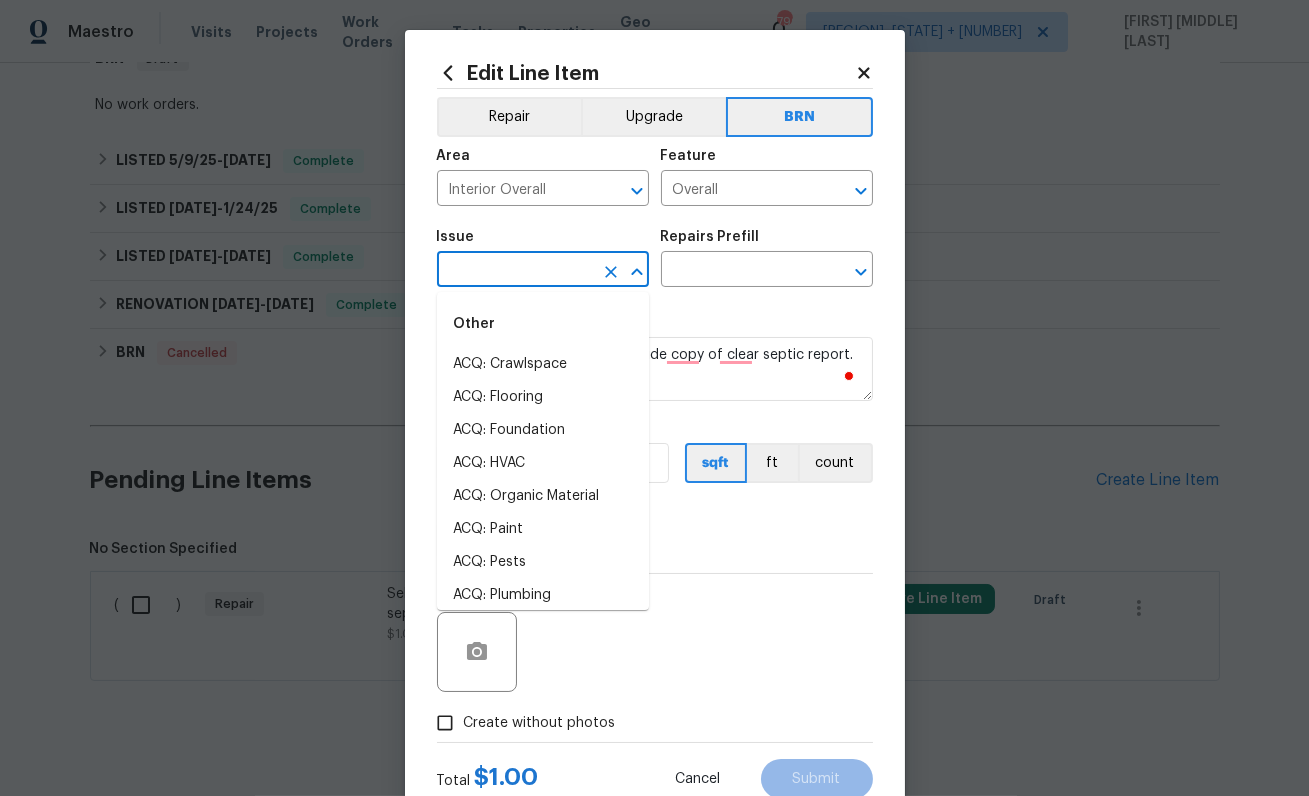 click at bounding box center [515, 271] 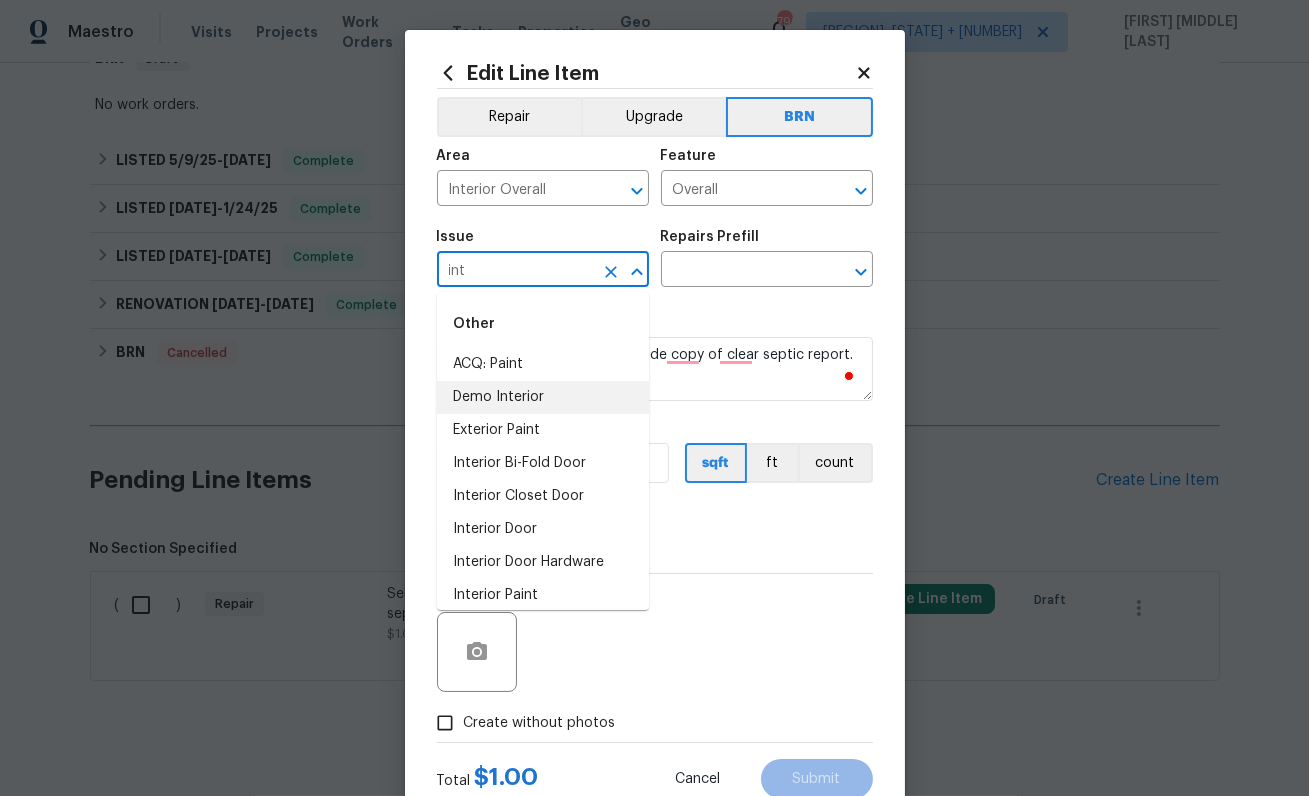 click on "Demo Interior" at bounding box center (543, 397) 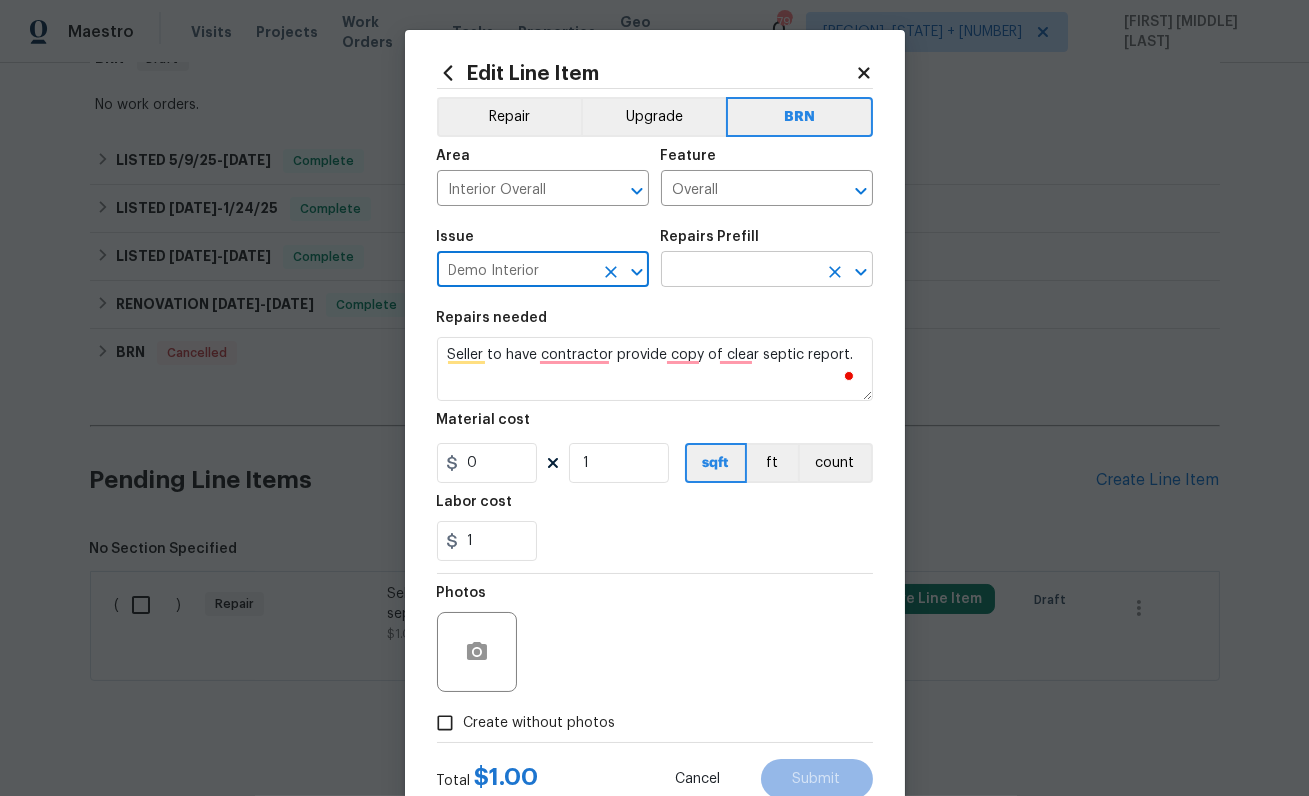 type on "Demo Interior" 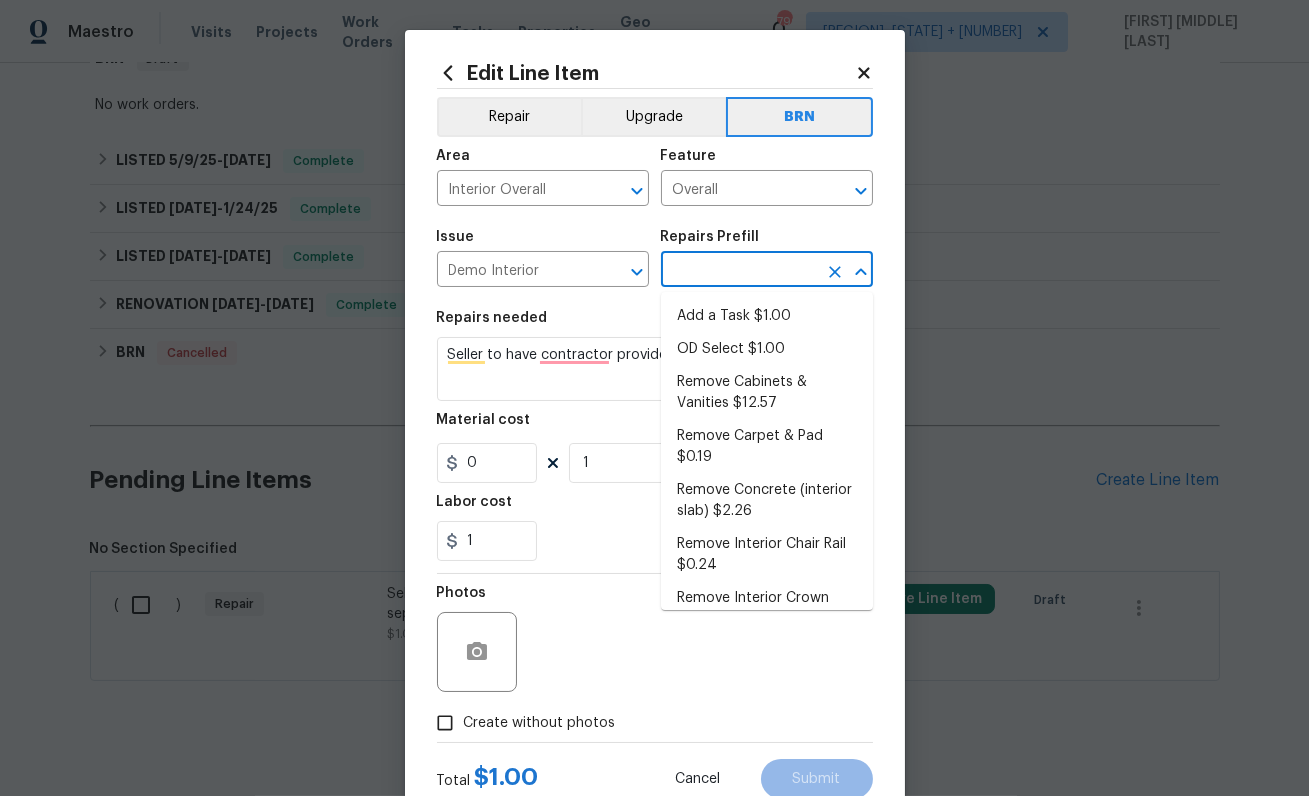 click at bounding box center [739, 271] 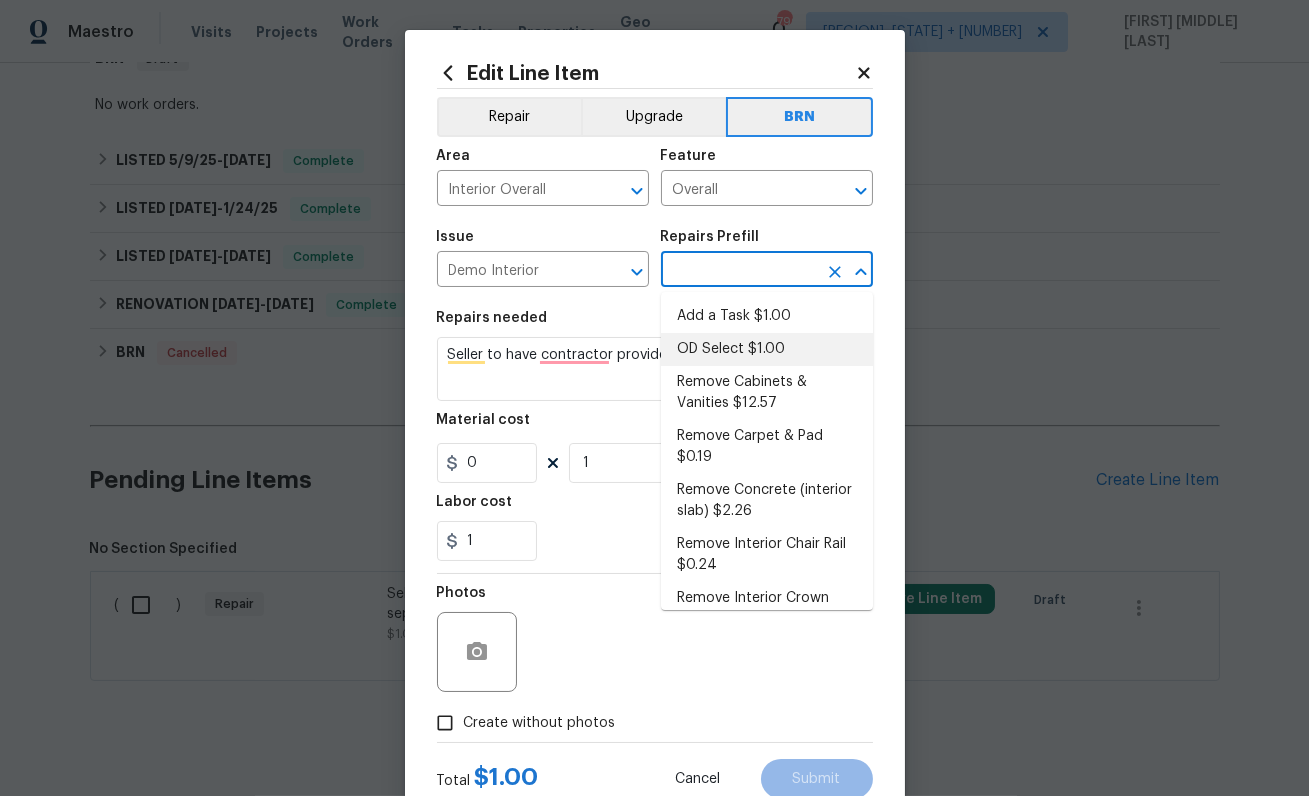 click on "OD Select $1.00" at bounding box center (767, 349) 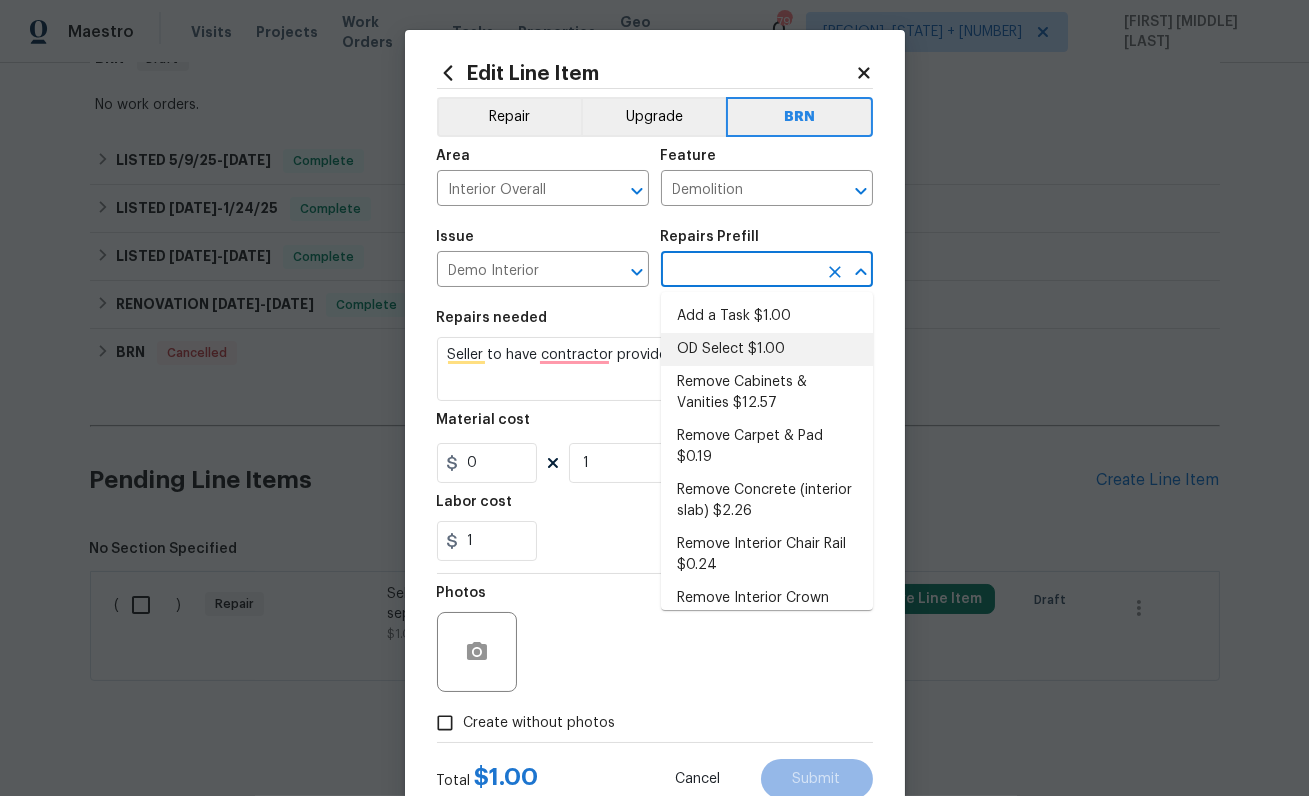 type on "OD Select $1.00" 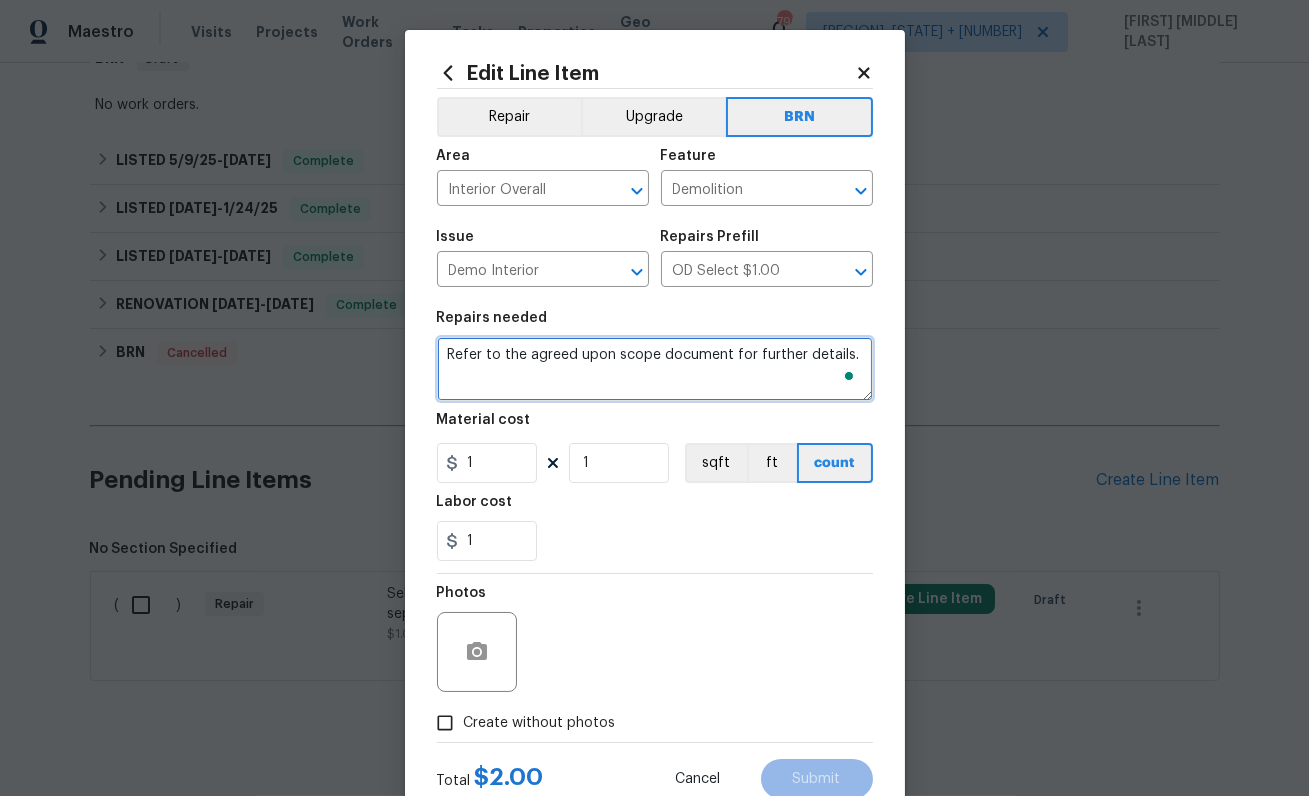 click on "Refer to the agreed upon scope document for further details." at bounding box center [655, 369] 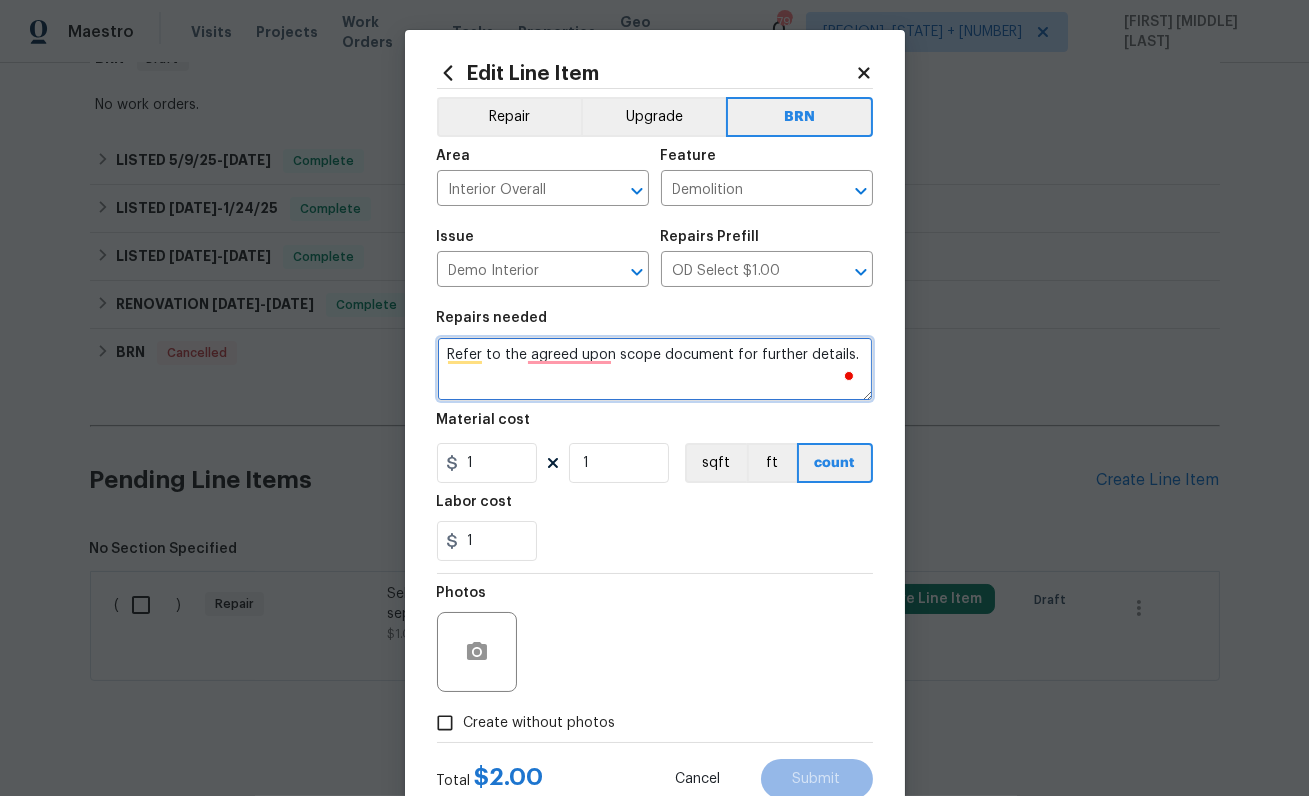 click on "Refer to the agreed upon scope document for further details." at bounding box center (655, 369) 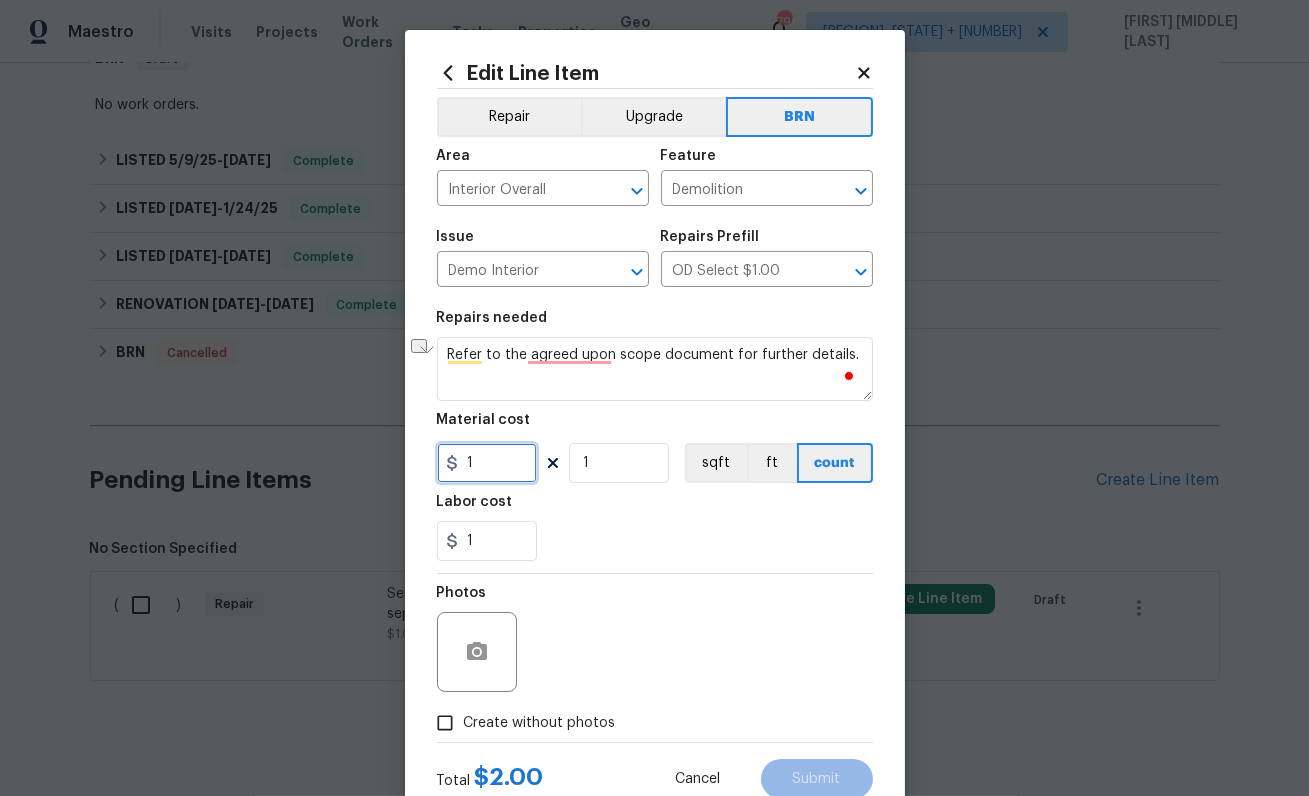 click on "1" at bounding box center (487, 463) 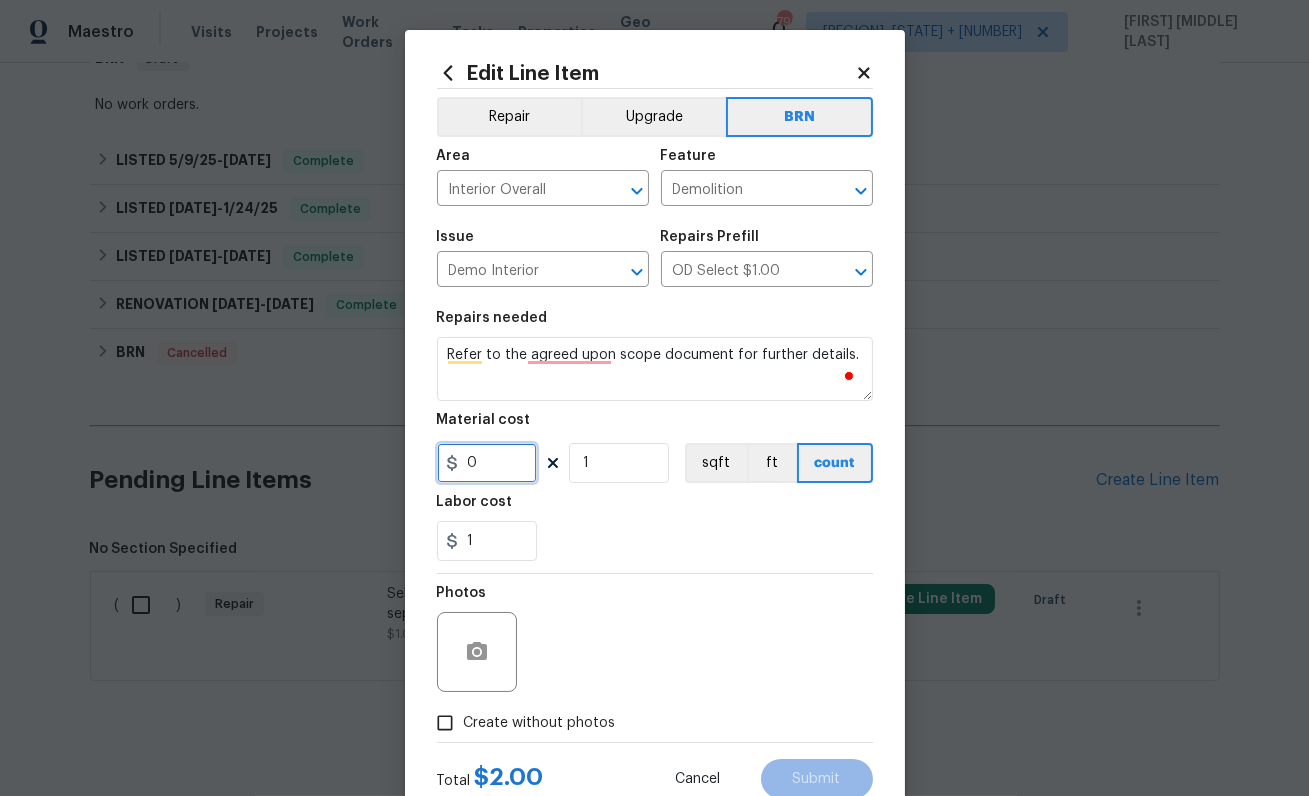 type on "0" 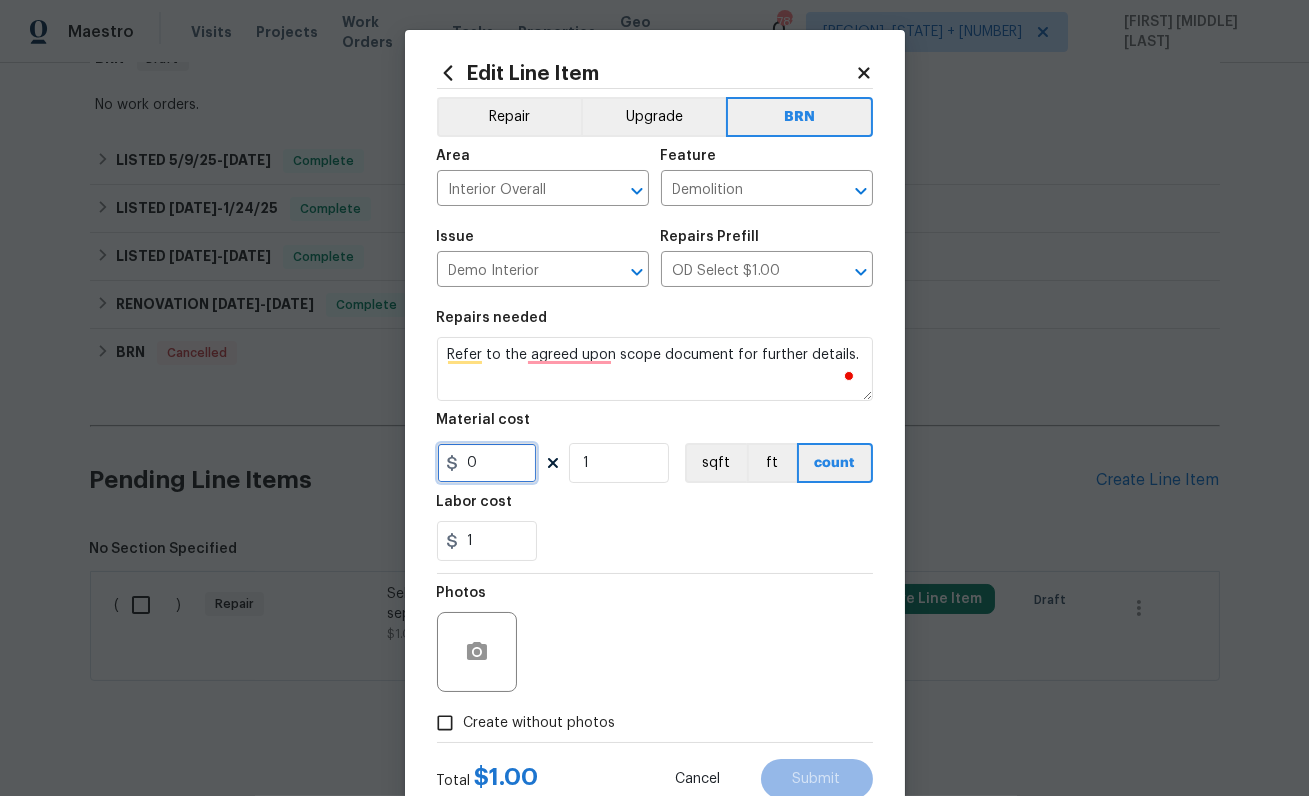 scroll, scrollTop: 65, scrollLeft: 0, axis: vertical 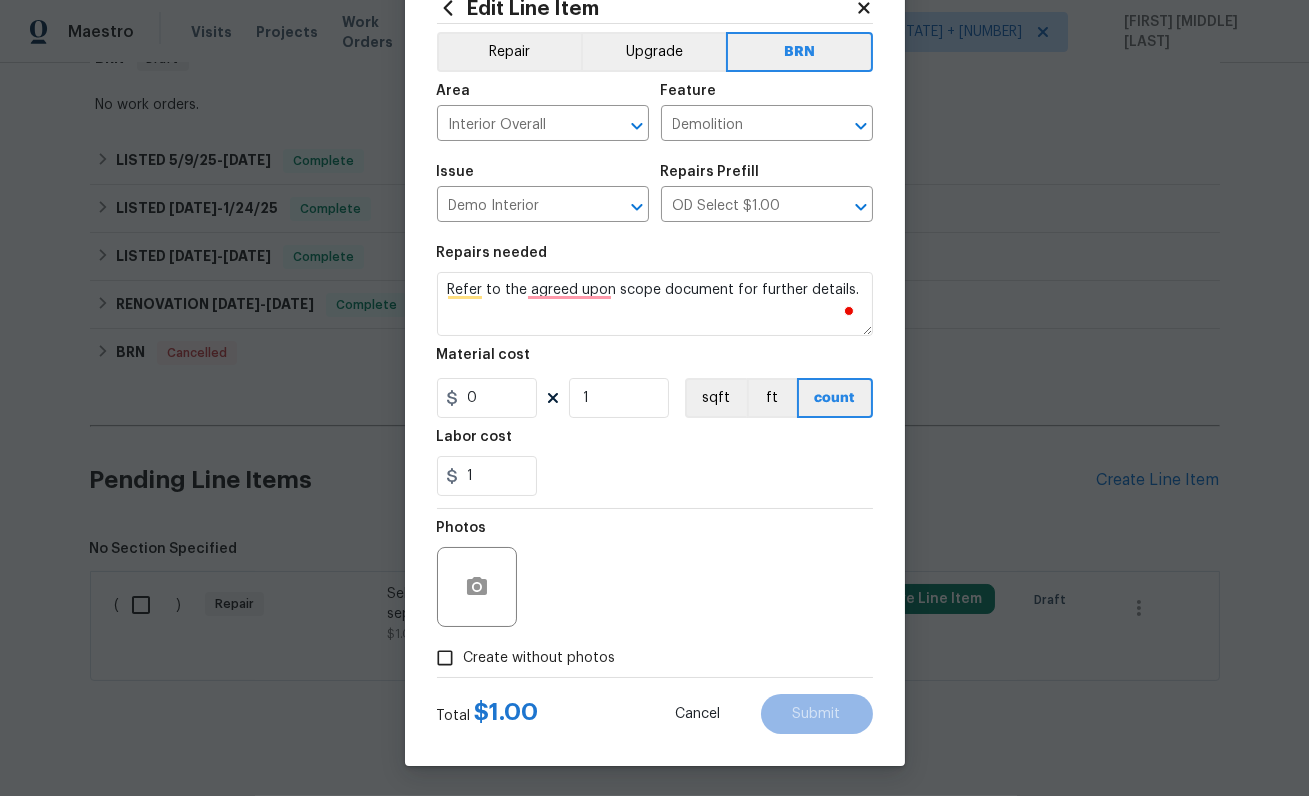 click on "Create without photos" at bounding box center [540, 658] 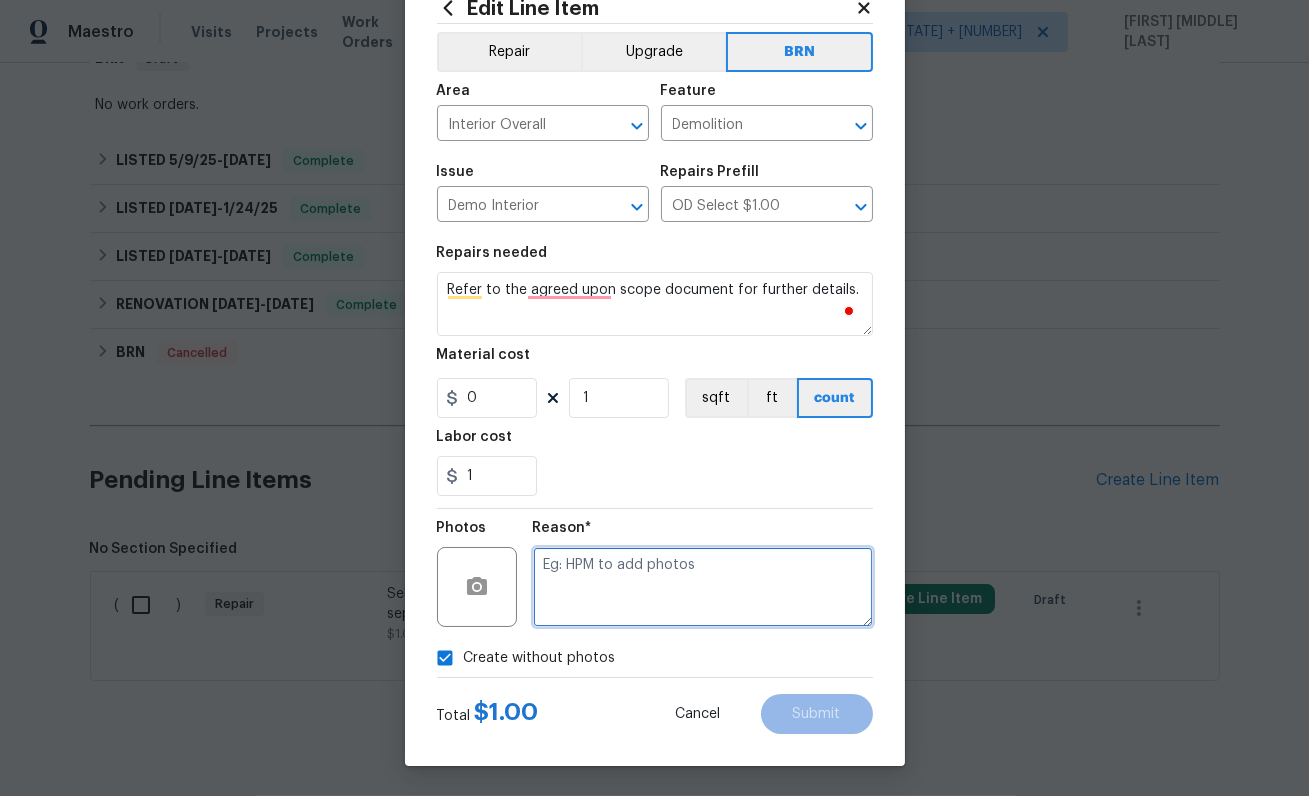 click at bounding box center (703, 587) 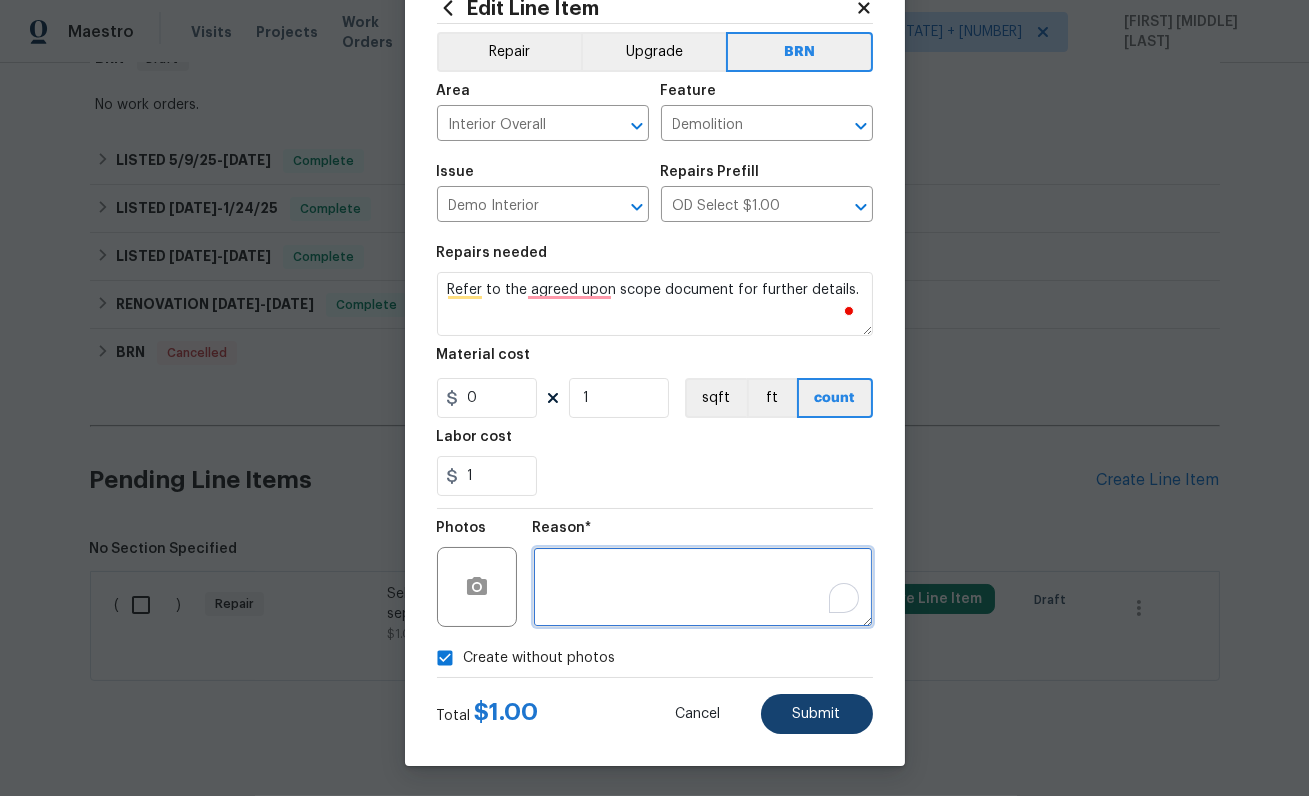 type 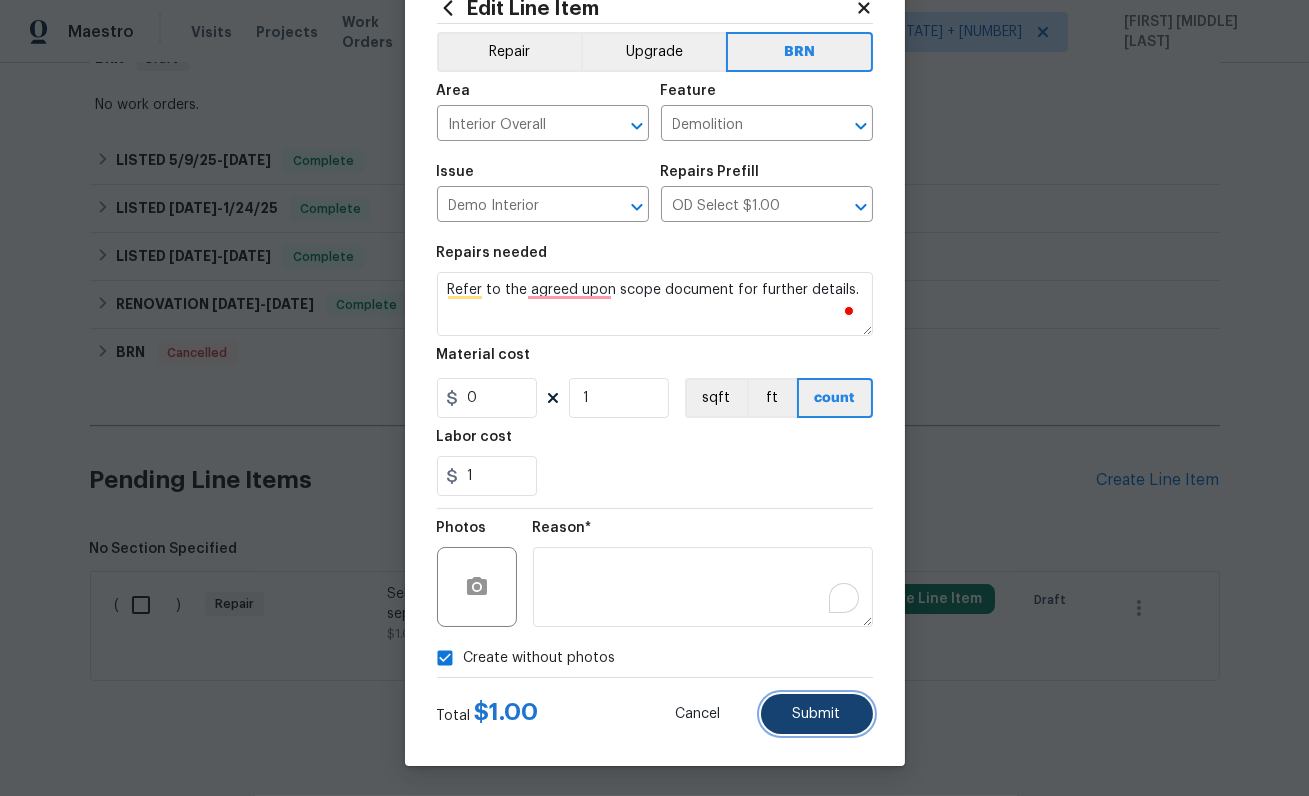 click on "Submit" at bounding box center [817, 714] 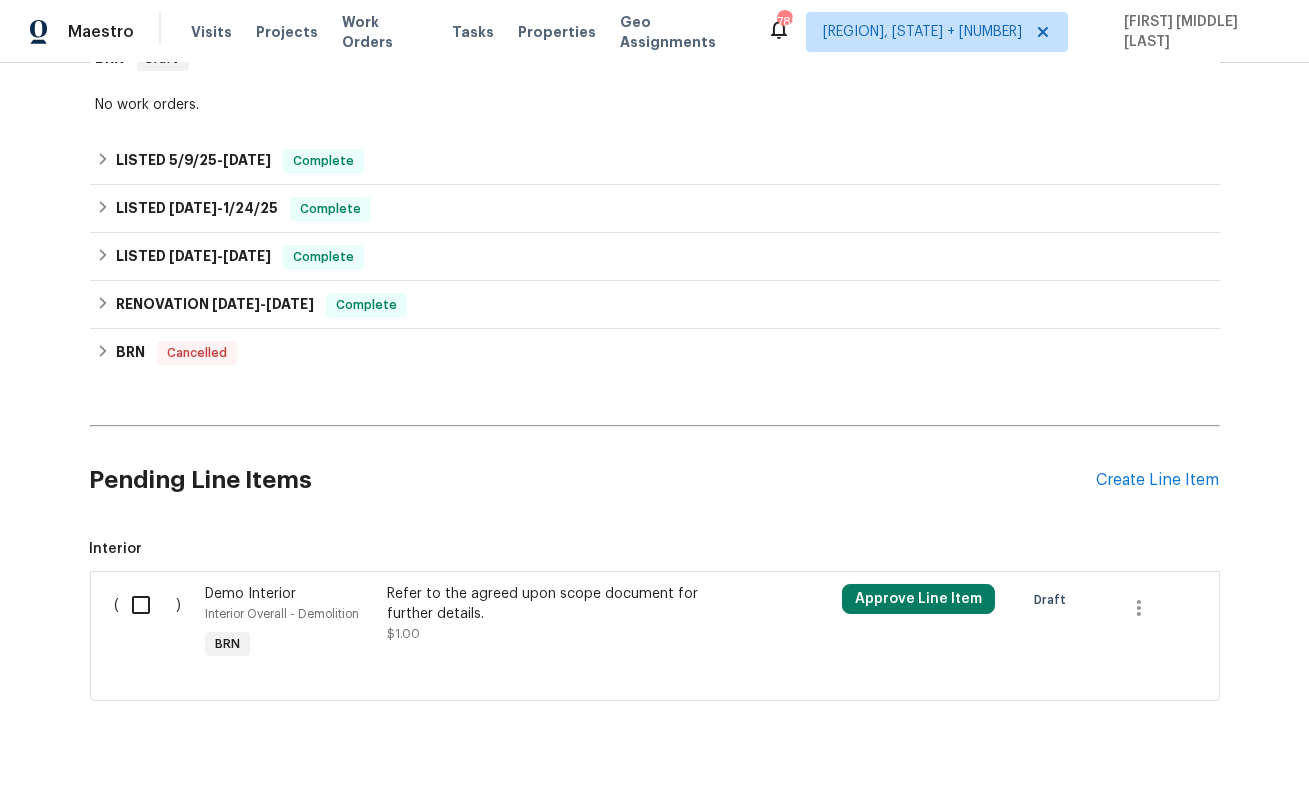 click at bounding box center (148, 605) 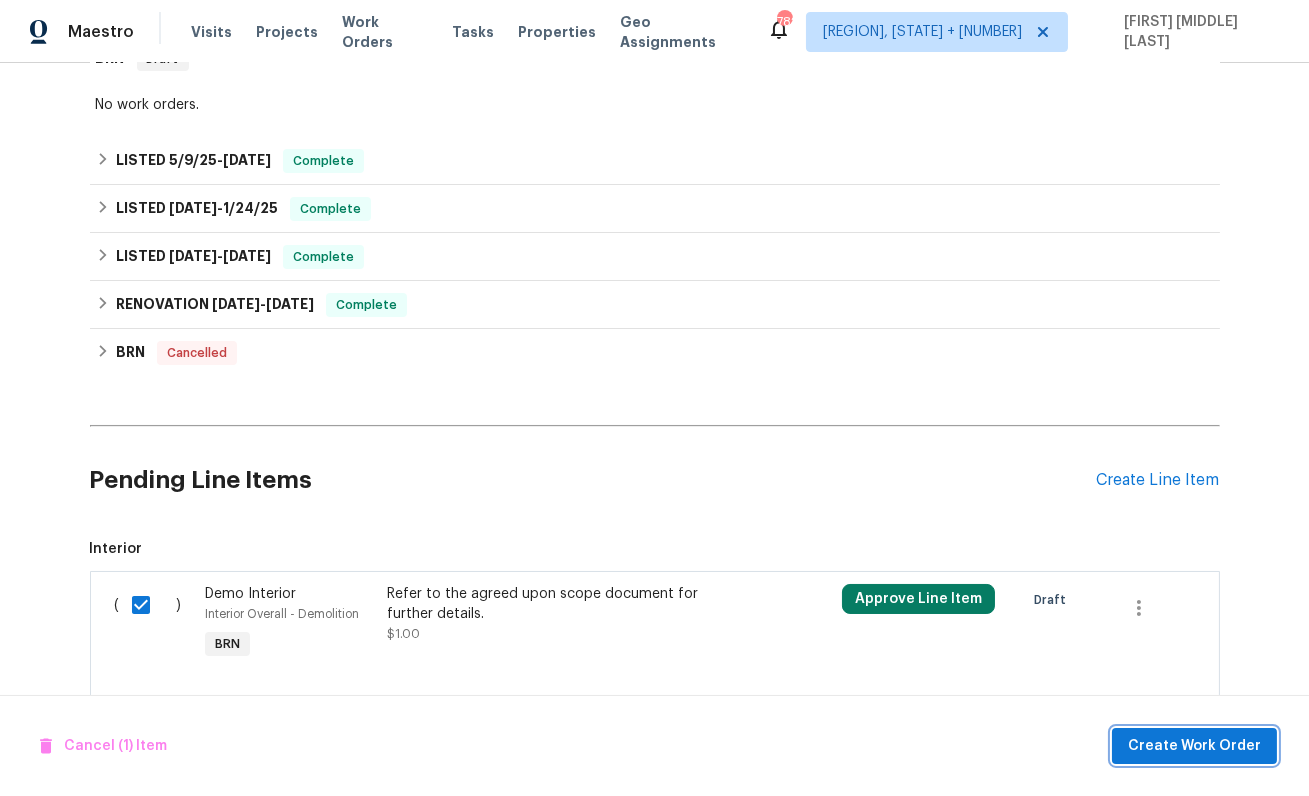 click on "Create Work Order" at bounding box center [1194, 746] 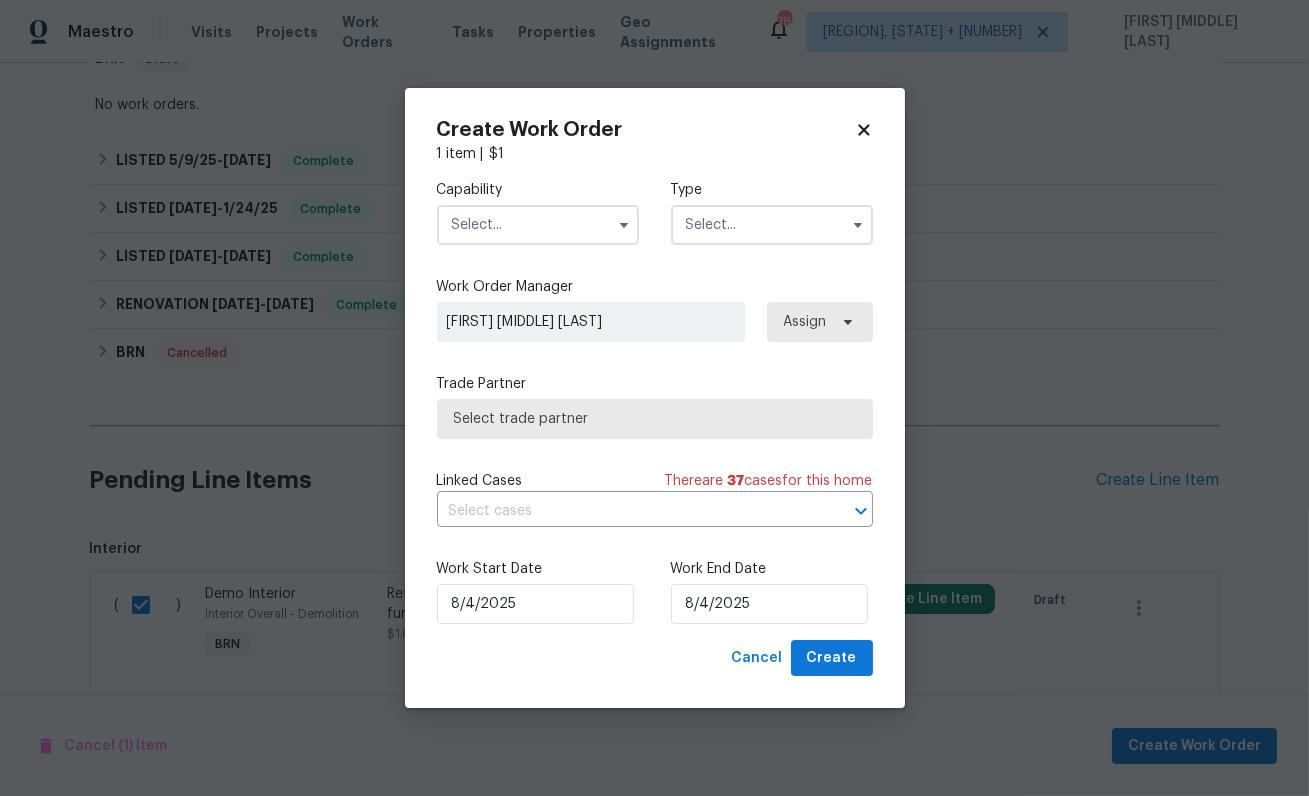 click at bounding box center [538, 225] 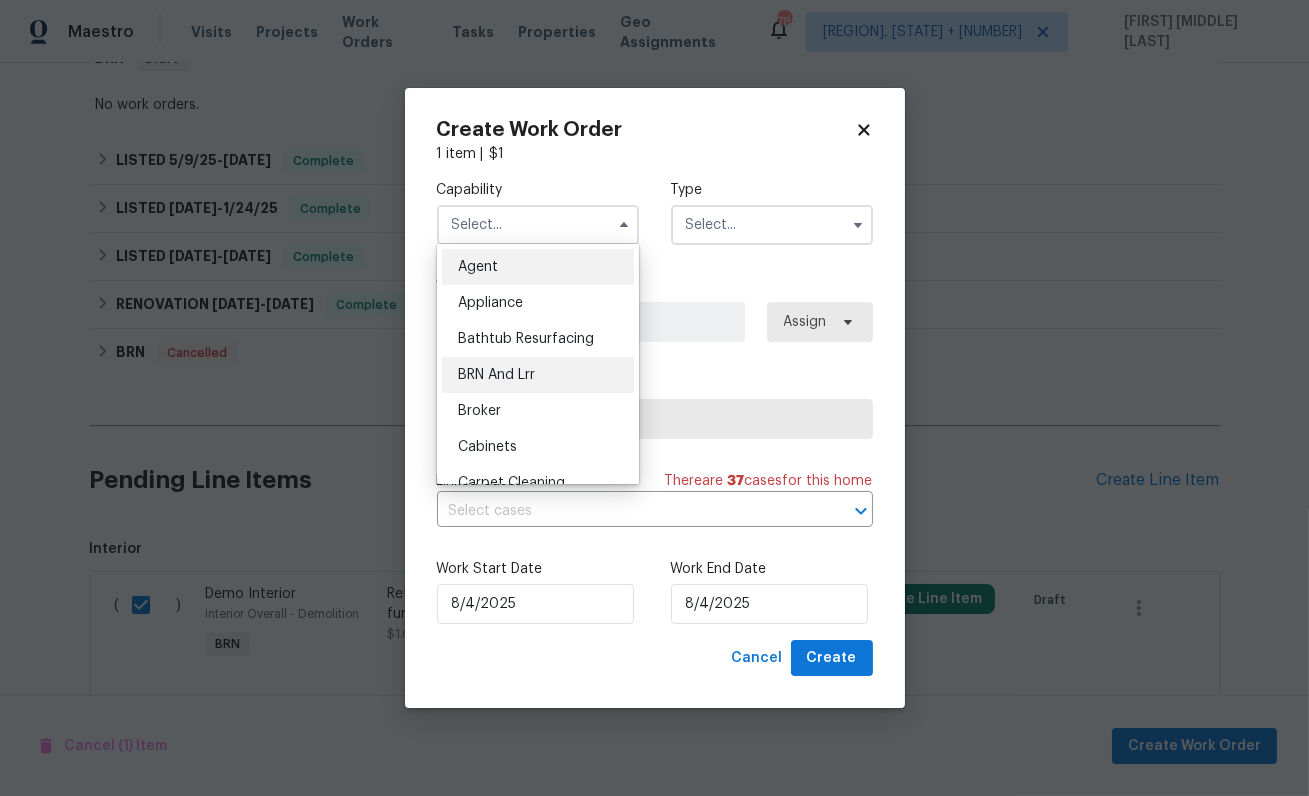 click on "BRN And Lrr" at bounding box center (538, 375) 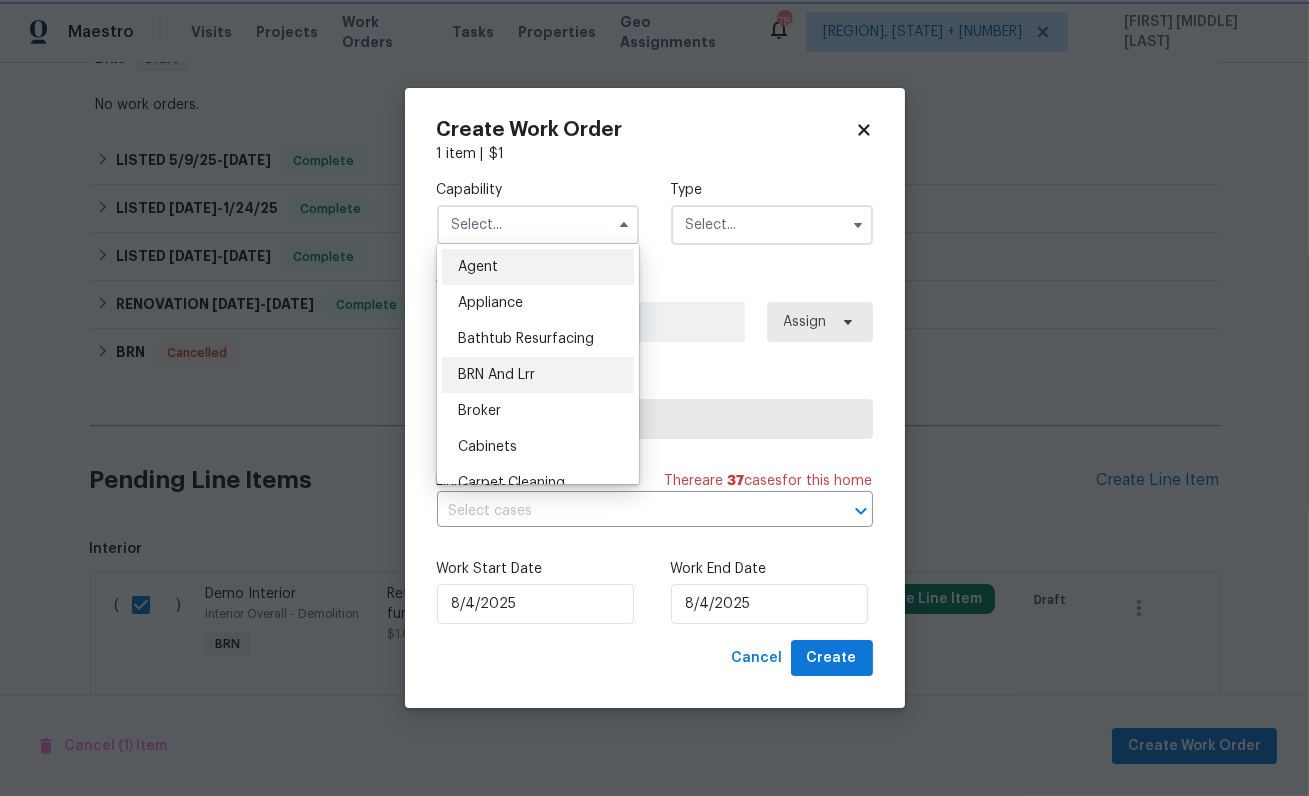 type on "BRN And Lrr" 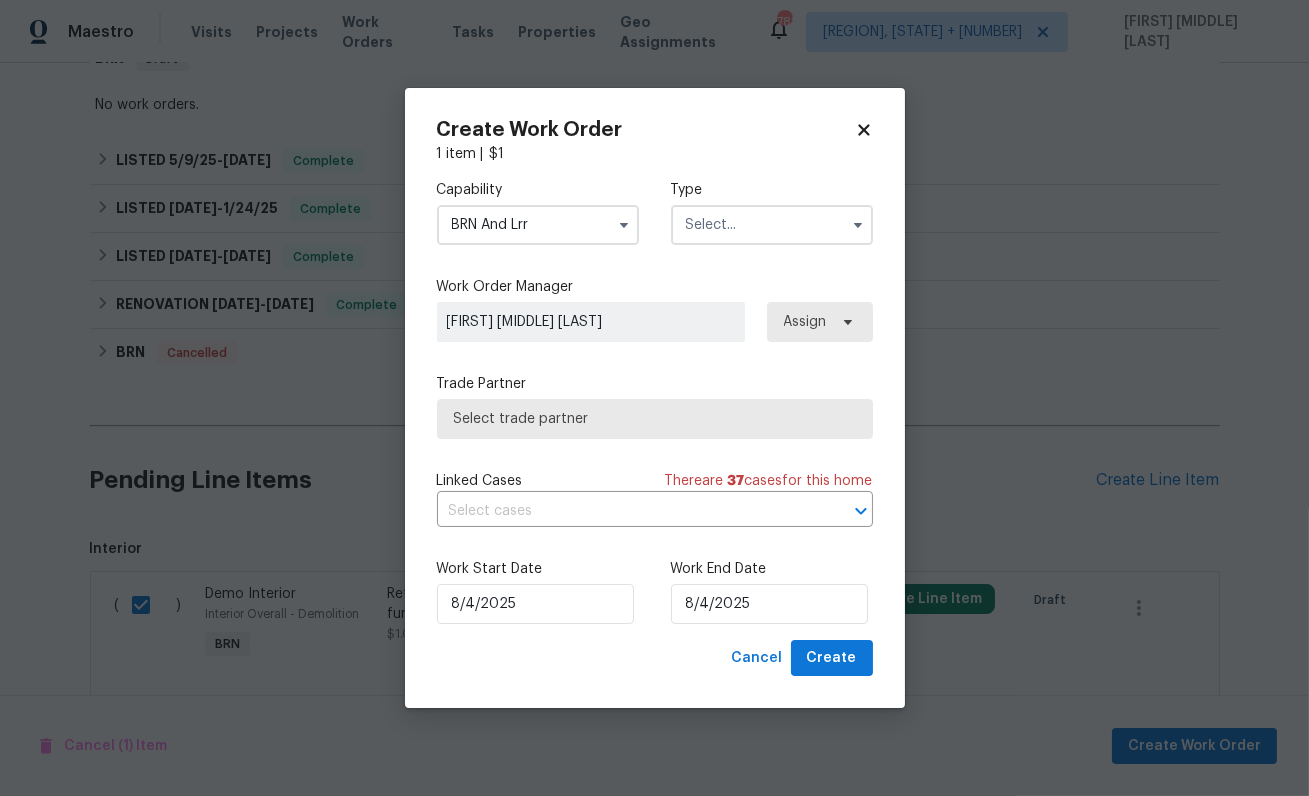 click at bounding box center [772, 225] 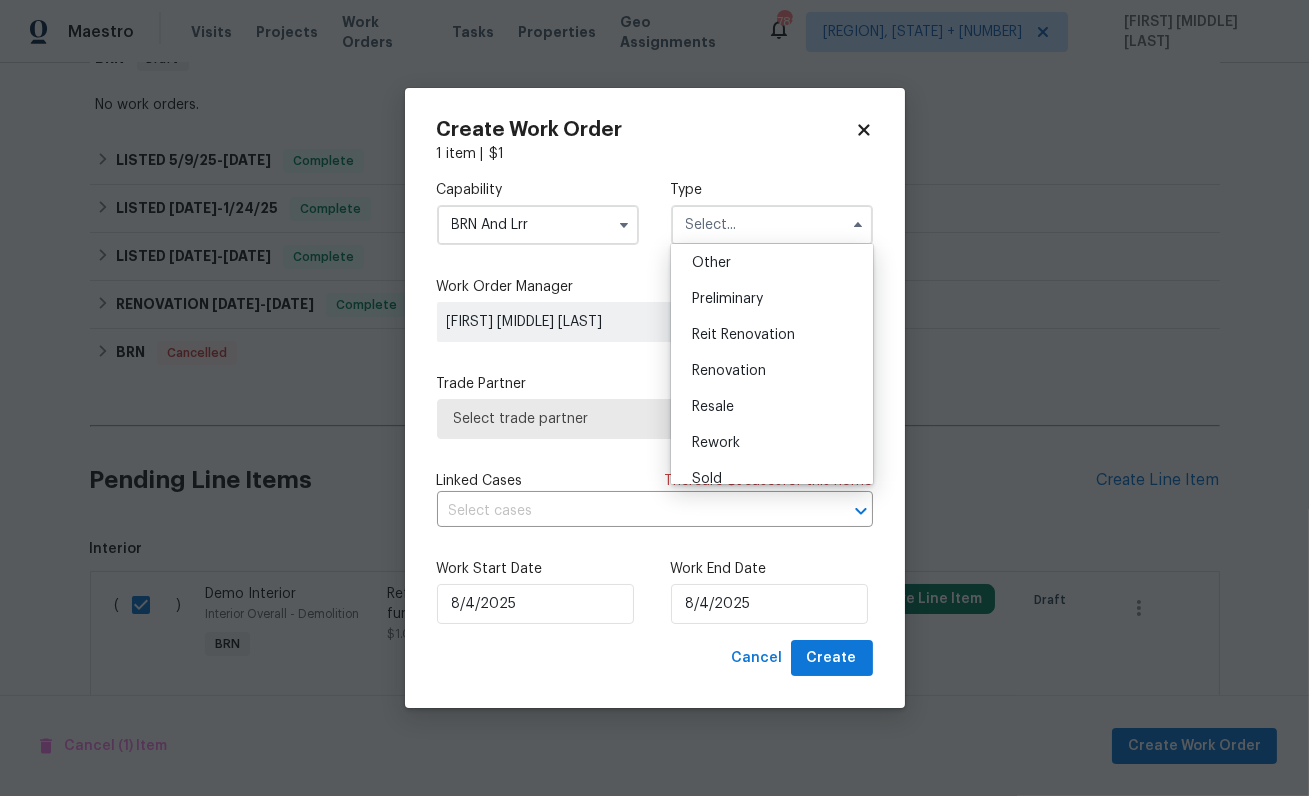 scroll, scrollTop: 454, scrollLeft: 0, axis: vertical 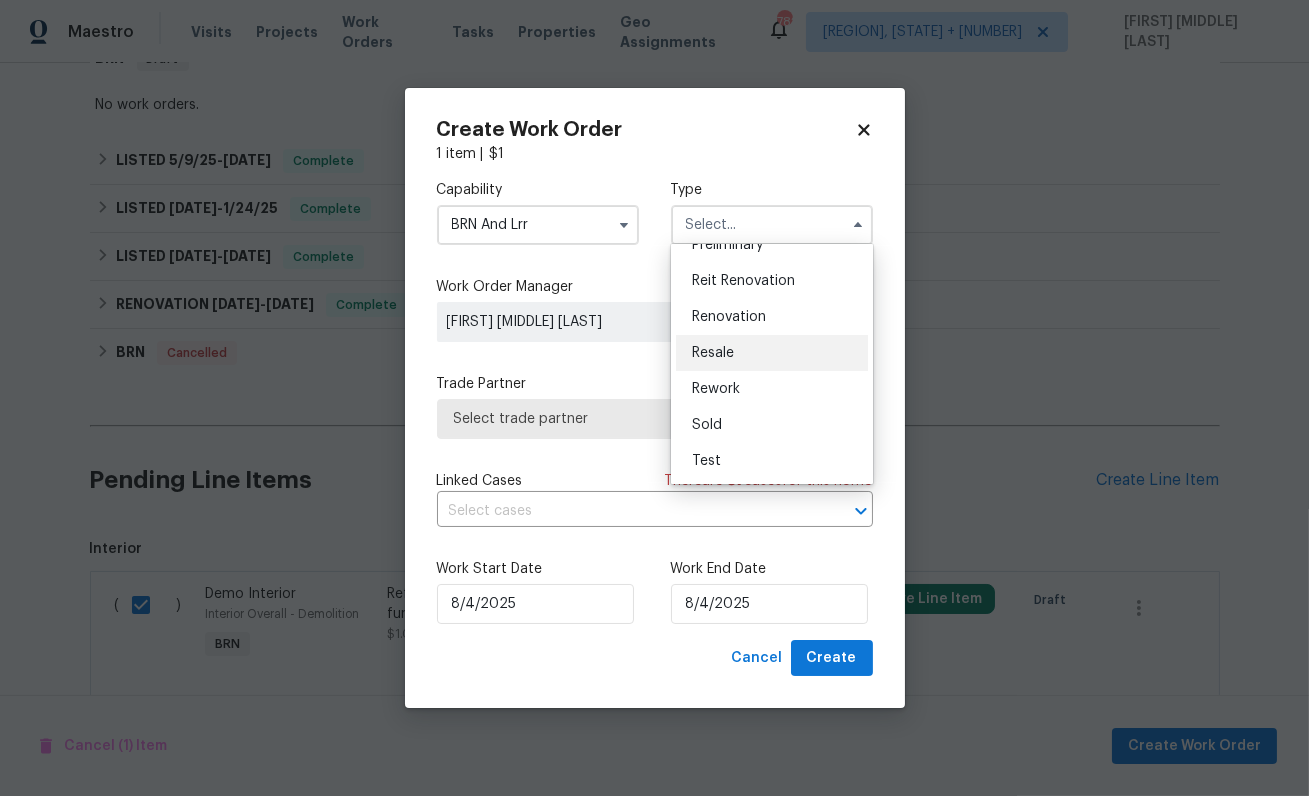 click on "Resale" at bounding box center (713, 353) 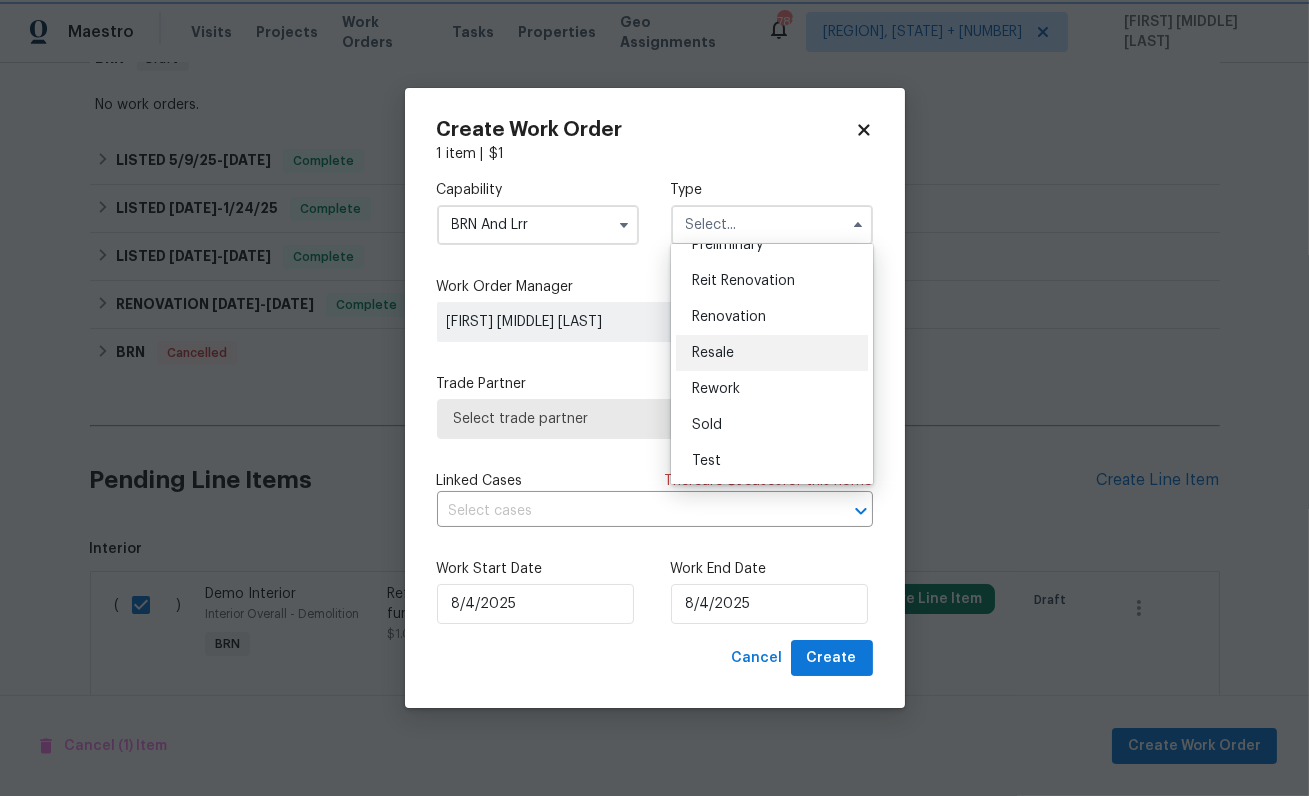 type on "Resale" 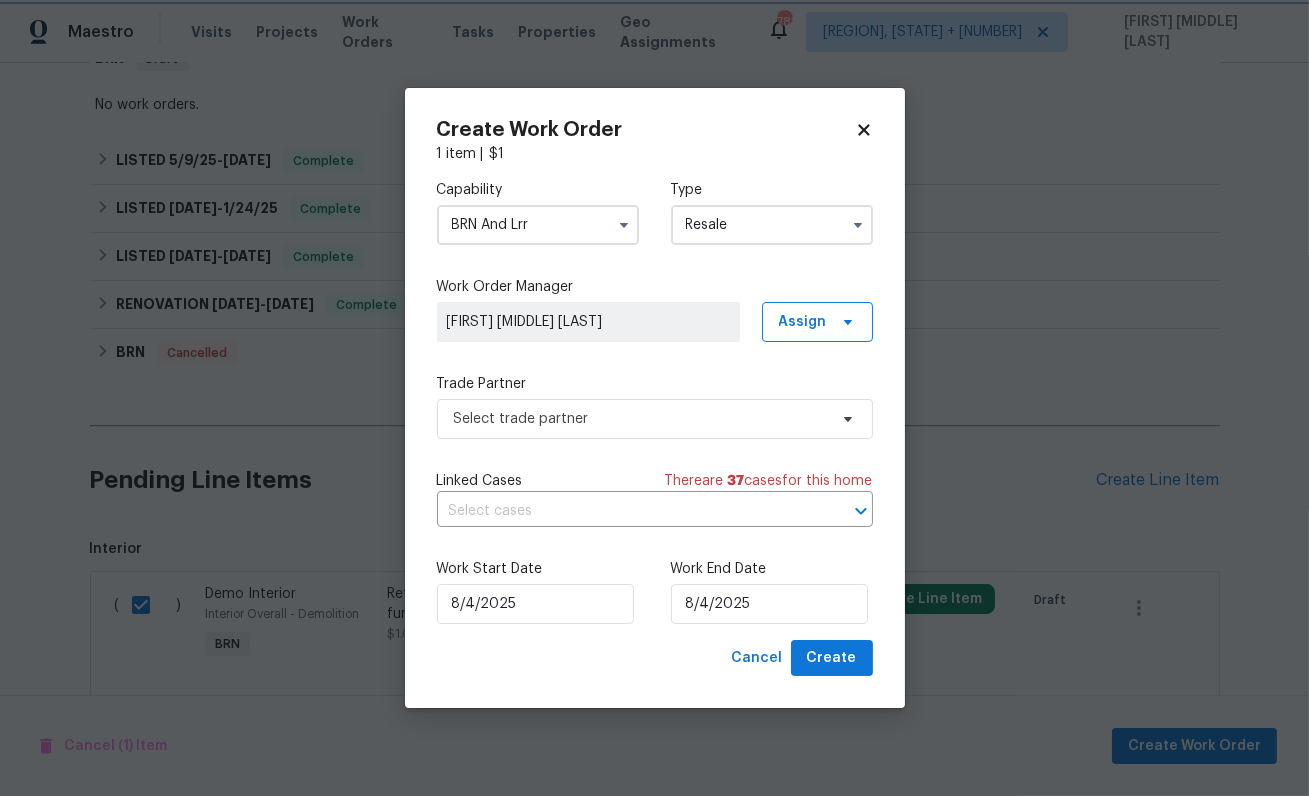 scroll, scrollTop: 0, scrollLeft: 0, axis: both 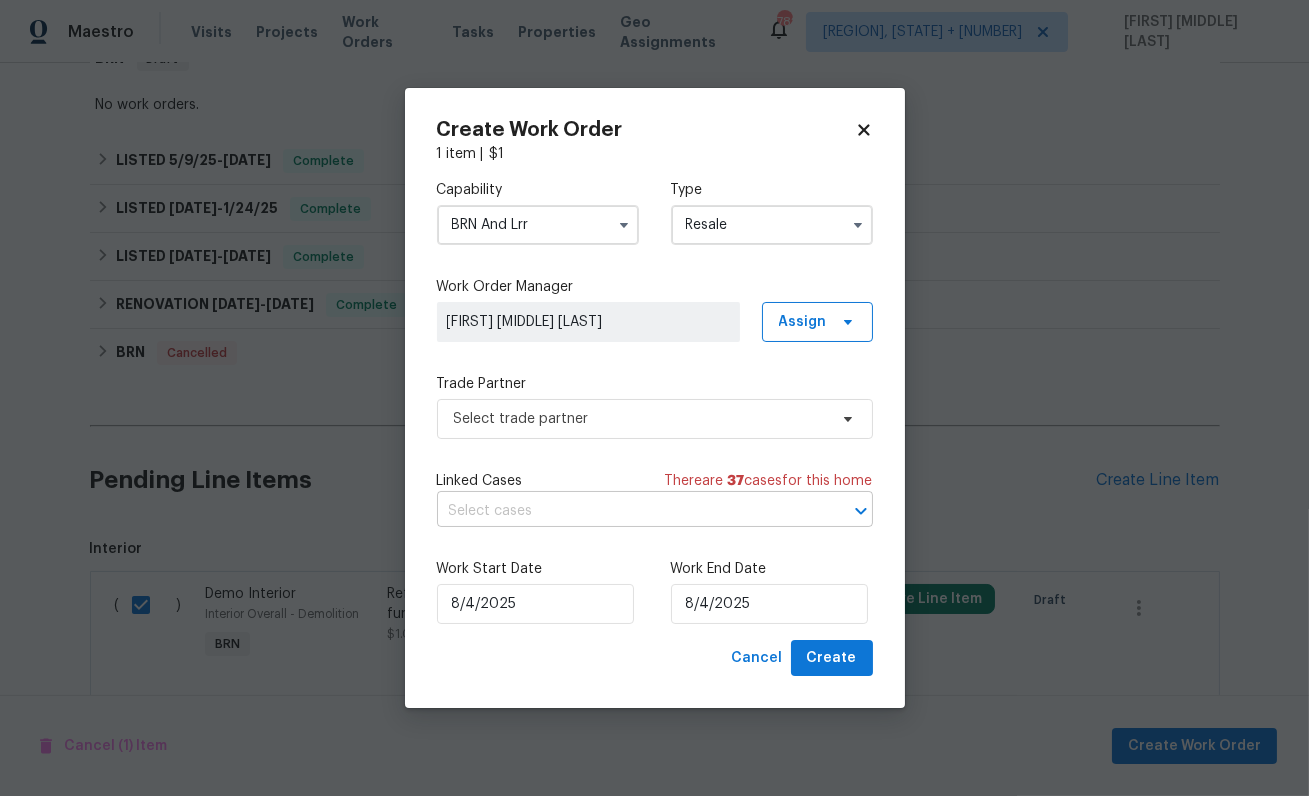 click at bounding box center [627, 511] 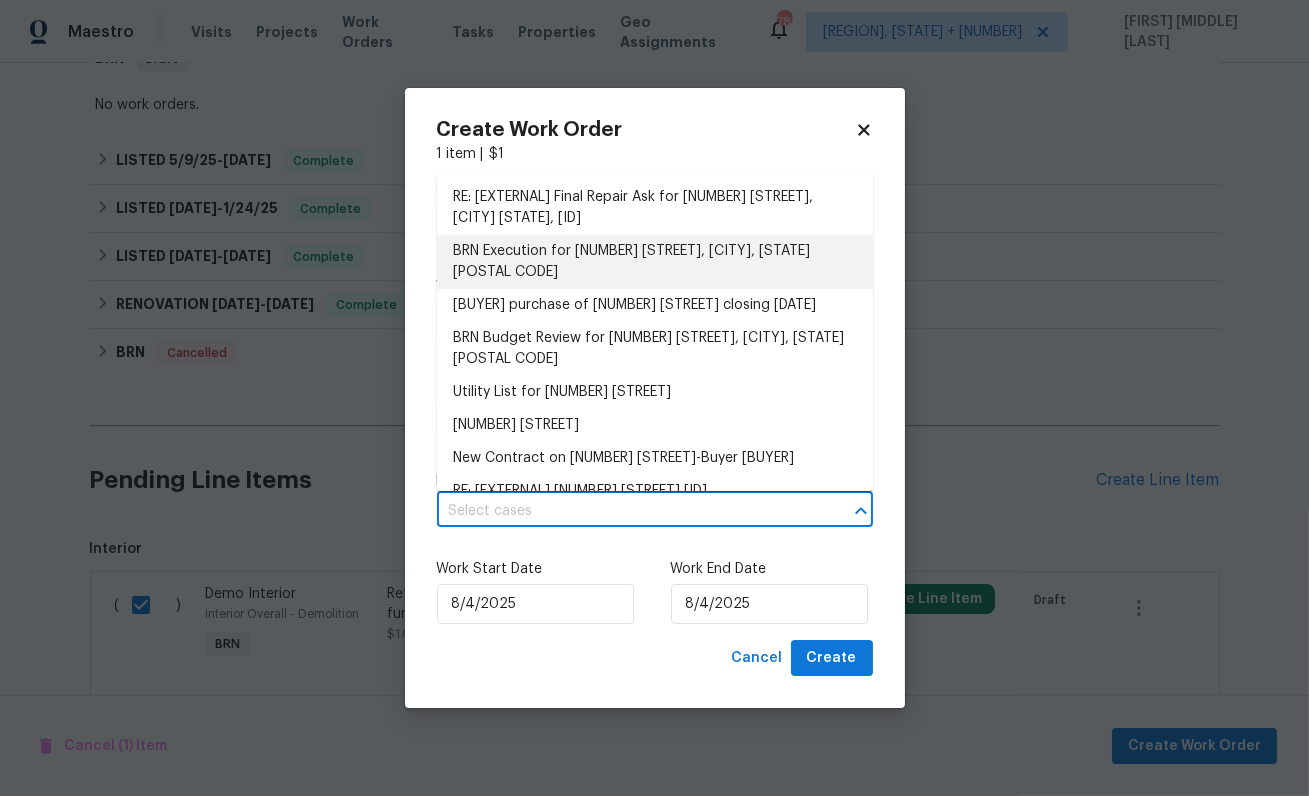 click on "BRN Execution for 574 Pool Rd, Hiram, GA 30141" at bounding box center (655, 262) 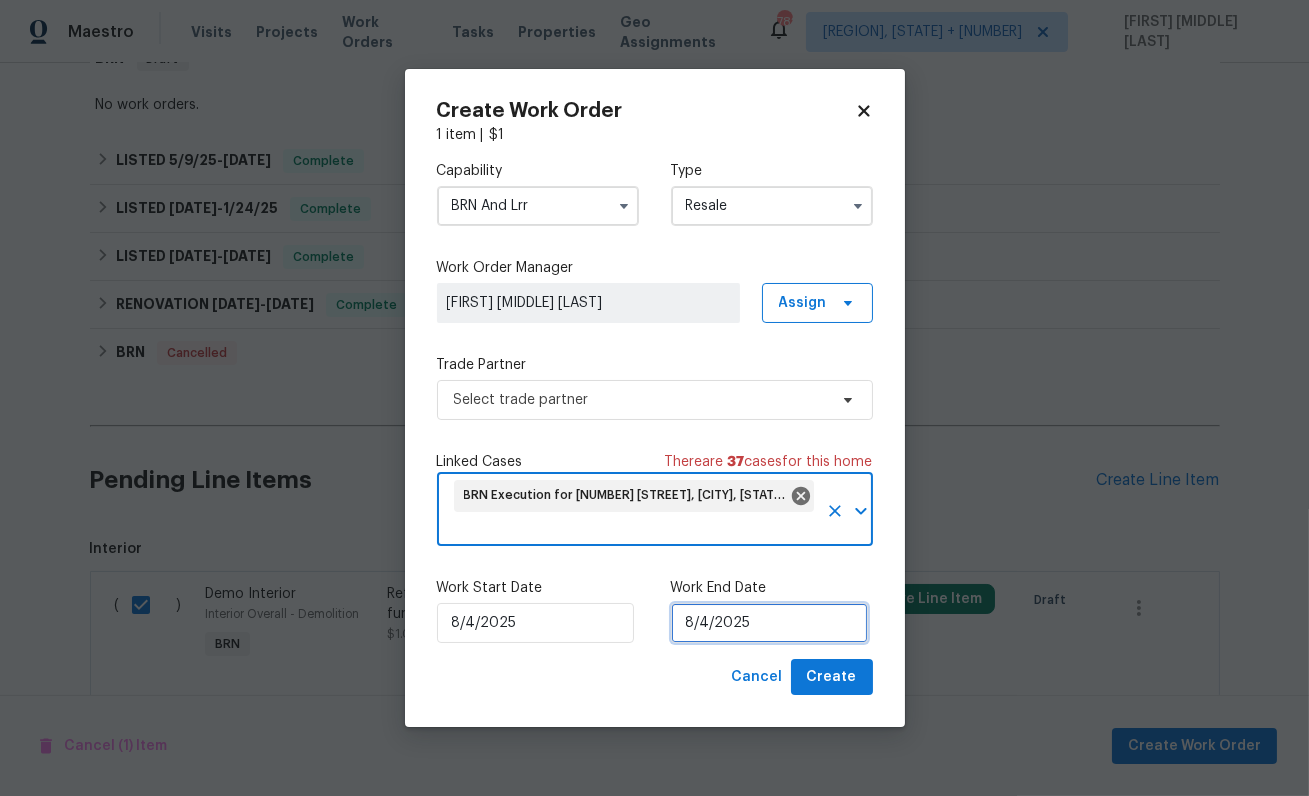 click on "8/4/2025" at bounding box center (769, 623) 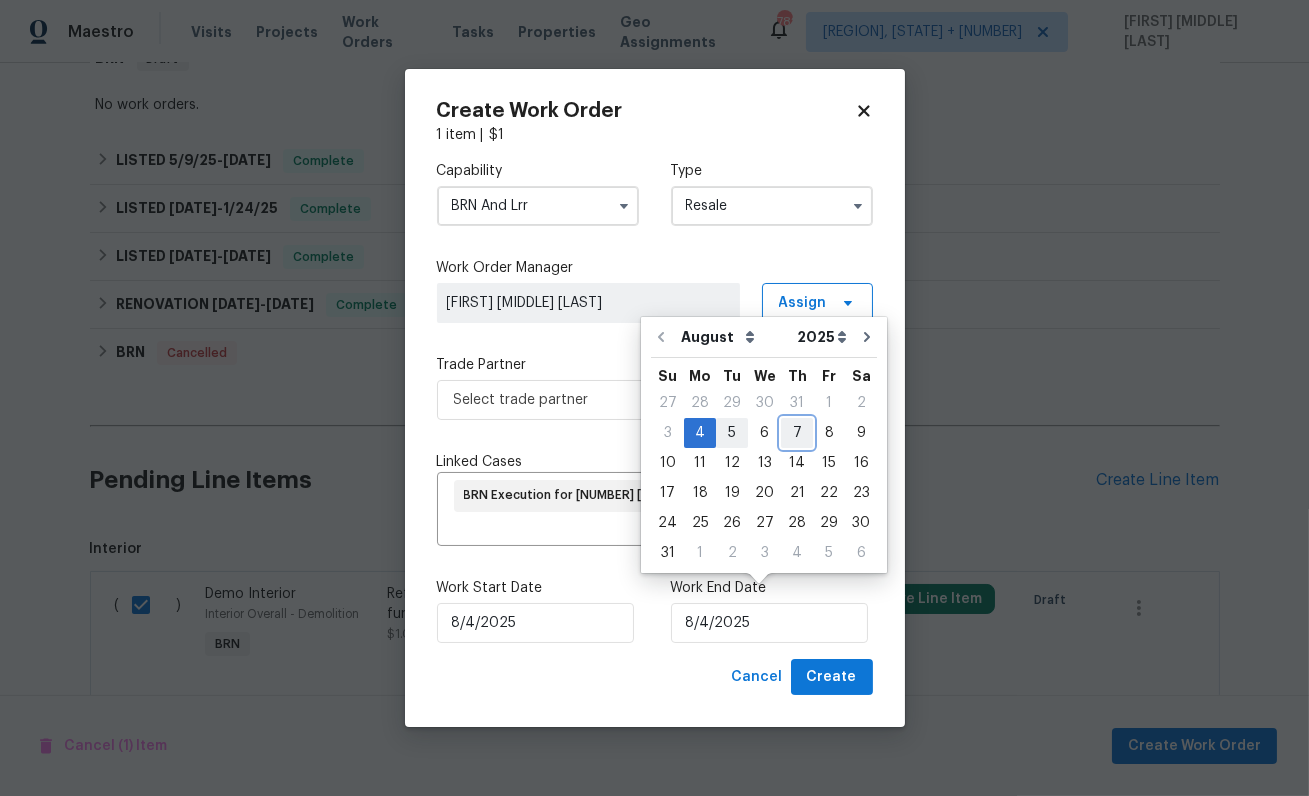drag, startPoint x: 791, startPoint y: 431, endPoint x: 727, endPoint y: 434, distance: 64.070274 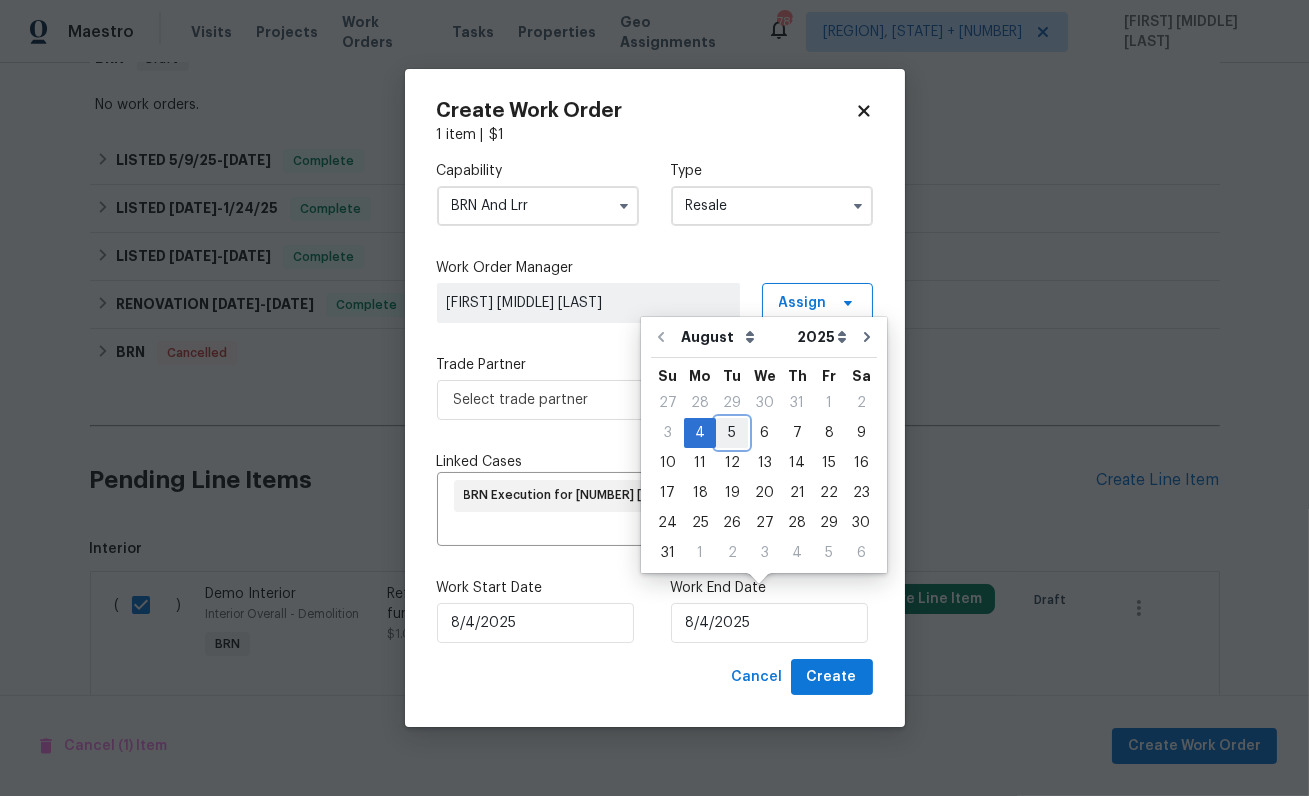 click on "5" at bounding box center (732, 433) 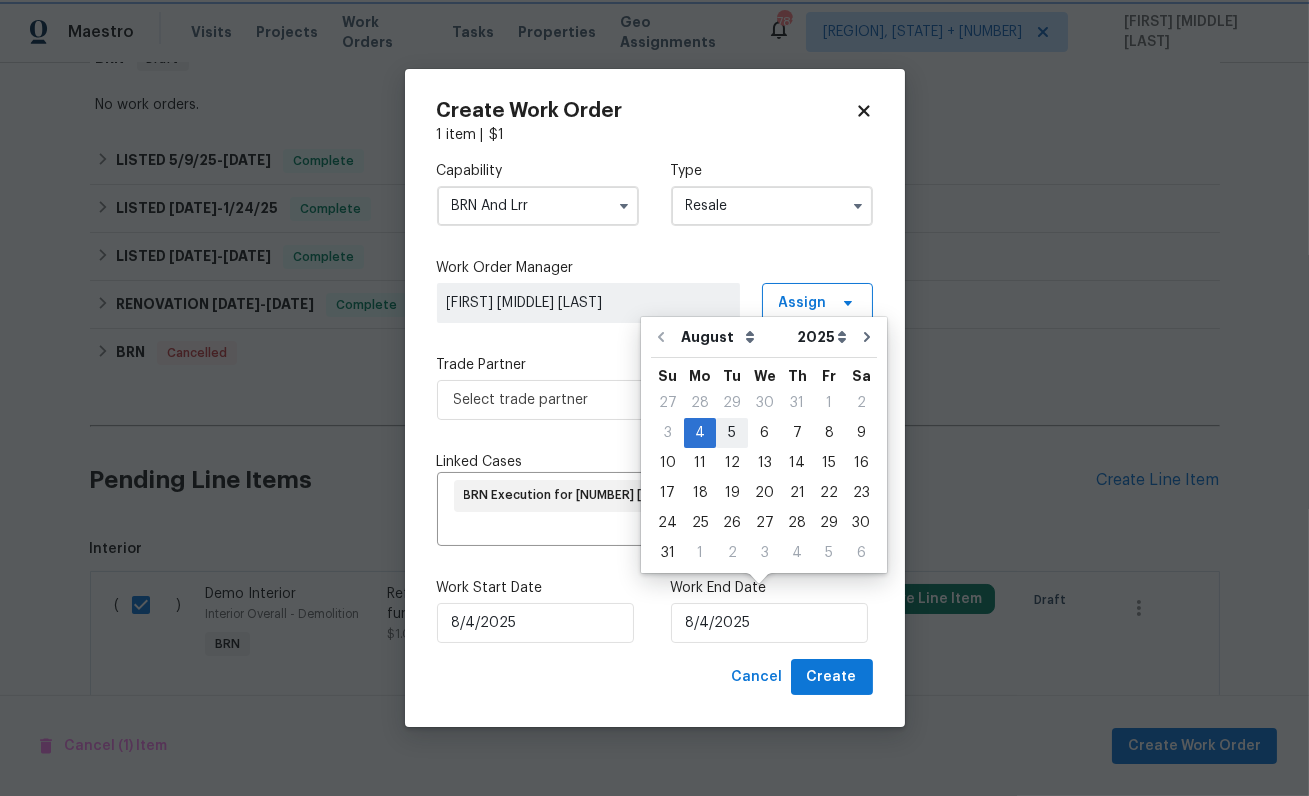 type on "8/5/2025" 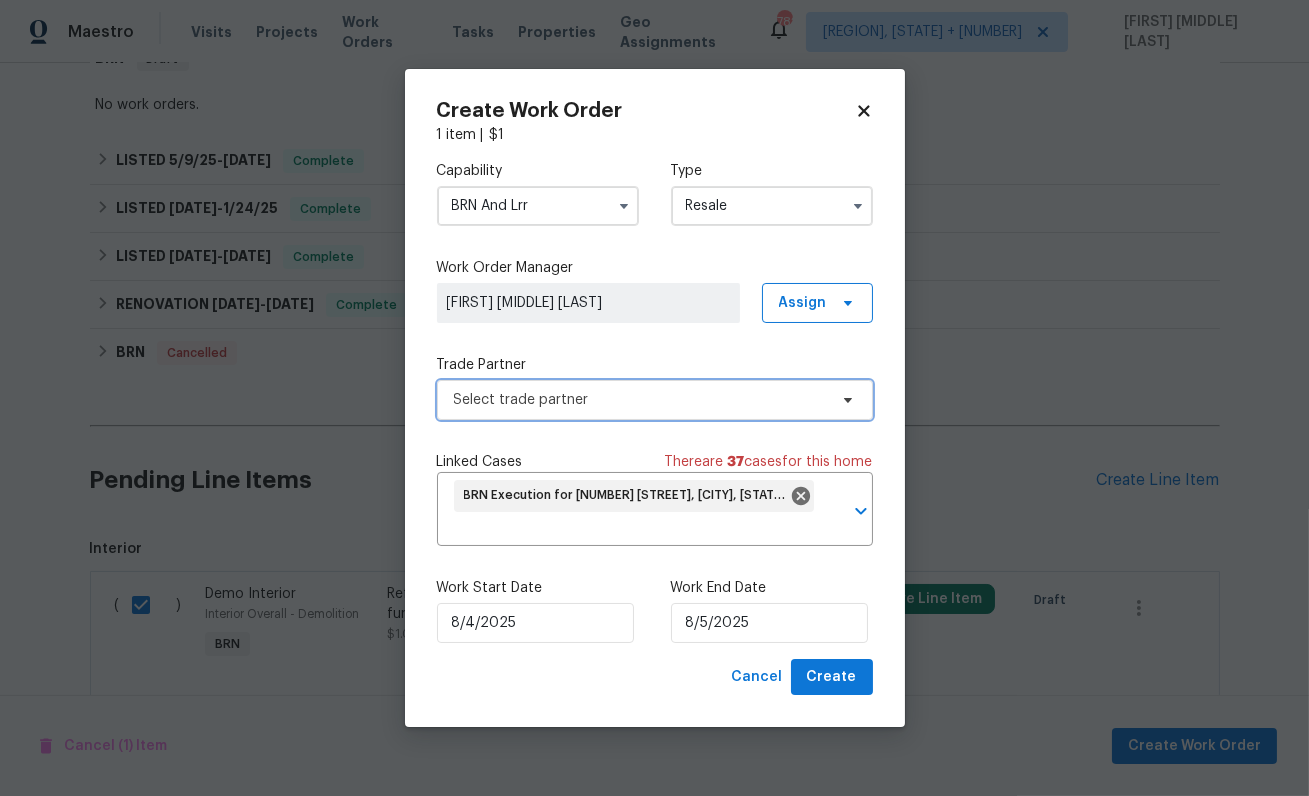click on "Select trade partner" at bounding box center (655, 400) 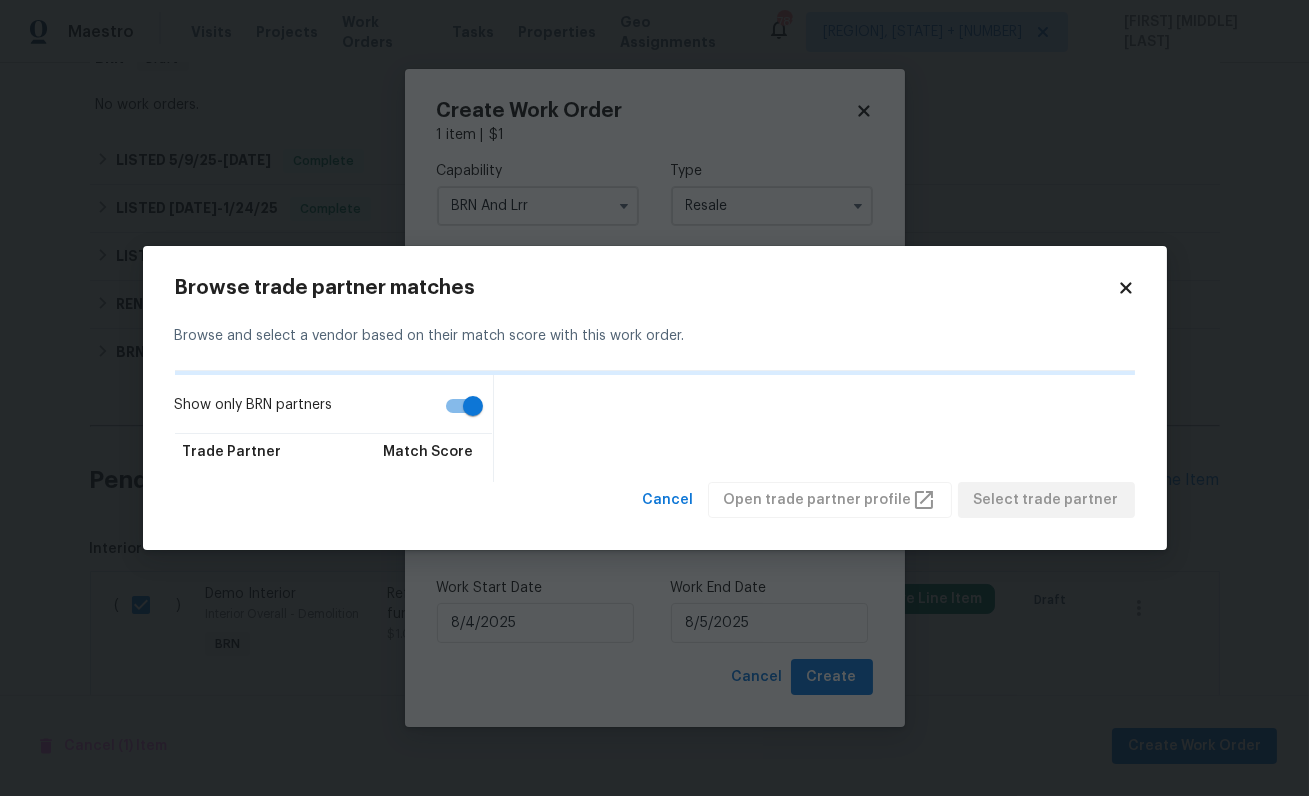 click on "Show only BRN partners" at bounding box center [473, 406] 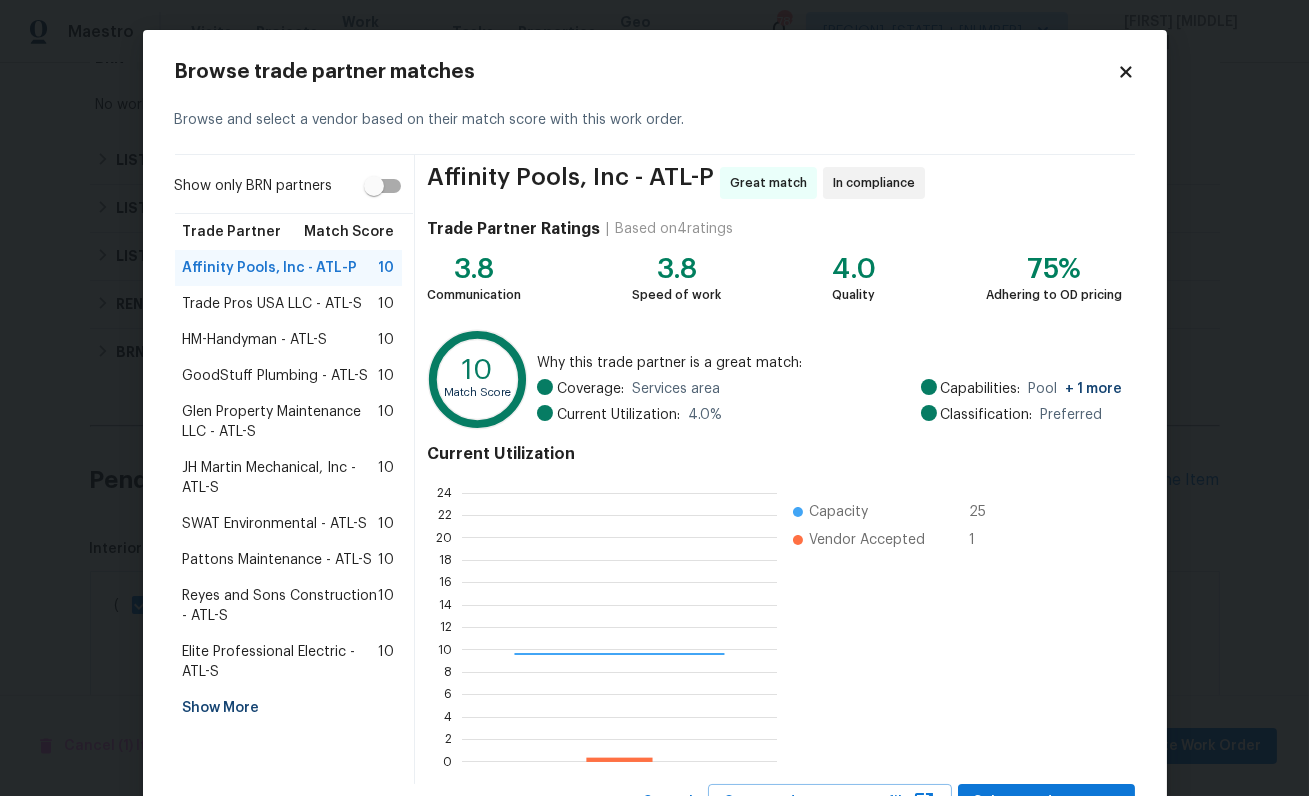 scroll, scrollTop: 1, scrollLeft: 1, axis: both 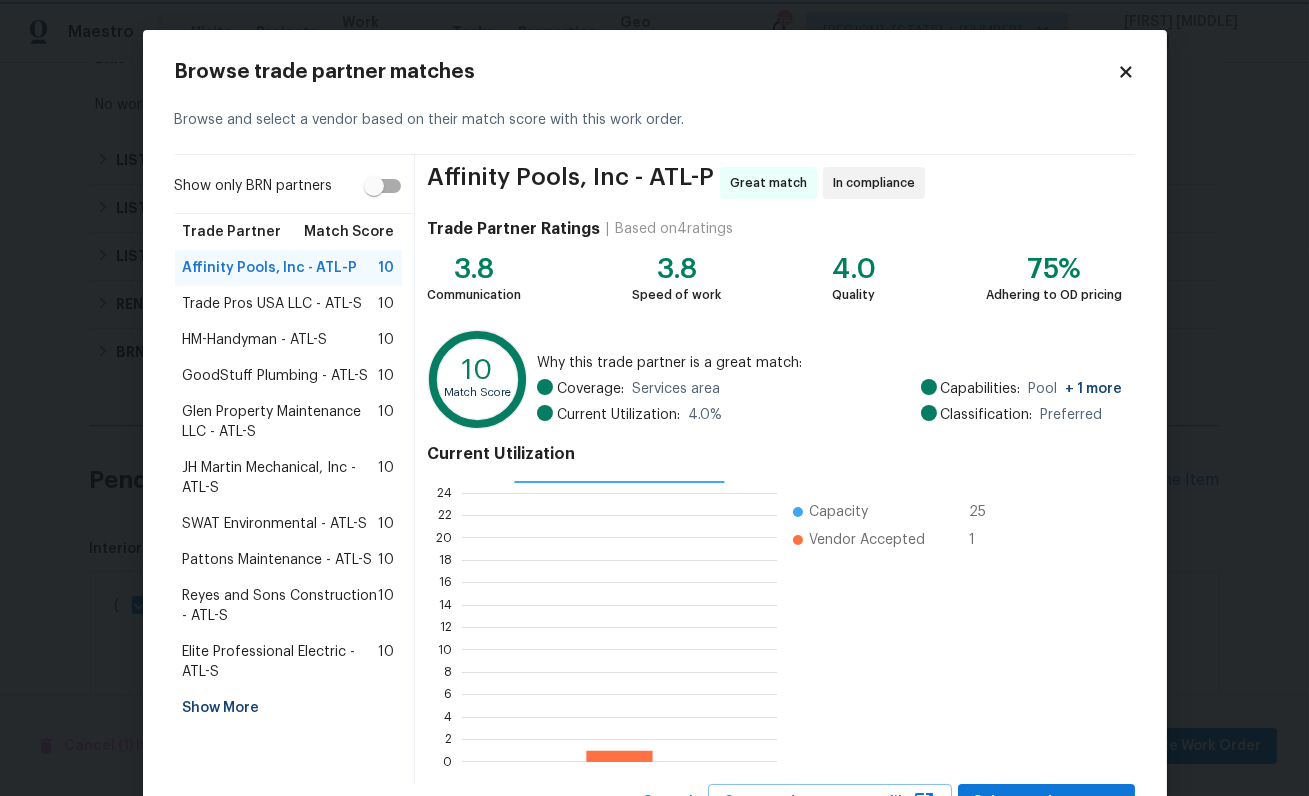 click on "Maestro Visits Projects Work Orders Tasks Properties Geo Assignments 782 Southwest, FL + 59 Isabel Sangeetha Ireland Back to all projects 574 Pool Rd, Hiram, GA 30141 3 Beds | 2 Baths | Total: 1242 ft² | Above Grade: 1242 ft² | Basement Finished: N/A | 1991 OD Select Home Not seen today Mark Seen Actions Last Visit Date 7/25/2025  by  Mirsad Srna   Project Listed   7/24/2025  -  7/28/2025 In Progress Visits Work Orders Maintenance Notes Condition Adjustments Costs Photos Floor Plans Cases LISTED   7/24/25  -  7/28/25 In Progress No work orders. BRN   Draft No work orders. LISTED   5/9/25  -  7/4/25 Complete Restoration 1 of Marietta MOLD_REMEDIATION, RESTORATION $75.00 1 Repair 5/9/2025  -  5/20/2025 Complete MayFor Construction LLC GENERAL_CONTRACTOR, OD_SELECT $885.00 1 Repair 5/19/2025  -  5/22/2025 Paid HBR Renovations GENERAL_CONTRACTOR $10,248.66 3 Repairs 5/21/2025  -  7/4/2025 Paid MayFor Construction LLC GENERAL_CONTRACTOR, OD_SELECT $150.00 1 Repair 5/22/2025  -  5/26/2025 Paid LISTED   1/22/25" at bounding box center [654, 398] 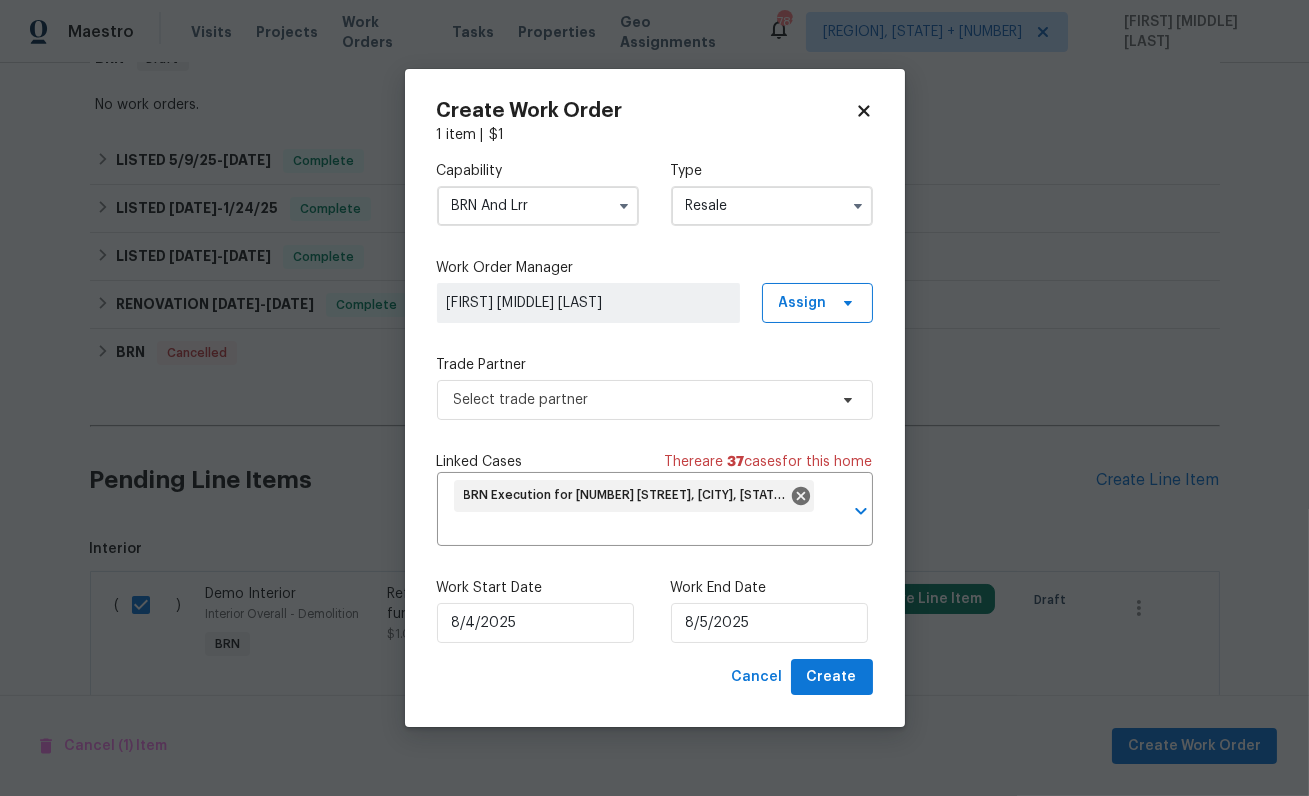 click on "BRN And Lrr" at bounding box center (538, 206) 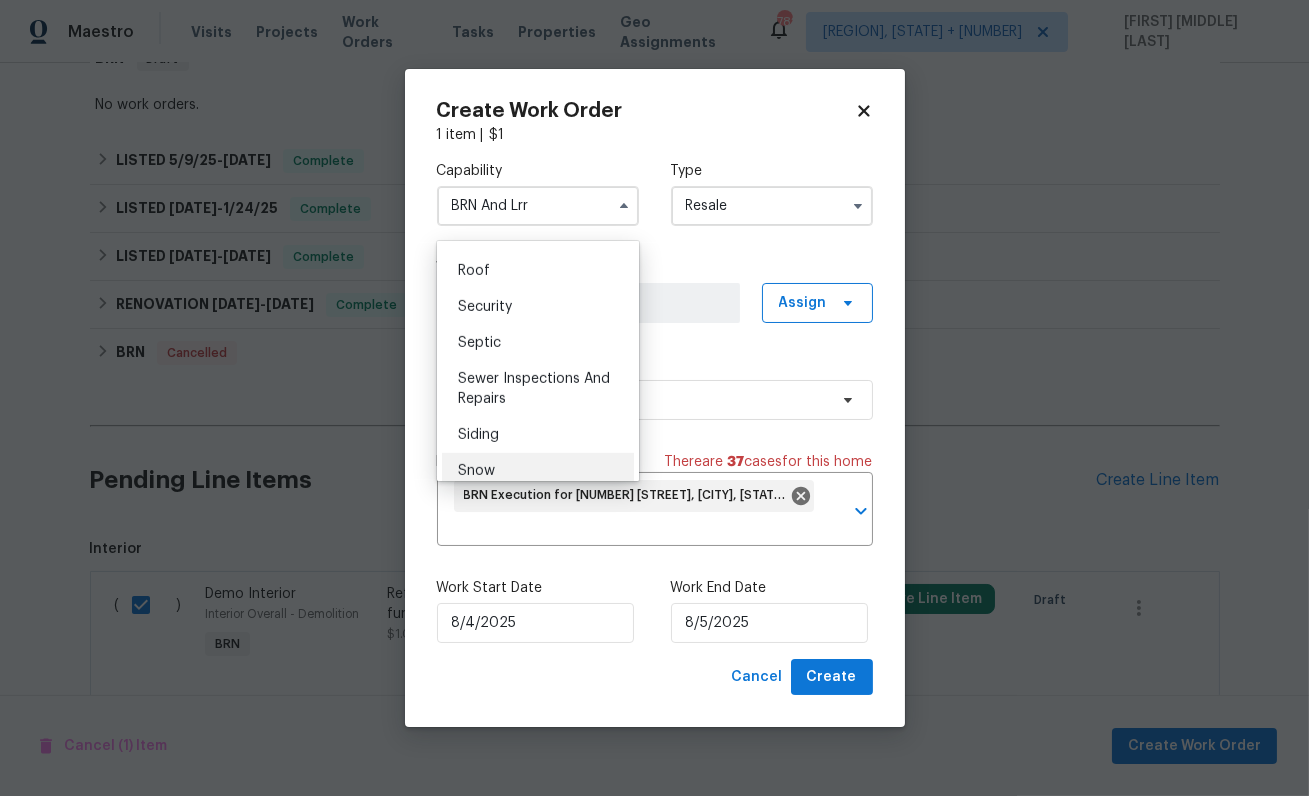 scroll, scrollTop: 2029, scrollLeft: 0, axis: vertical 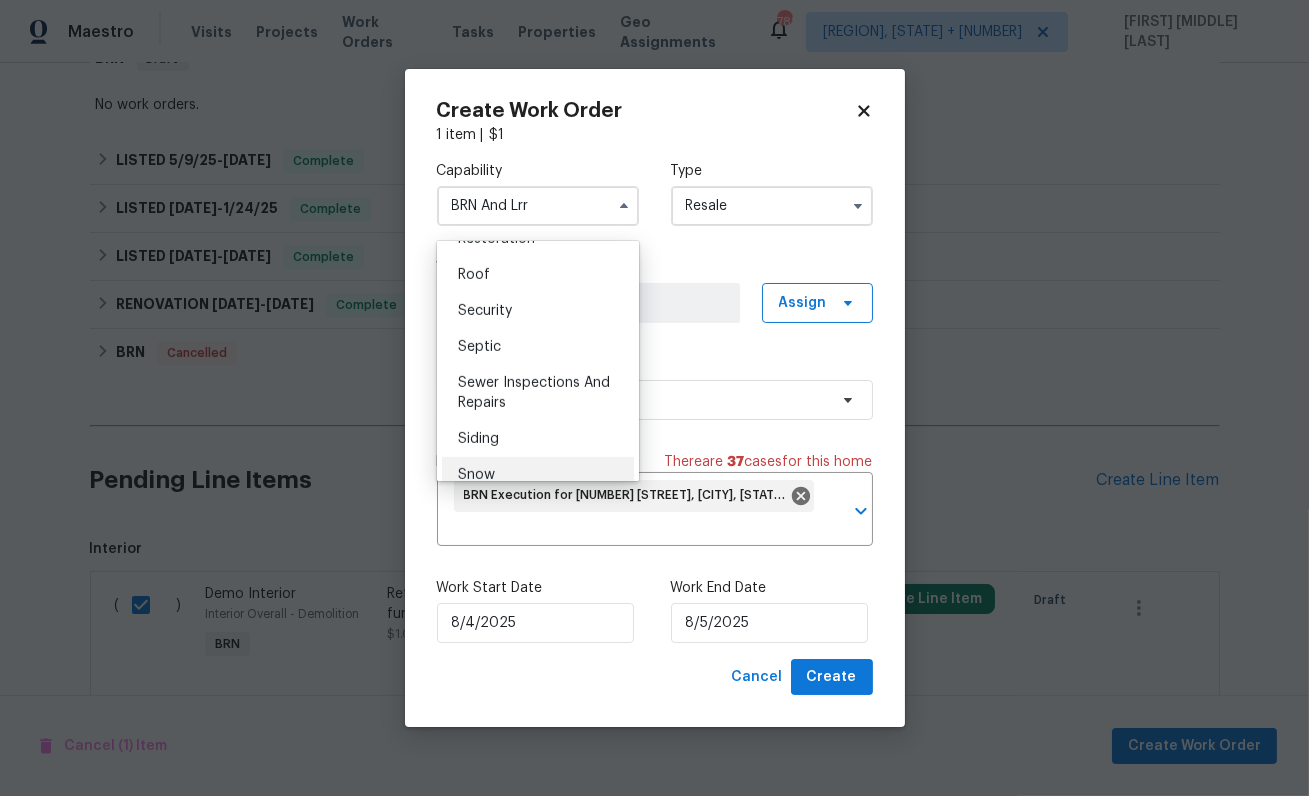 click on "Septic" at bounding box center [538, 347] 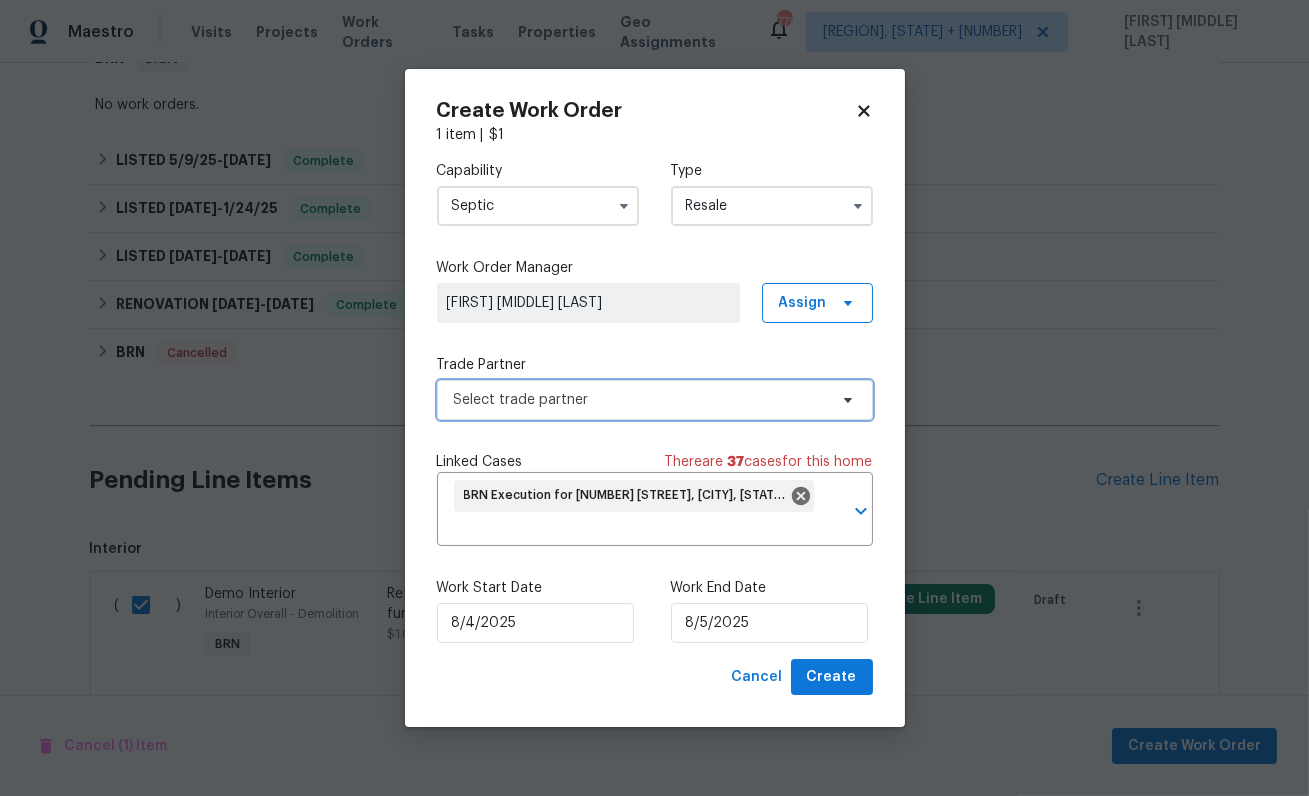 click on "Select trade partner" at bounding box center [640, 400] 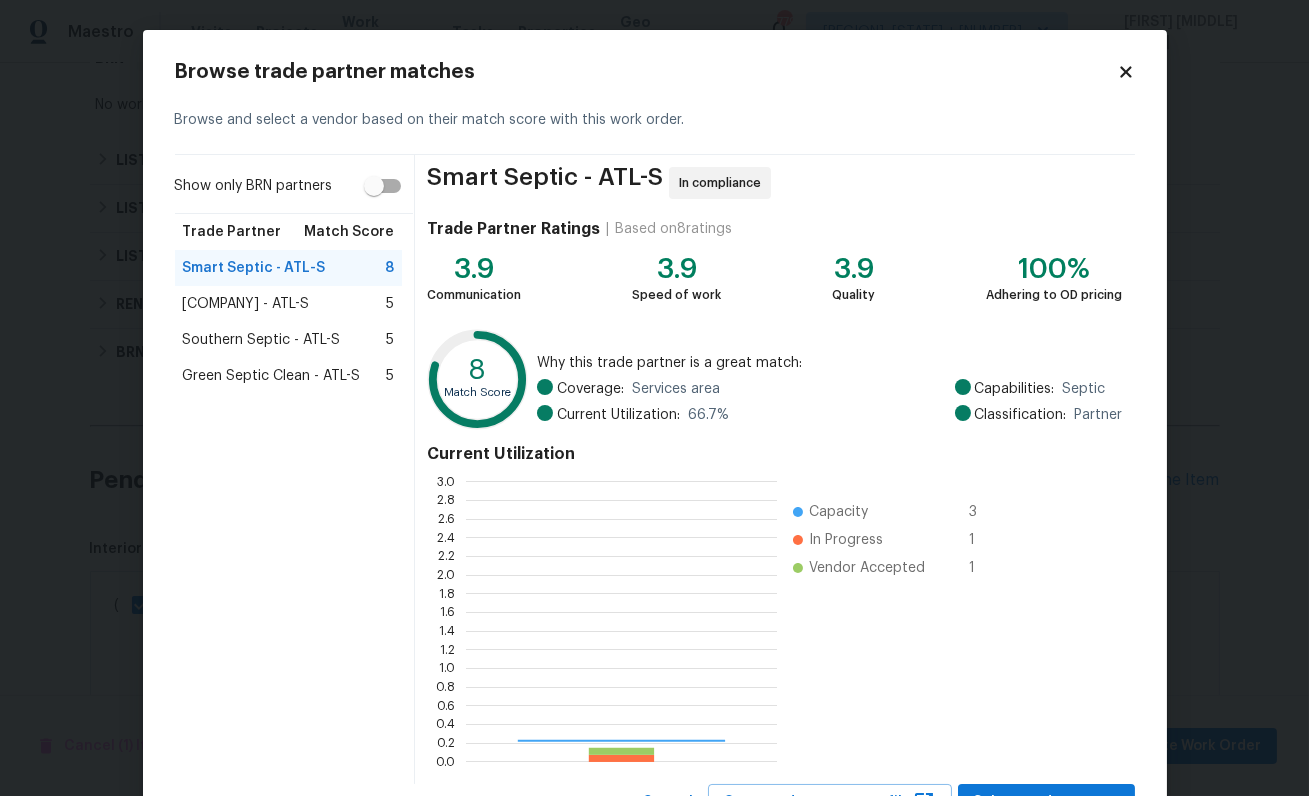 scroll, scrollTop: 1, scrollLeft: 1, axis: both 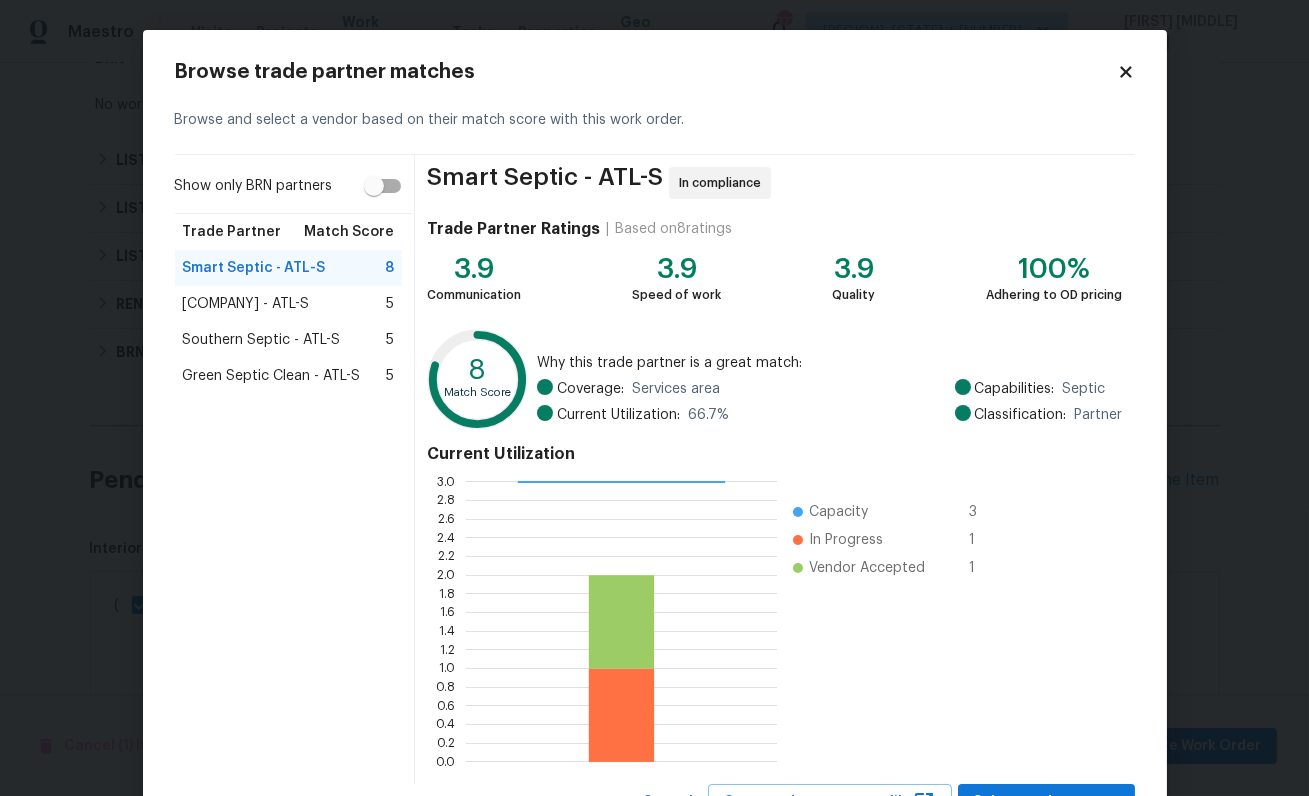 click on "Maestro Visits Projects Work Orders Tasks Properties Geo Assignments 777 Southwest, FL + 59 Isabel Sangeetha Ireland Back to all projects 574 Pool Rd, Hiram, GA 30141 3 Beds | 2 Baths | Total: 1242 ft² | Above Grade: 1242 ft² | Basement Finished: N/A | 1991 OD Select Home Not seen today Mark Seen Actions Last Visit Date 7/25/2025  by  Mirsad Srna   Project Listed   7/24/2025  -  7/28/2025 In Progress Visits Work Orders Maintenance Notes Condition Adjustments Costs Photos Floor Plans Cases LISTED   7/24/25  -  7/28/25 In Progress No work orders. BRN   Draft No work orders. LISTED   5/9/25  -  7/4/25 Complete Restoration 1 of Marietta MOLD_REMEDIATION, RESTORATION $75.00 1 Repair 5/9/2025  -  5/20/2025 Complete MayFor Construction LLC GENERAL_CONTRACTOR, OD_SELECT $885.00 1 Repair 5/19/2025  -  5/22/2025 Paid HBR Renovations GENERAL_CONTRACTOR $10,248.66 3 Repairs 5/21/2025  -  7/4/2025 Paid MayFor Construction LLC GENERAL_CONTRACTOR, OD_SELECT $150.00 1 Repair 5/22/2025  -  5/26/2025 Paid LISTED   1/22/25" at bounding box center [654, 398] 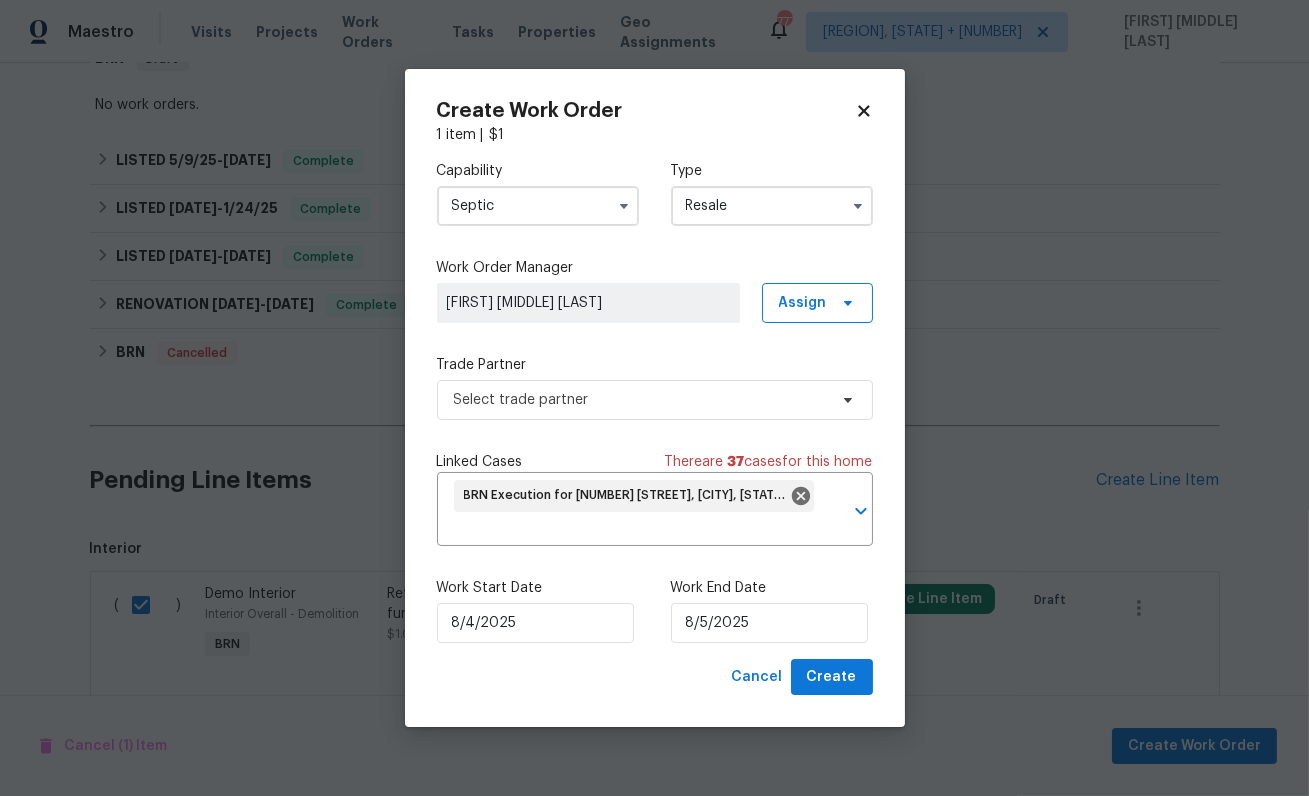 click on "Septic" at bounding box center [538, 206] 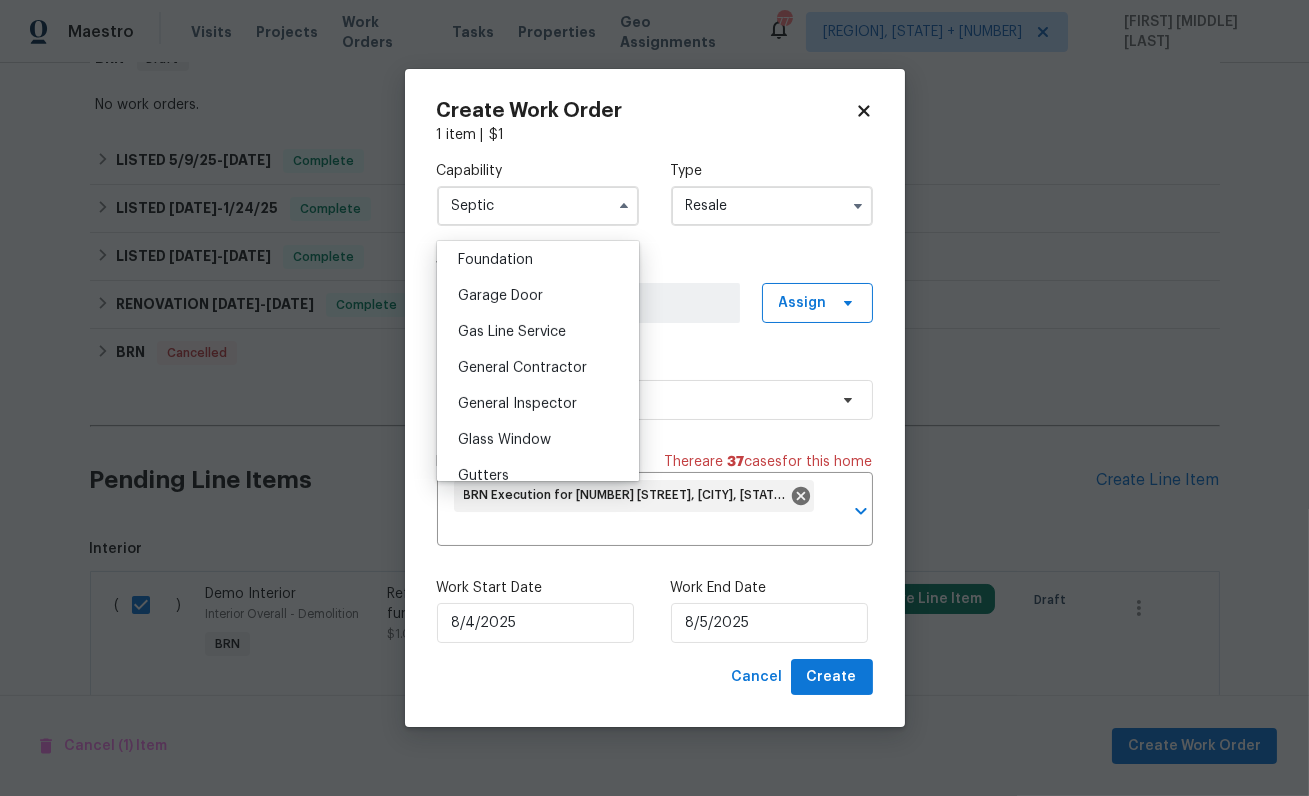 scroll, scrollTop: 841, scrollLeft: 0, axis: vertical 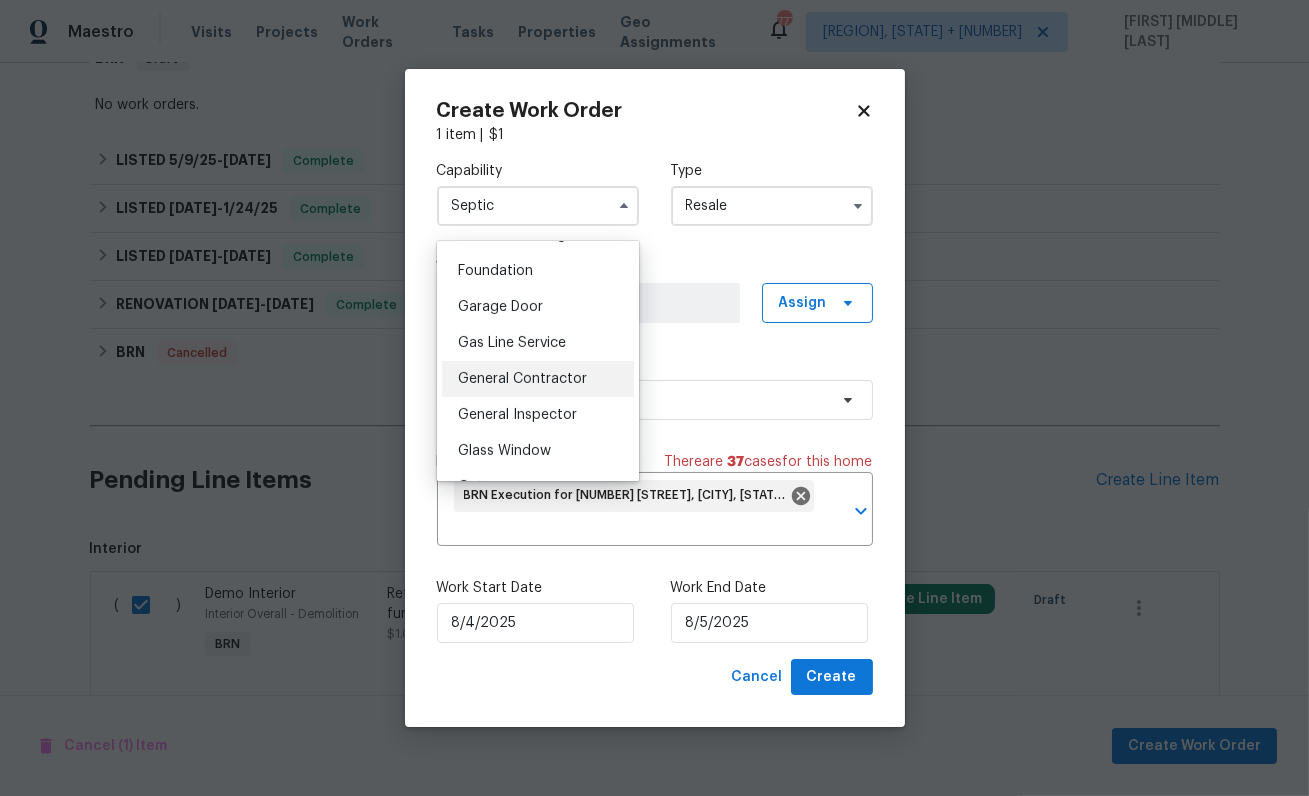 click on "General Contractor" at bounding box center [522, 379] 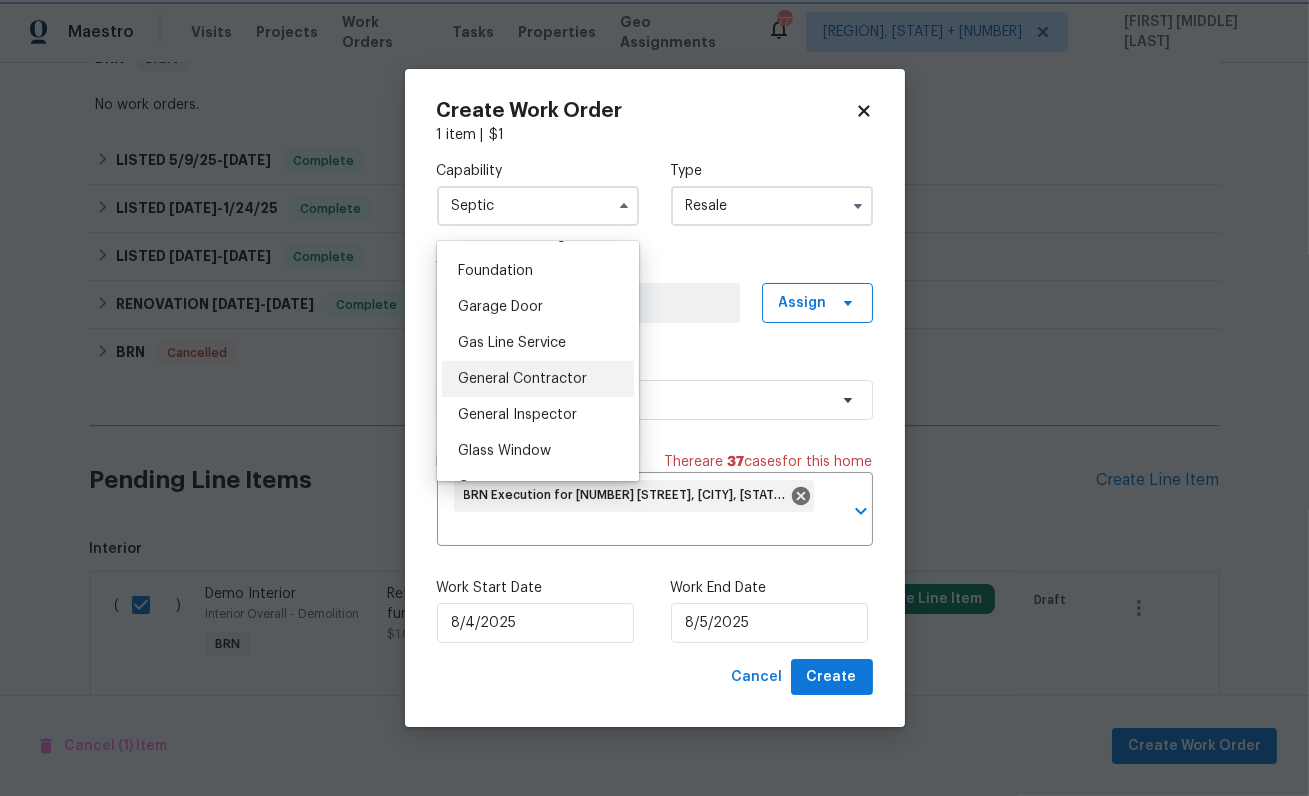 type on "General Contractor" 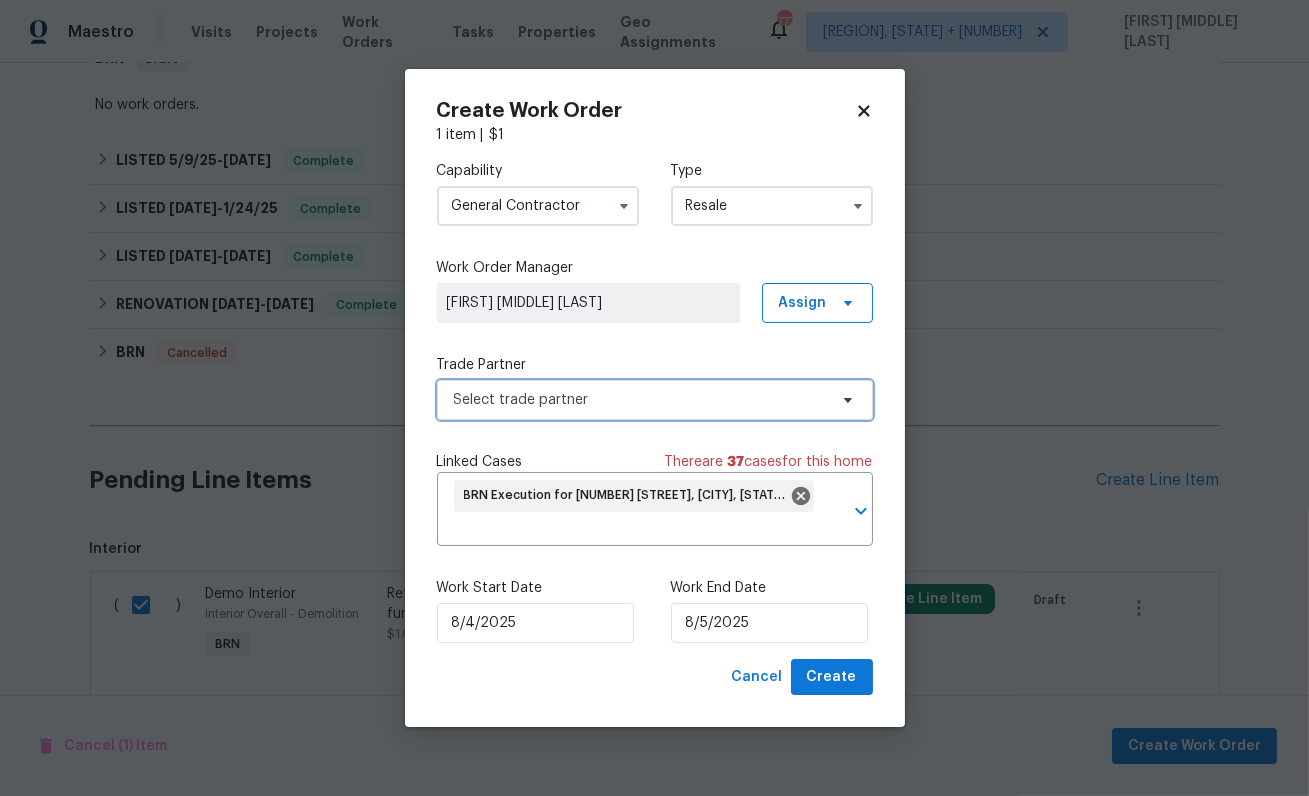 click on "Select trade partner" at bounding box center [640, 400] 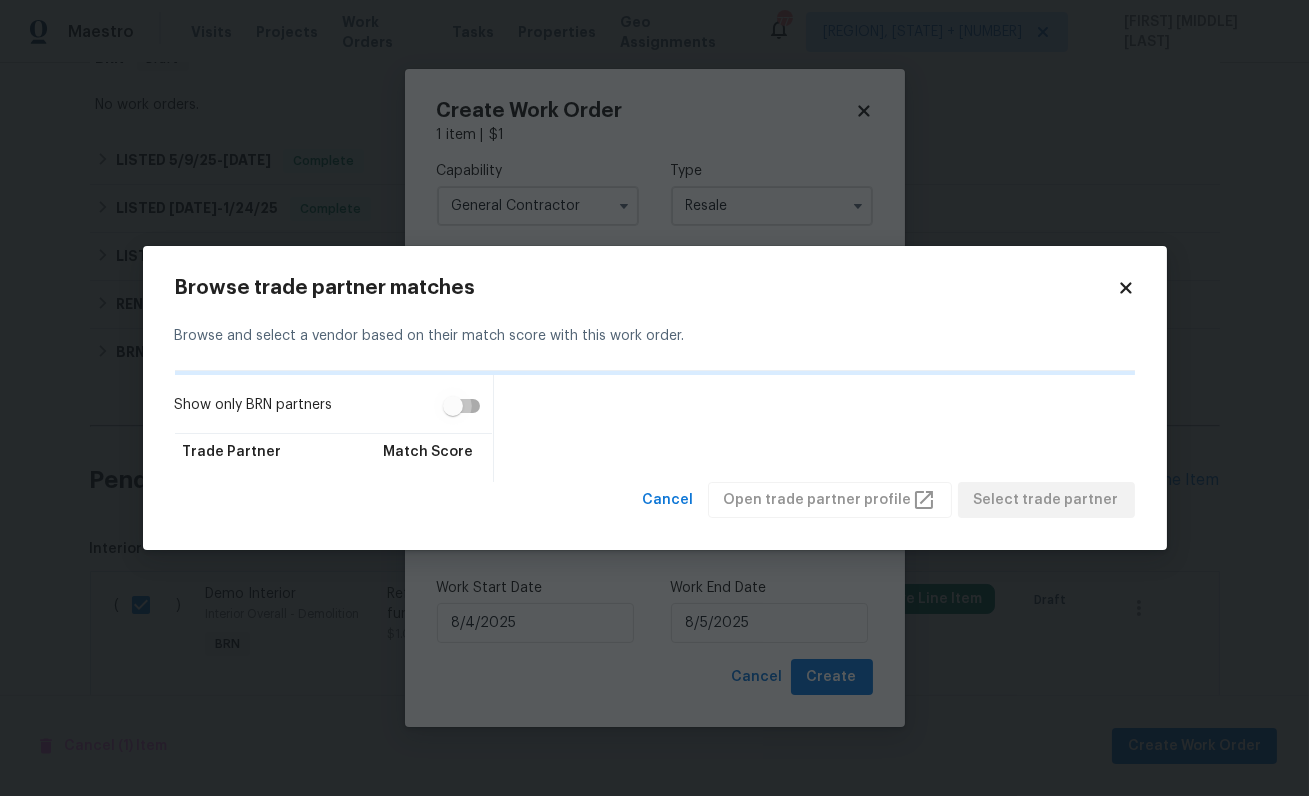 click on "Show only BRN partners" at bounding box center [453, 406] 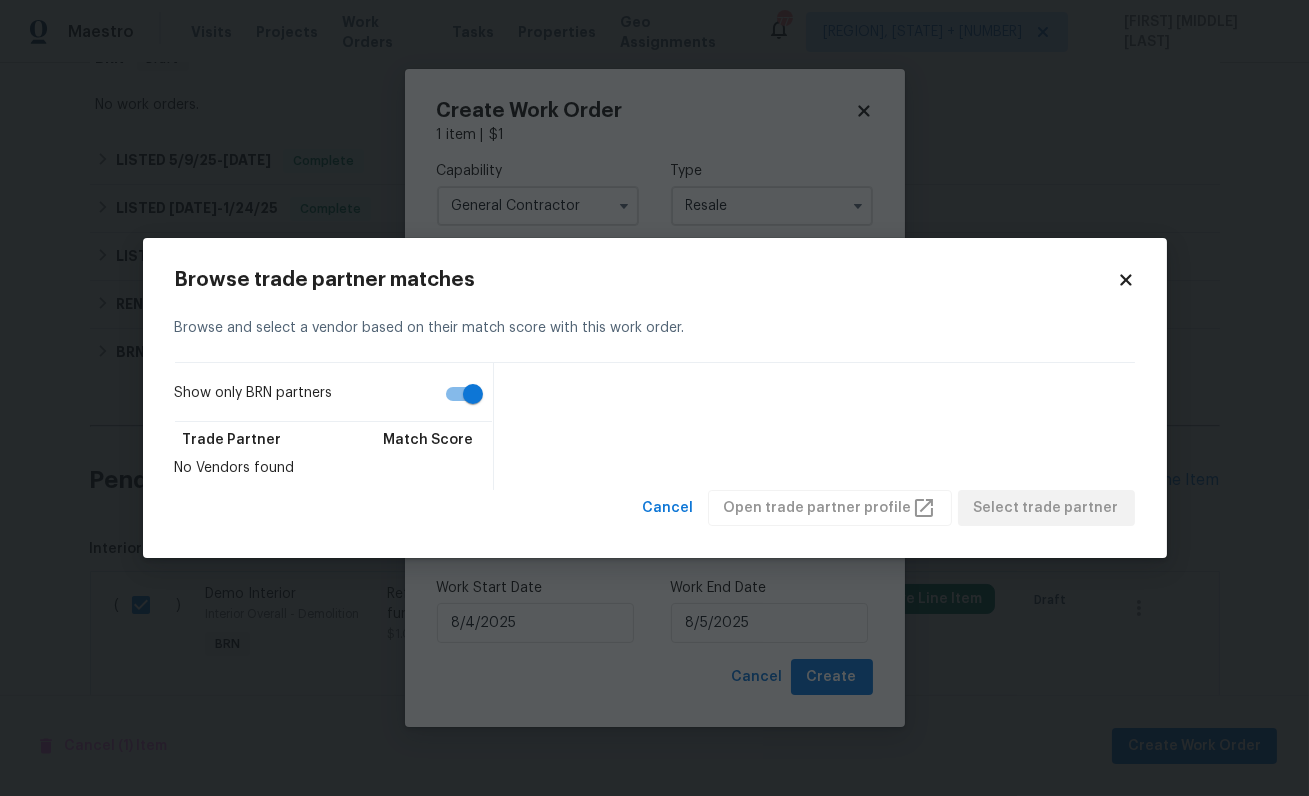 click on "Show only BRN partners" at bounding box center (473, 394) 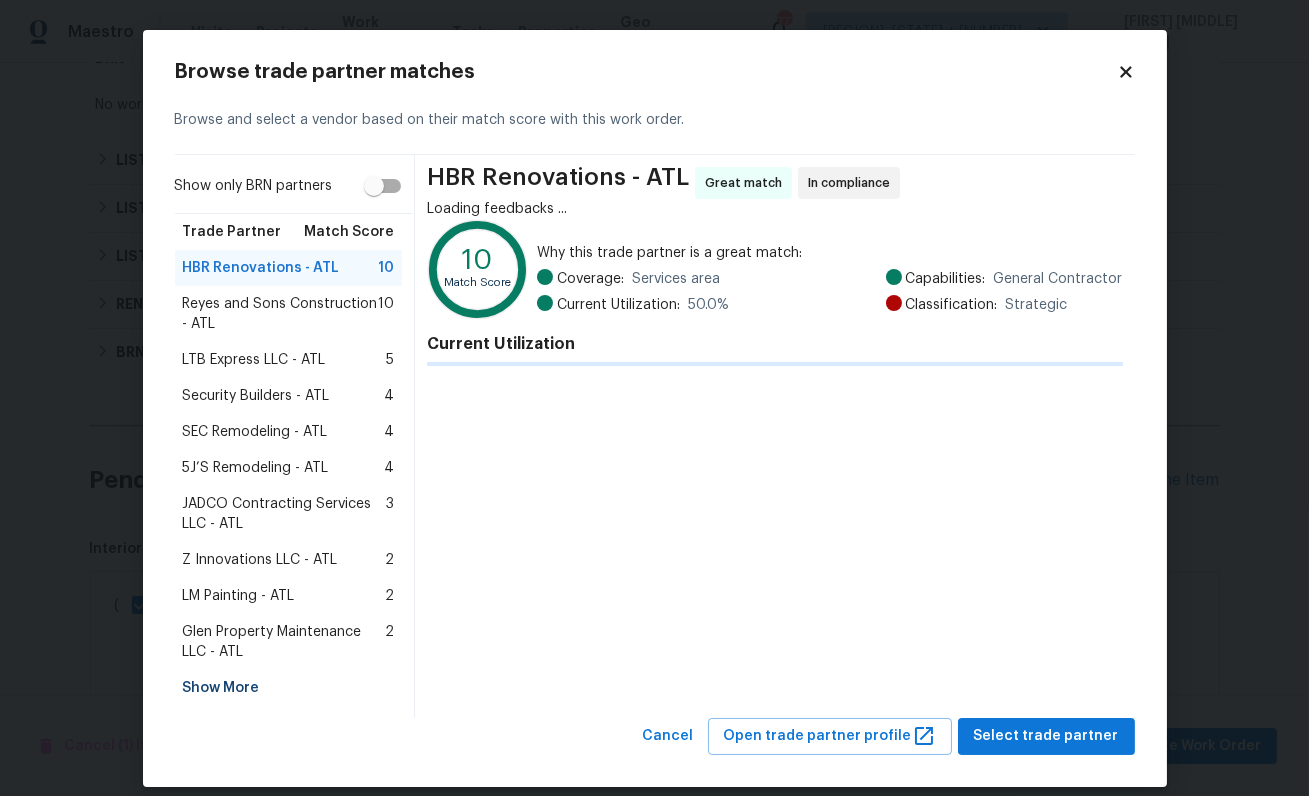 click on "HBR Renovations - ATL Great match In compliance Loading feedbacks ... 10 Match Score Why this trade partner is a great match: Coverage: Services area Current Utilization: 50.0 % Capabilities: General Contractor Classification: Strategic Current Utilization" at bounding box center [774, 436] 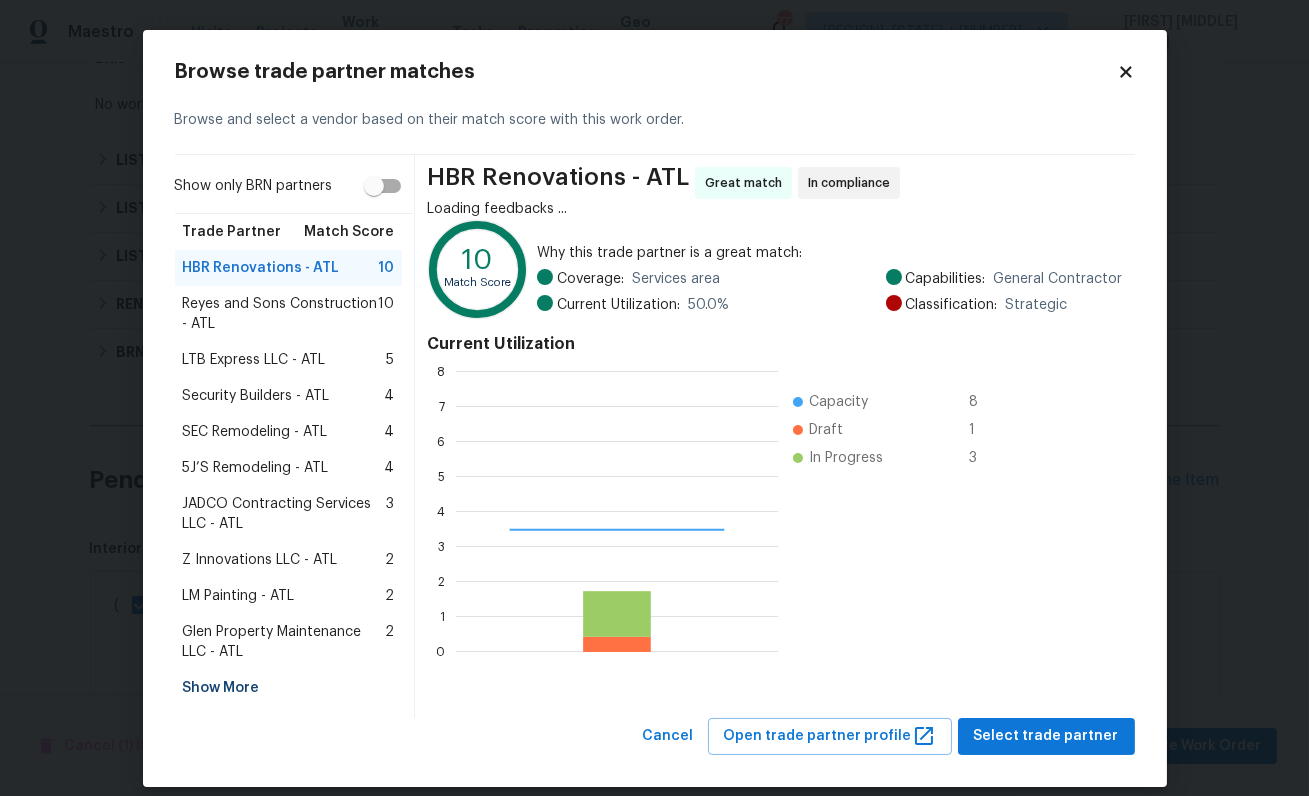 scroll, scrollTop: 1, scrollLeft: 1, axis: both 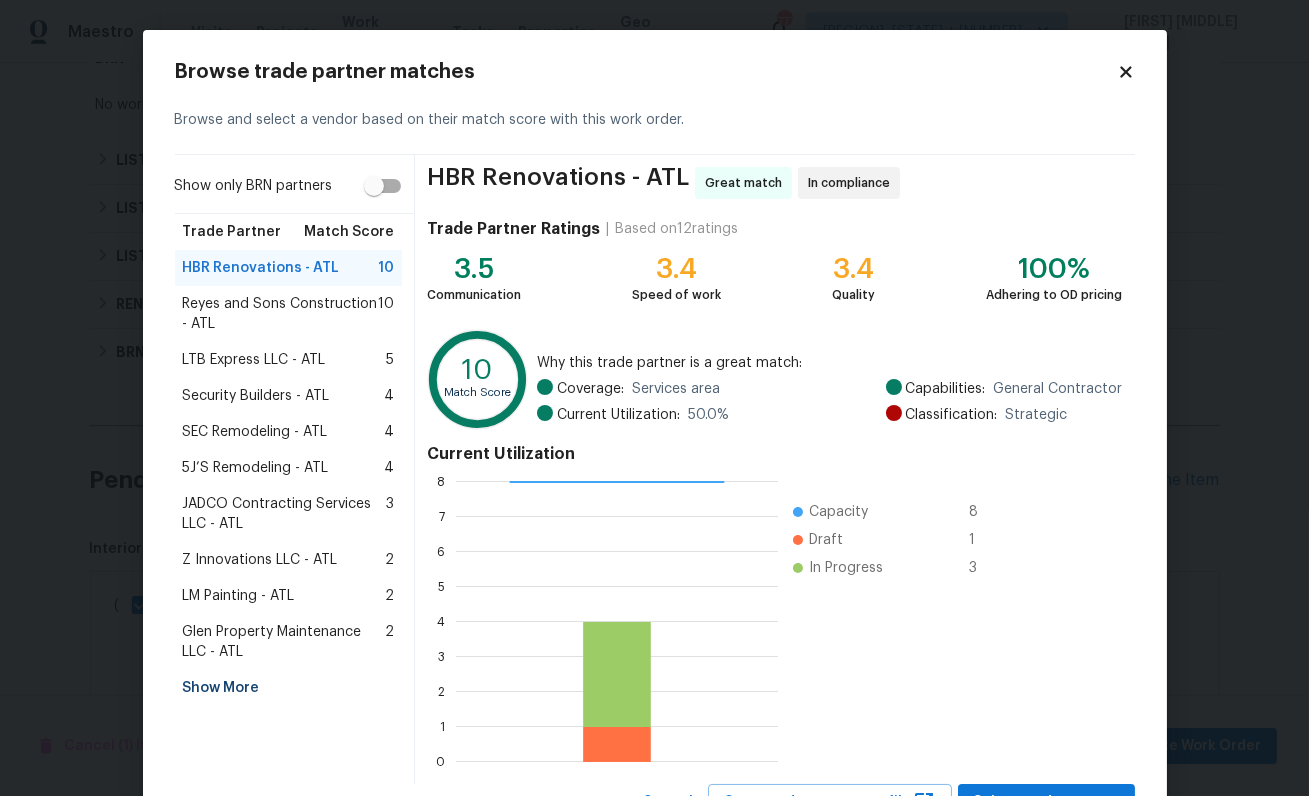 click on "Show More" at bounding box center (289, 688) 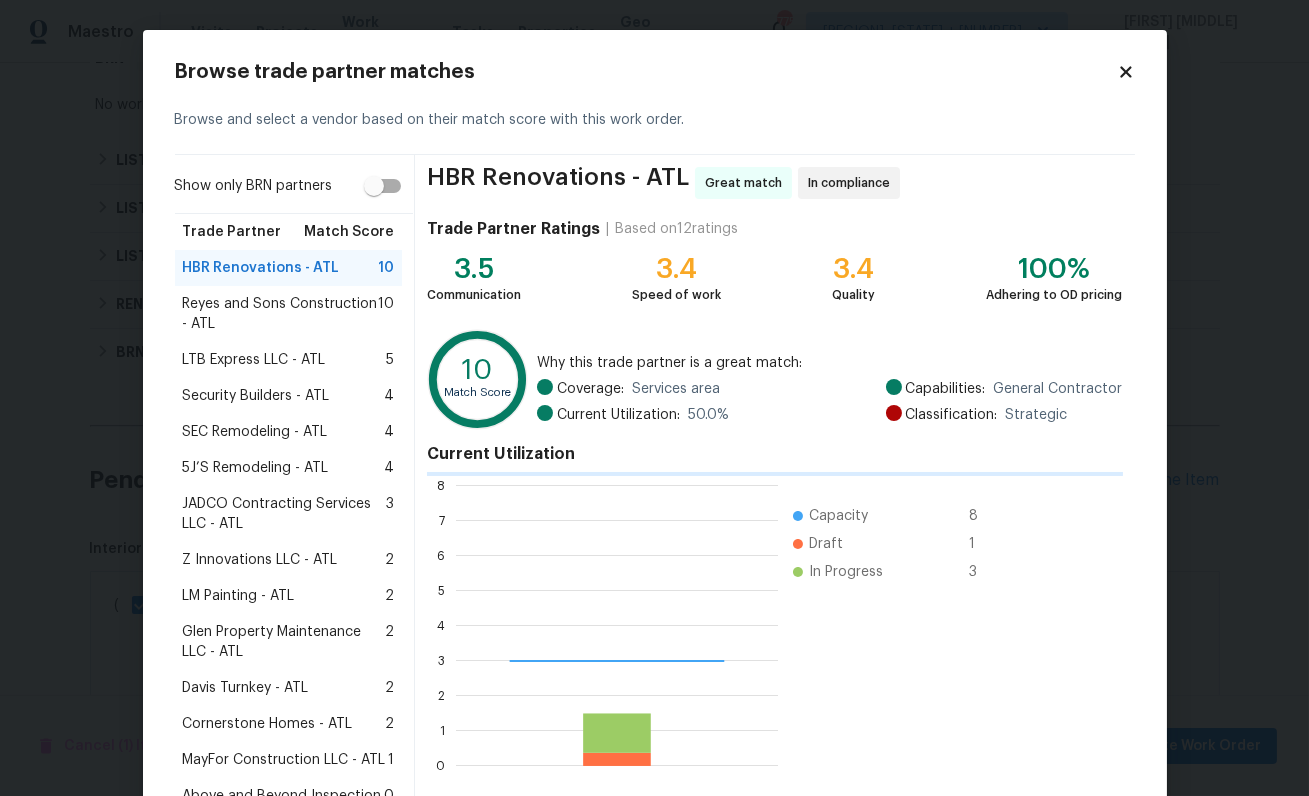 scroll, scrollTop: 1, scrollLeft: 1, axis: both 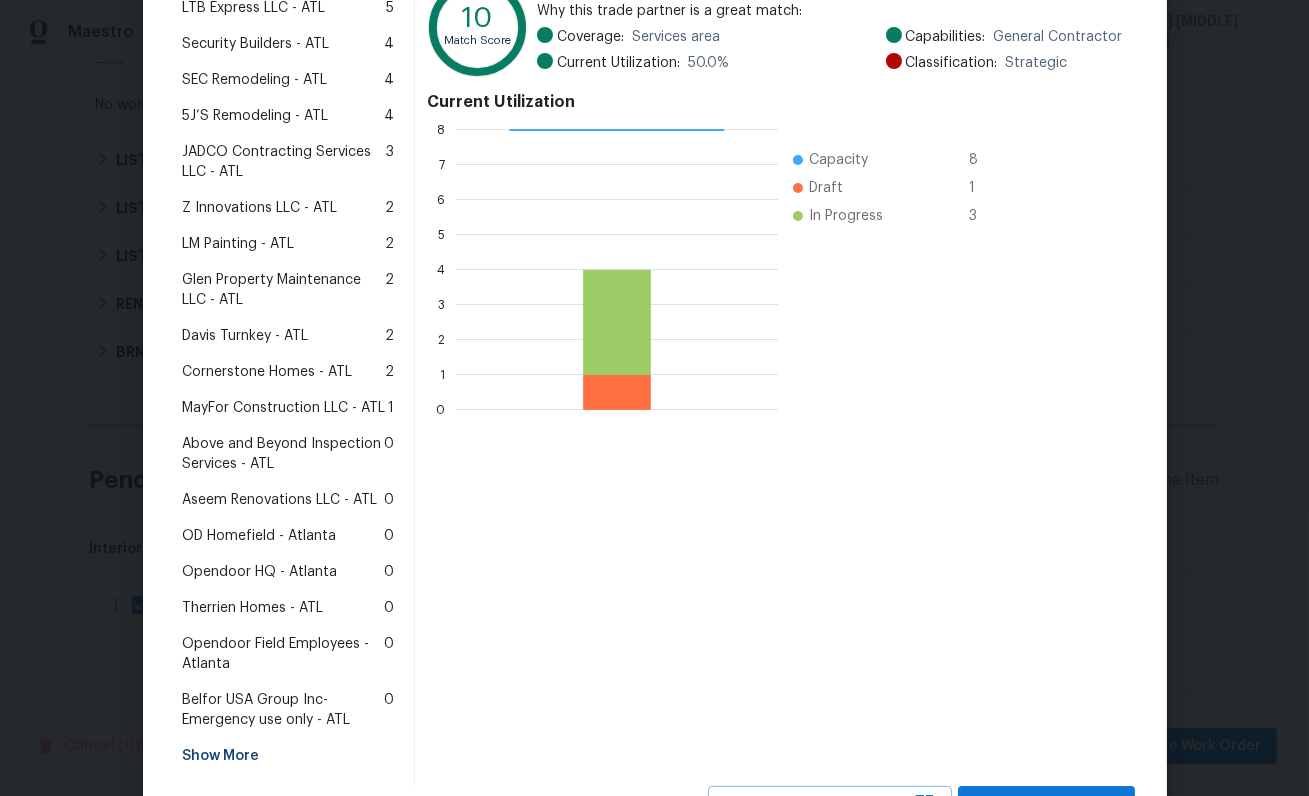 click on "MayFor Construction LLC - ATL" at bounding box center (284, 408) 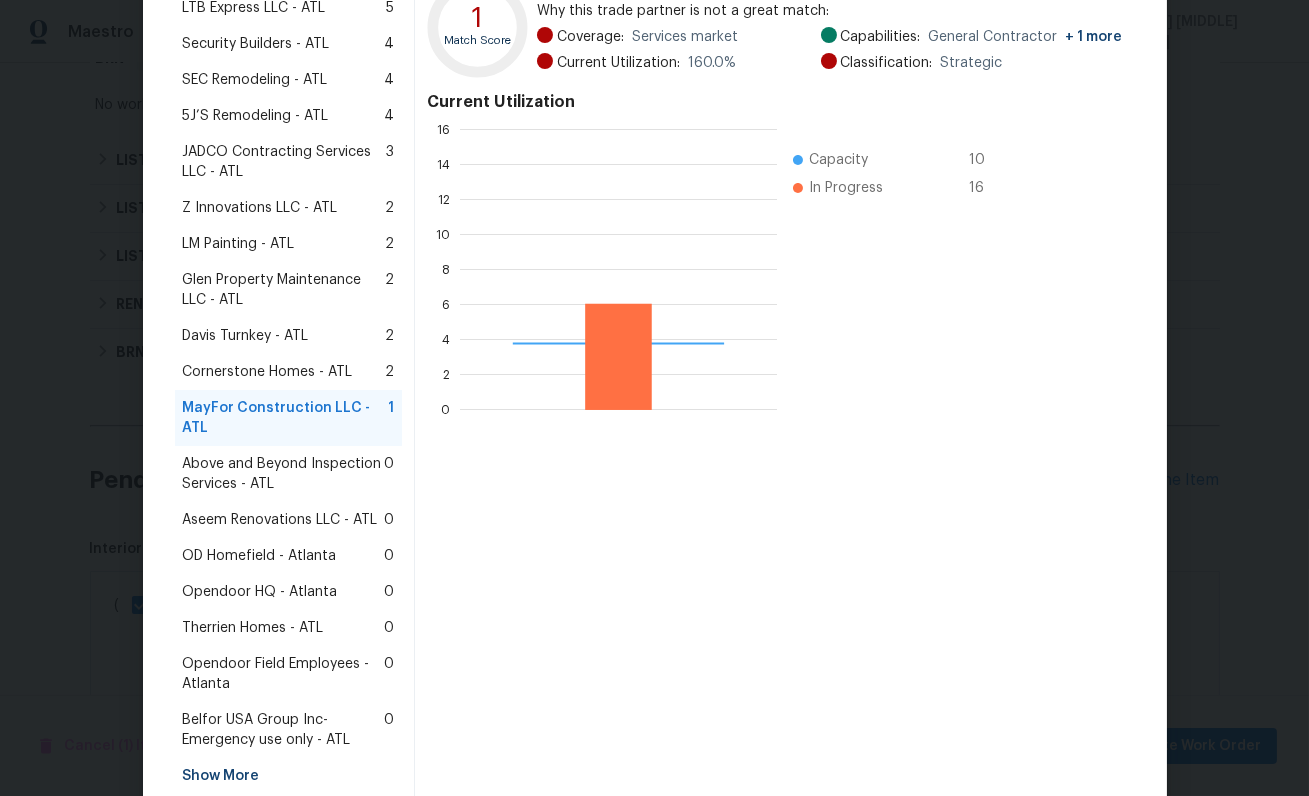 scroll, scrollTop: 1, scrollLeft: 1, axis: both 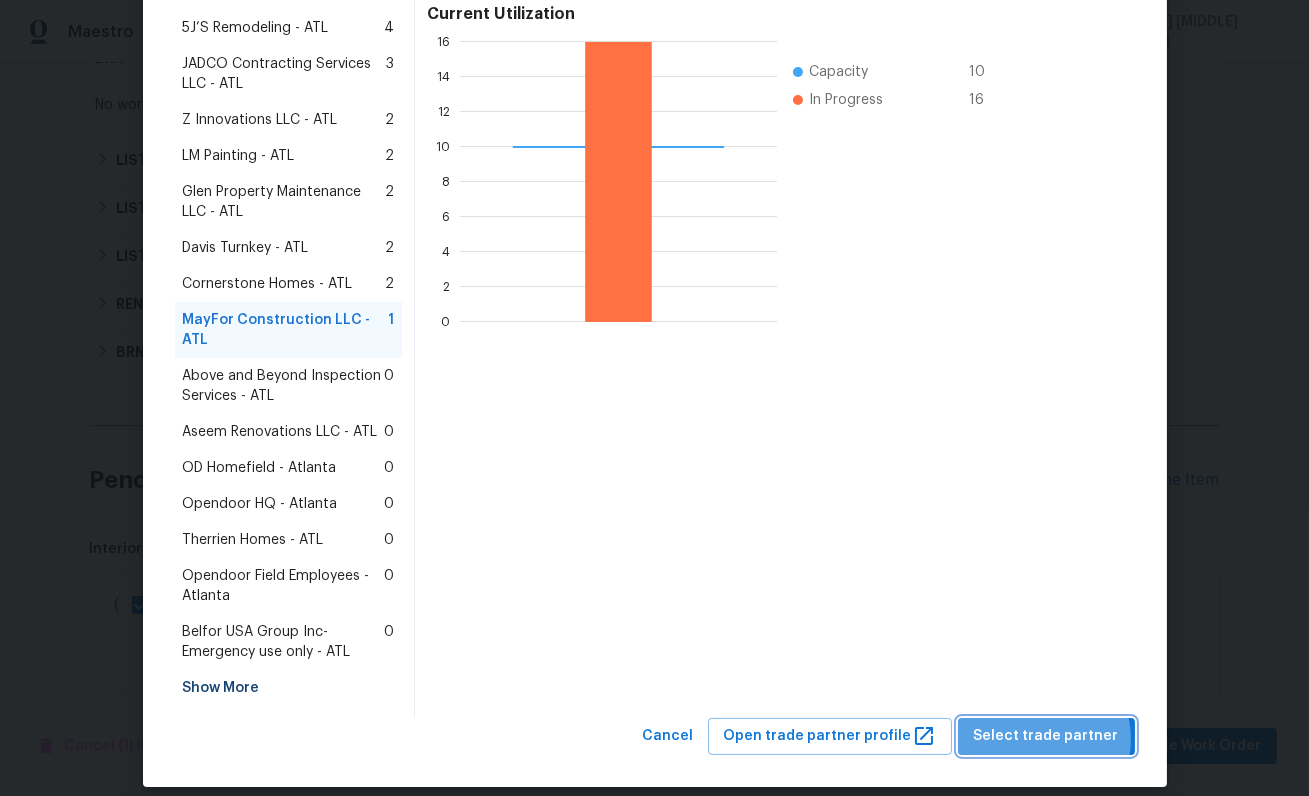 click on "Select trade partner" at bounding box center [1046, 736] 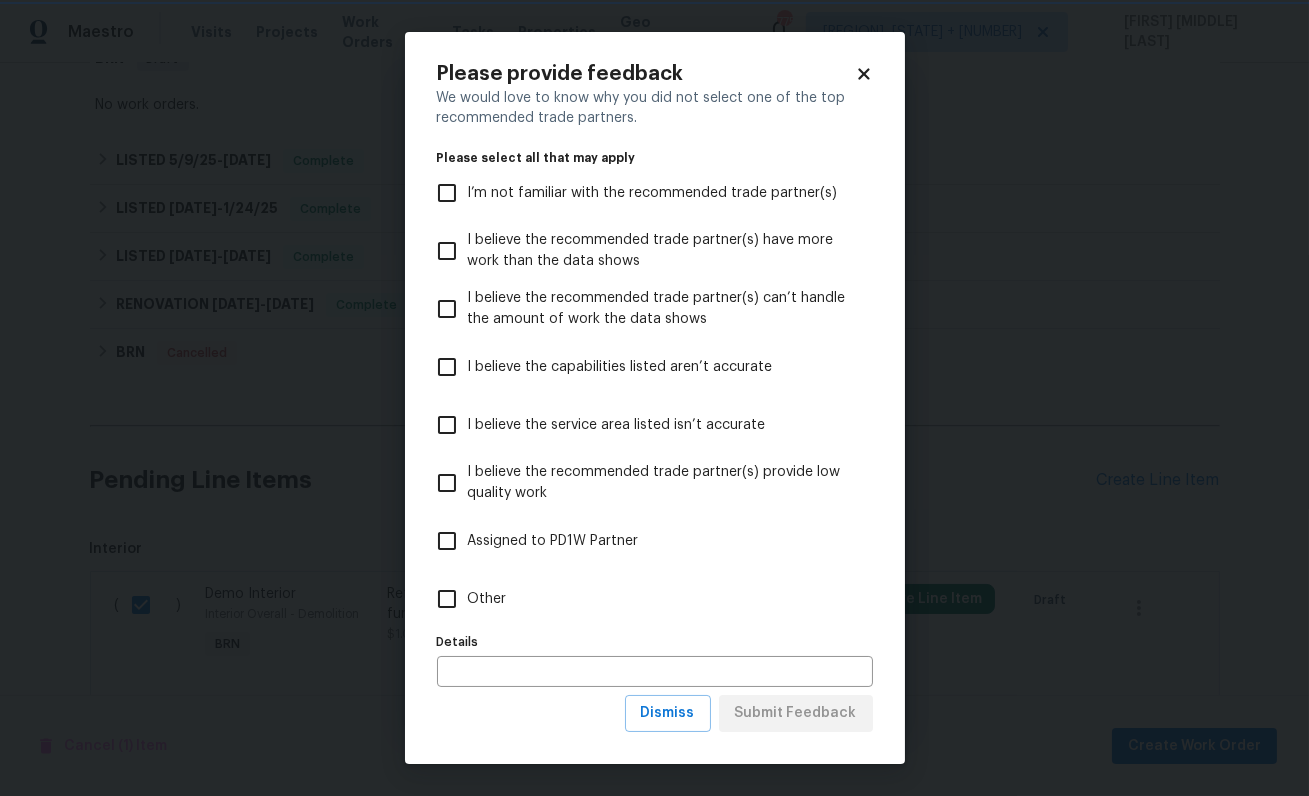 scroll, scrollTop: 0, scrollLeft: 0, axis: both 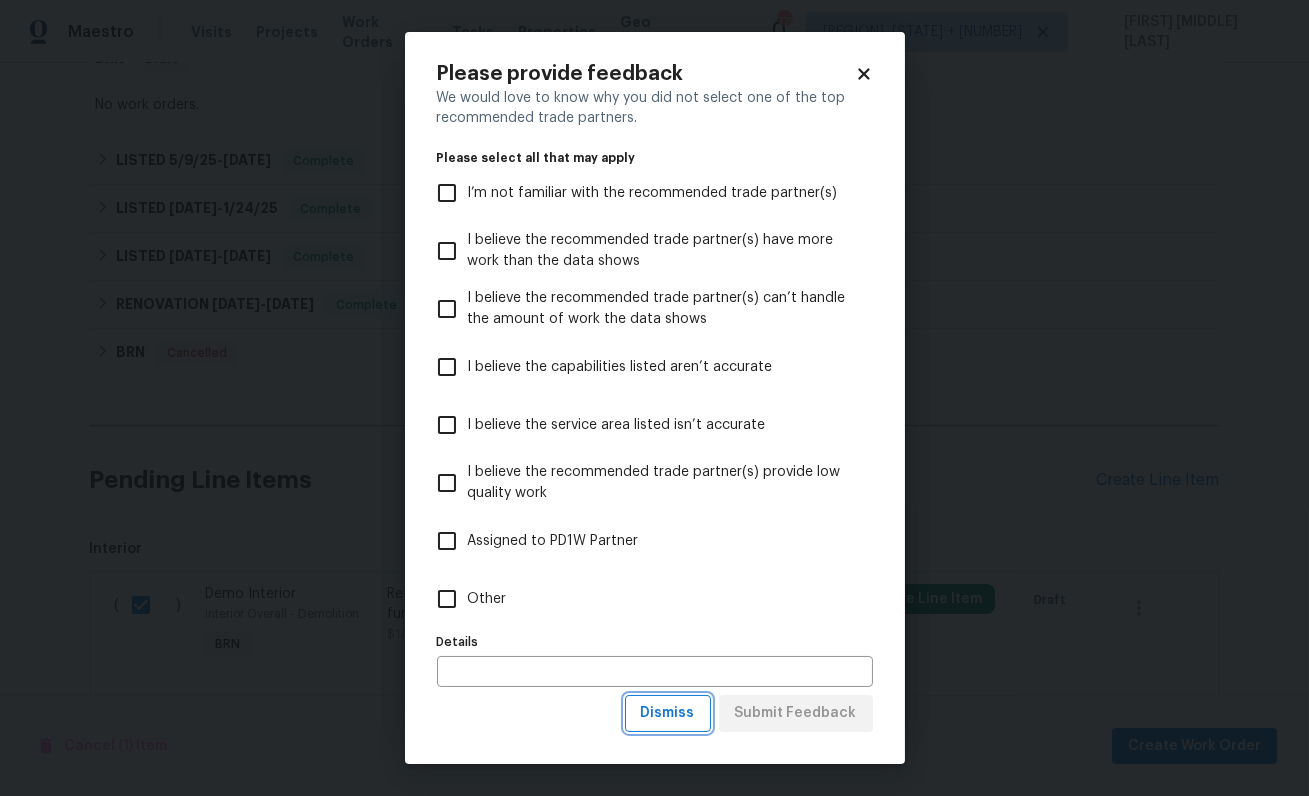 click on "Dismiss" at bounding box center [668, 713] 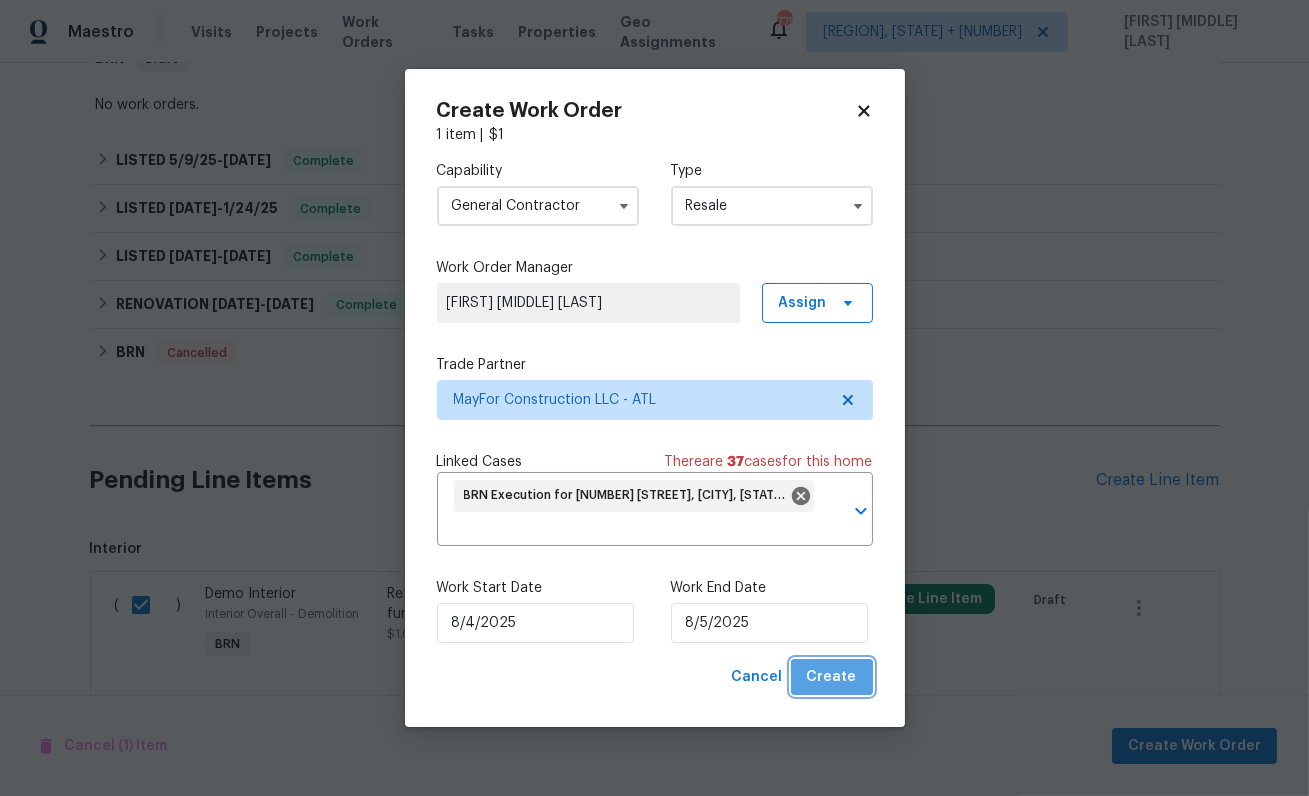 click on "Create" at bounding box center [832, 677] 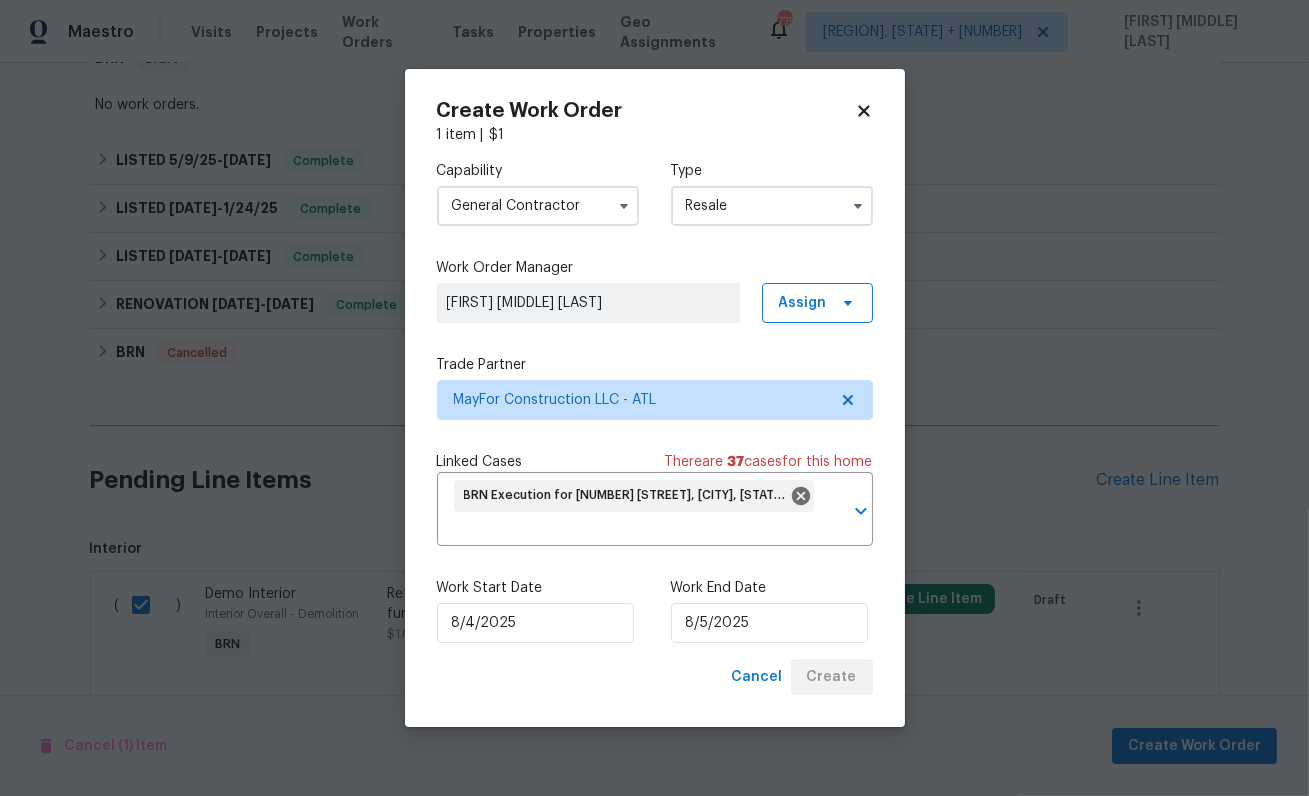 checkbox on "false" 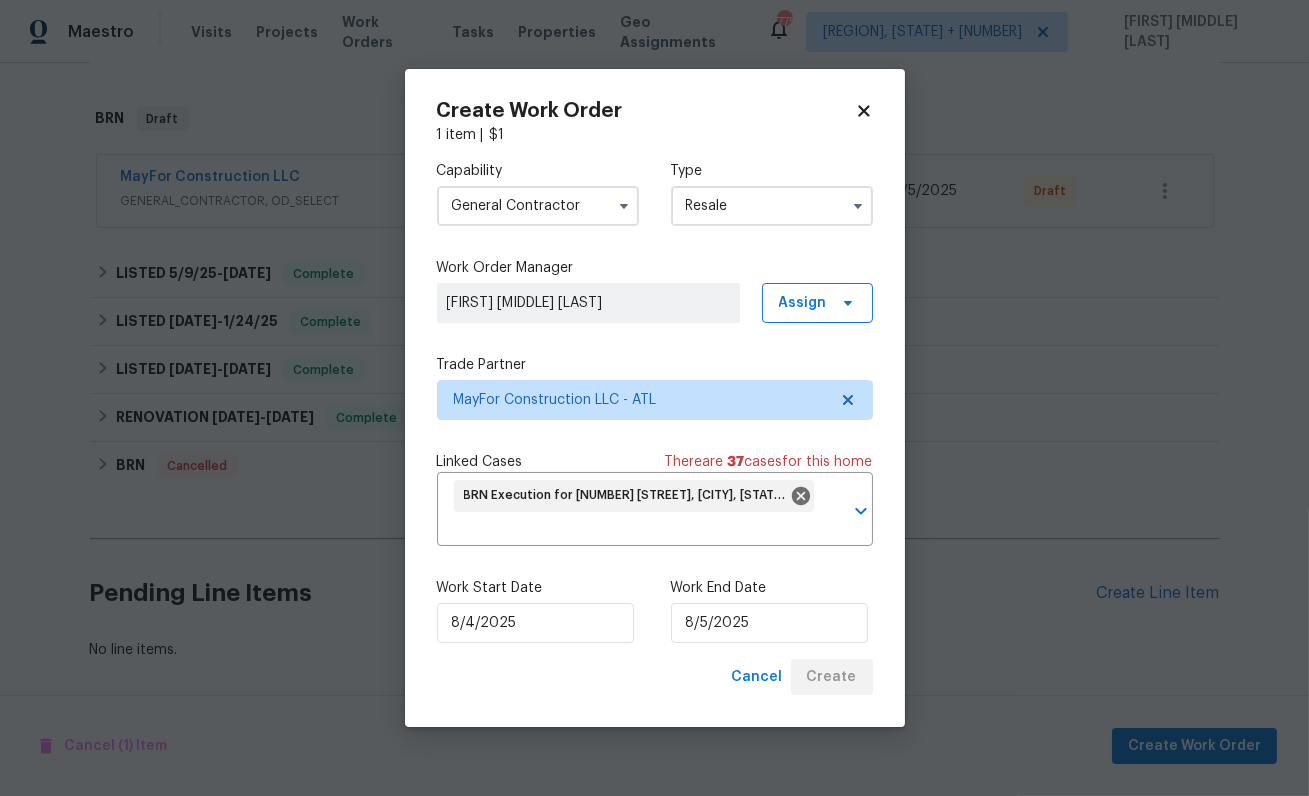scroll, scrollTop: 400, scrollLeft: 0, axis: vertical 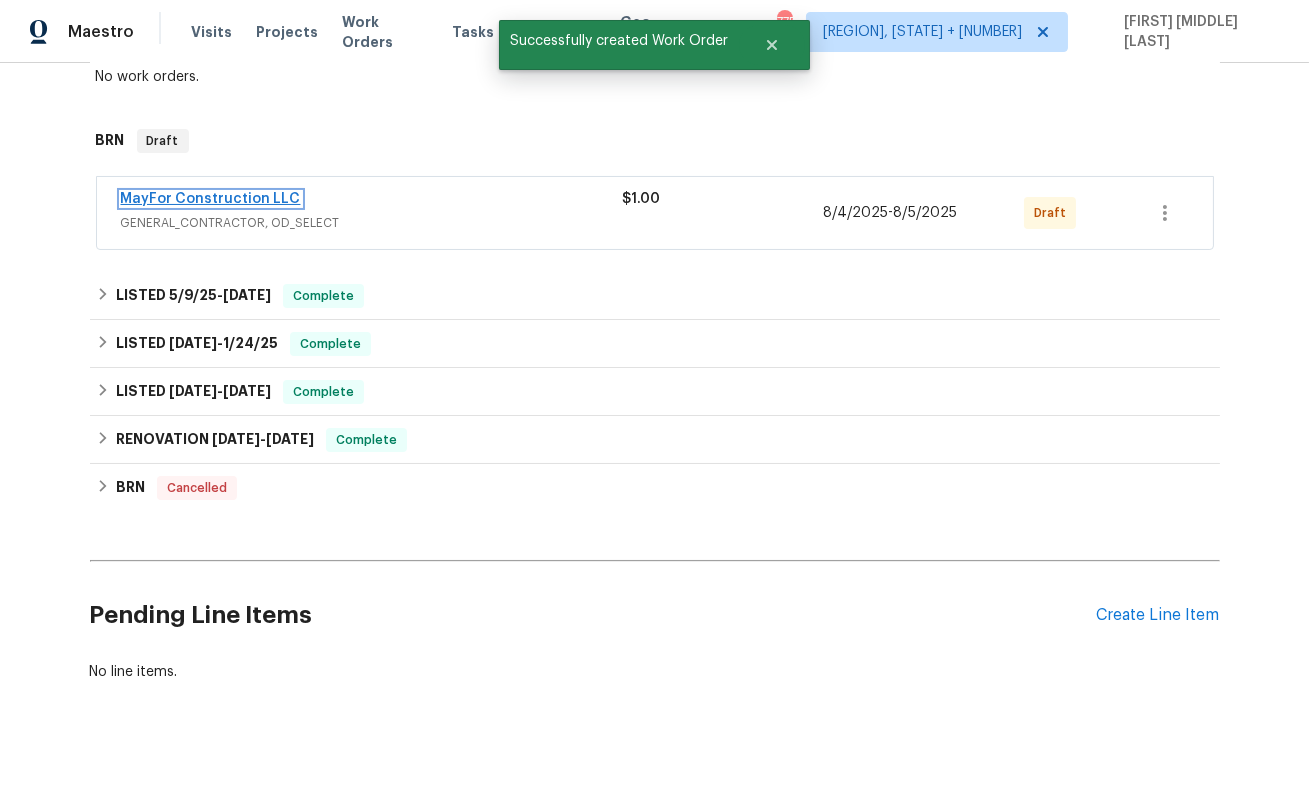 click on "MayFor Construction LLC" at bounding box center [211, 199] 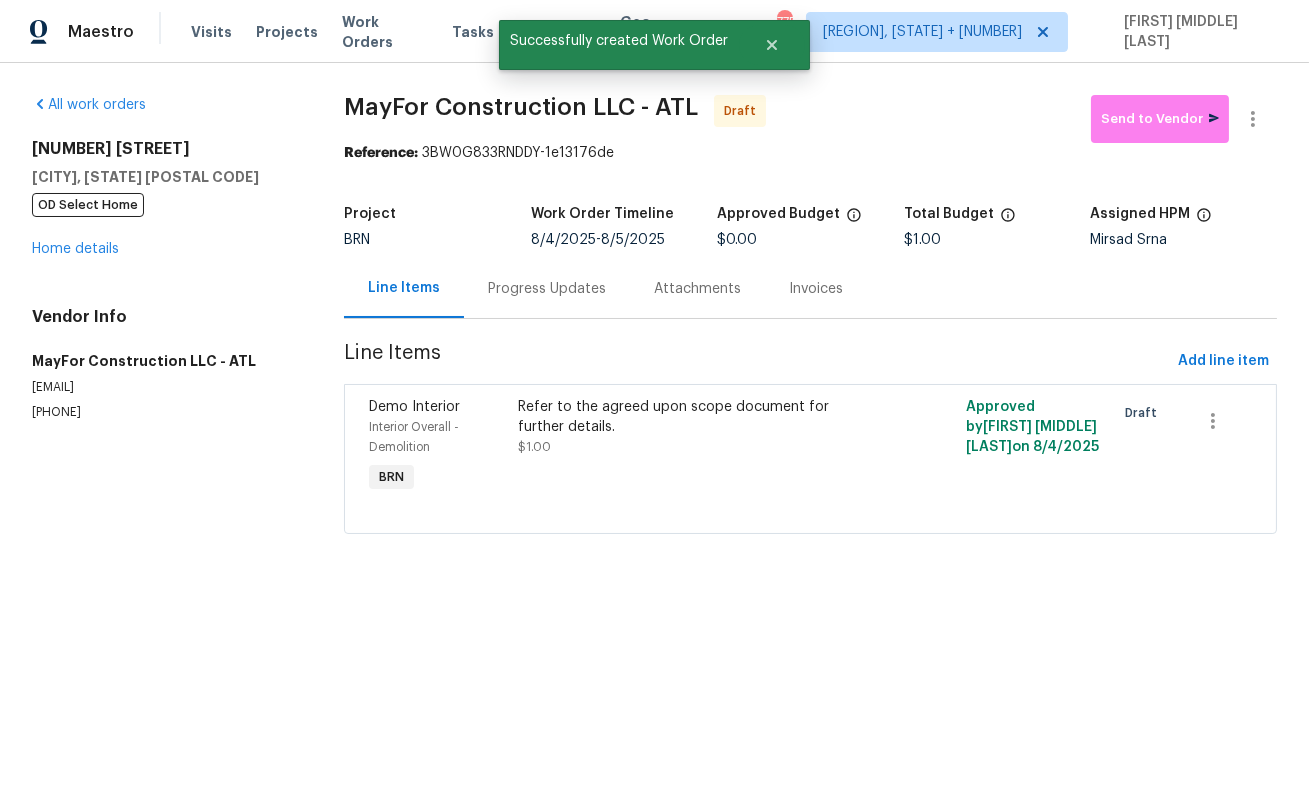 click on "Progress Updates" at bounding box center (547, 288) 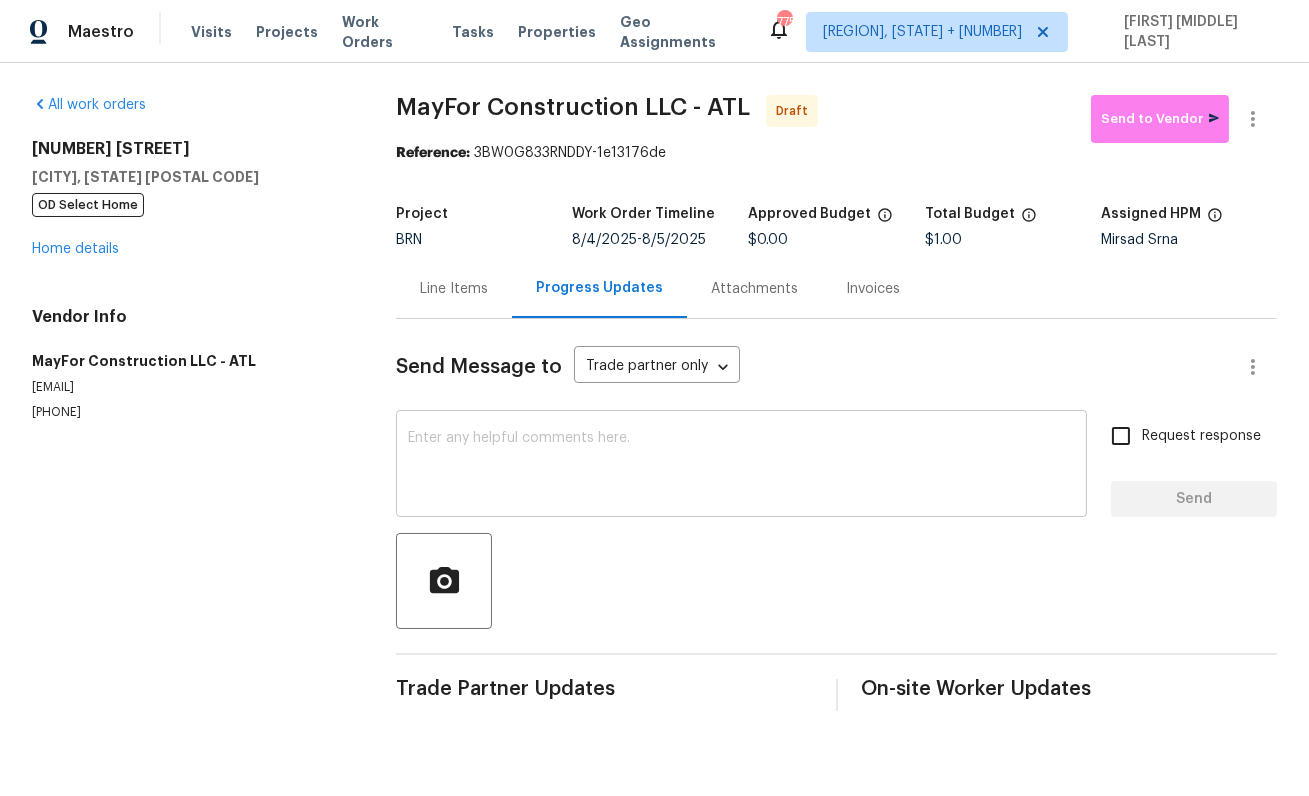 click at bounding box center (741, 466) 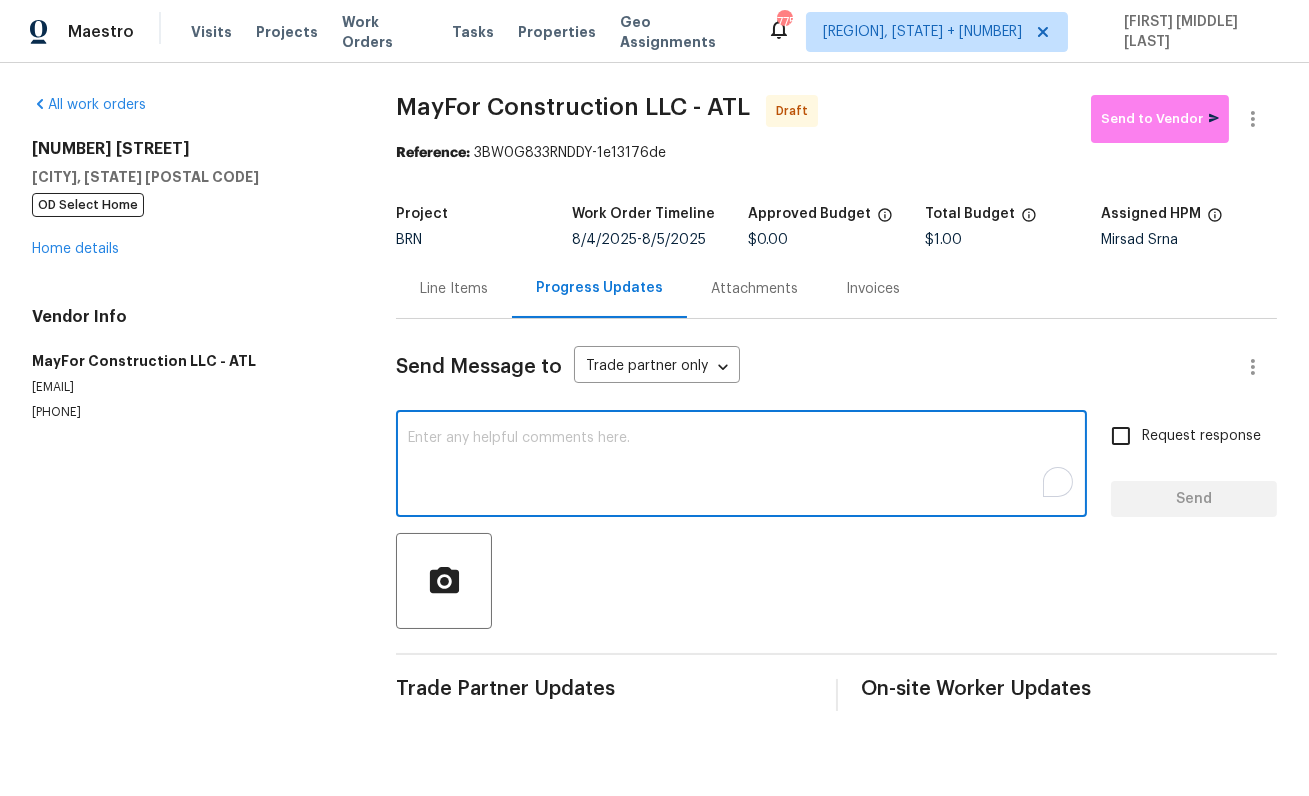 paste on "This is Isabel from Opendoor. Please confirm receipt of the work order due on 06/9/2025 and provide the start date and estimated completion time within 24 hours. For questions, contact me via the portal or at 650-800-9524. Thanks!" 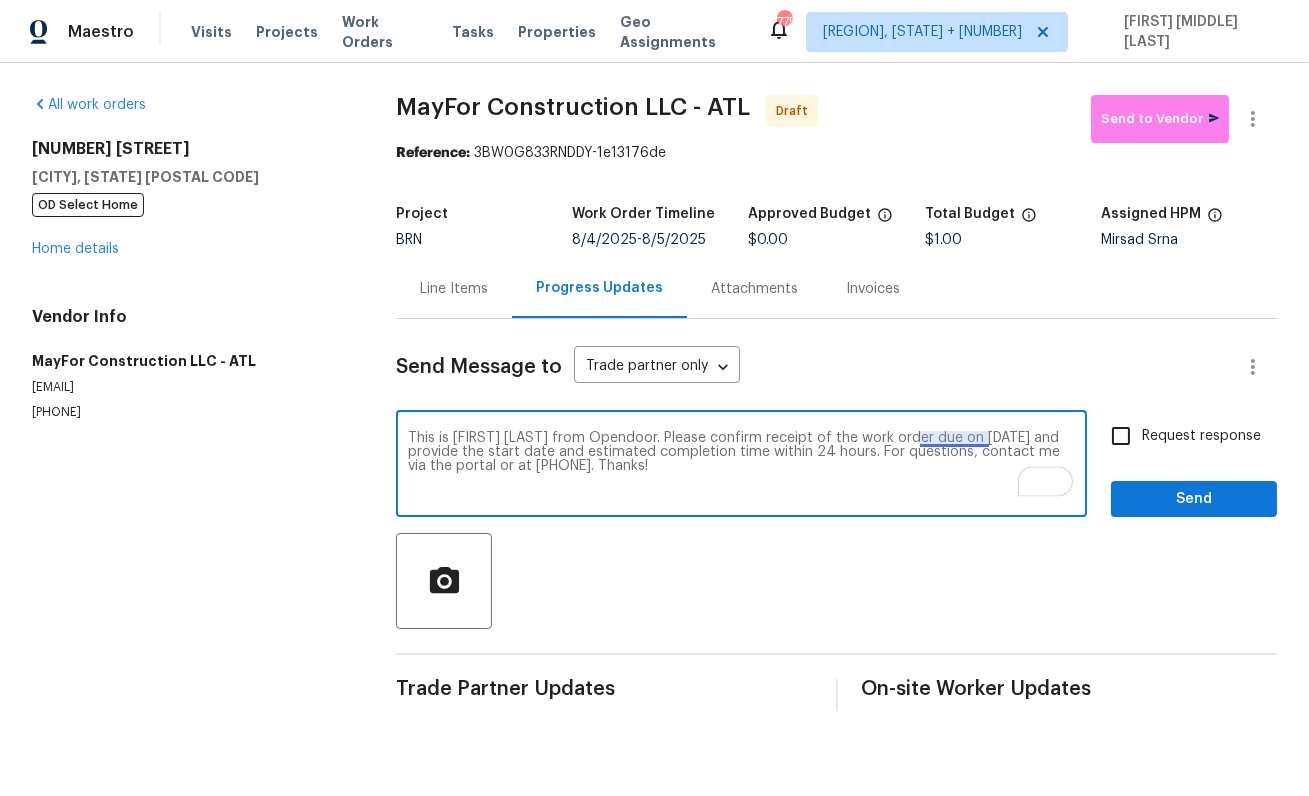 click on "This is Isabel from Opendoor. Please confirm receipt of the work order due on 06/9/2025 and provide the start date and estimated completion time within 24 hours. For questions, contact me via the portal or at 650-800-9524. Thanks!" at bounding box center (741, 466) 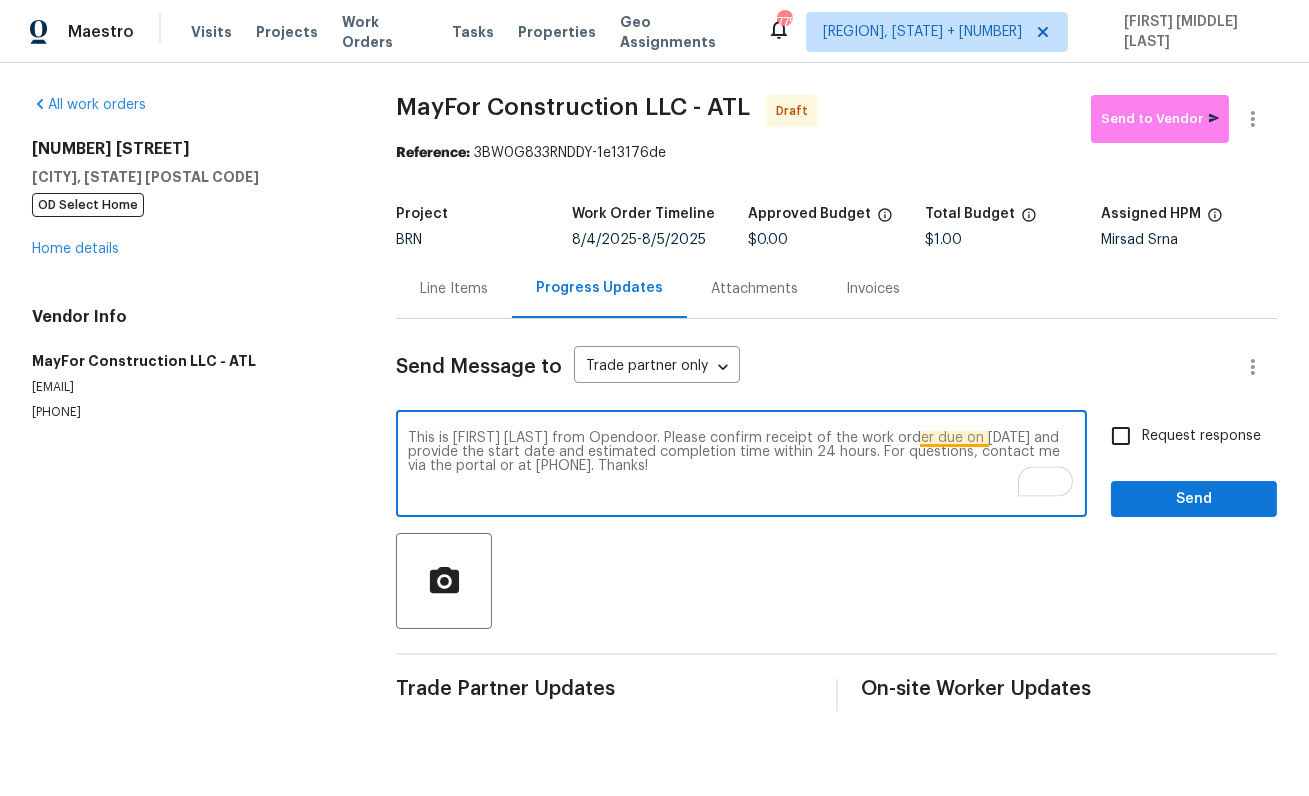 click on "This is Isabel from Opendoor. Please confirm receipt of the work order due on 08/9/2025 and provide the start date and estimated completion time within 24 hours. For questions, contact me via the portal or at 650-800-9524. Thanks!" at bounding box center (741, 466) 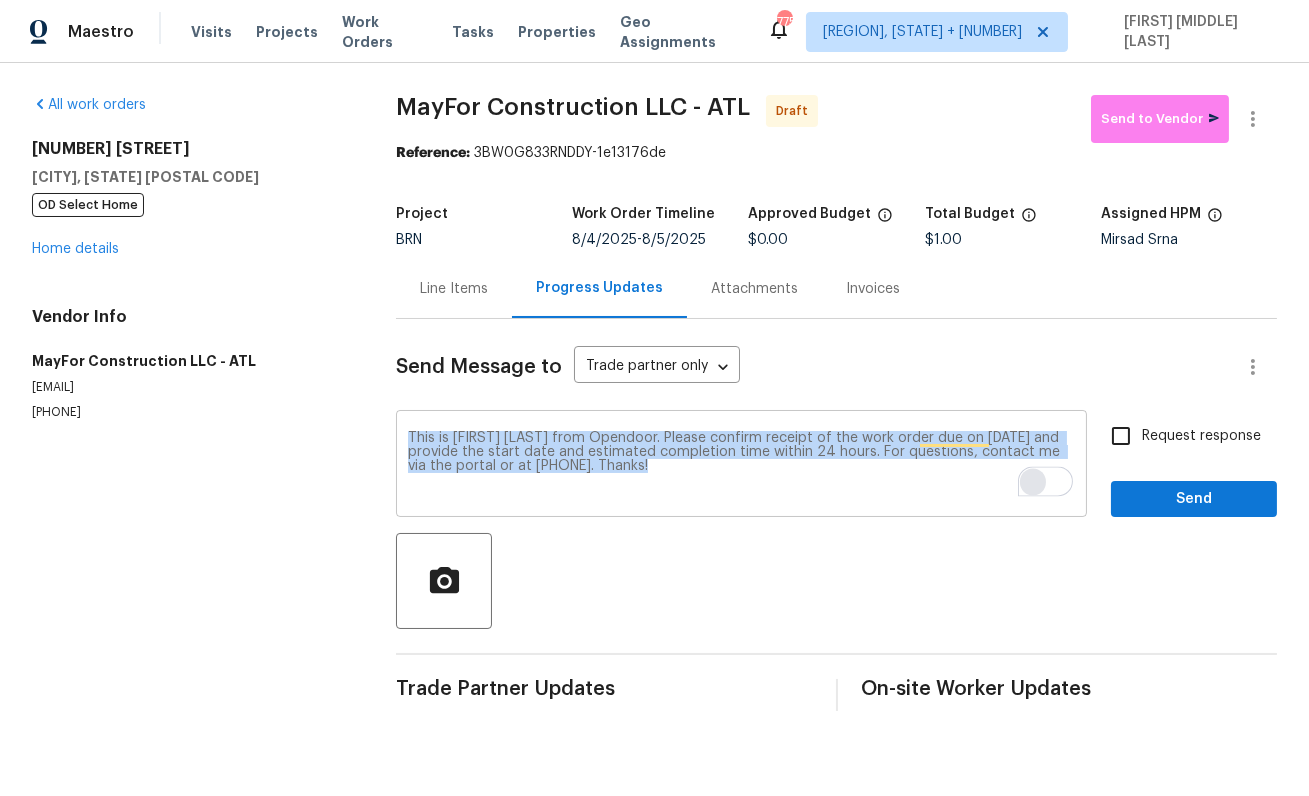 drag, startPoint x: 991, startPoint y: 430, endPoint x: 1027, endPoint y: 470, distance: 53.814495 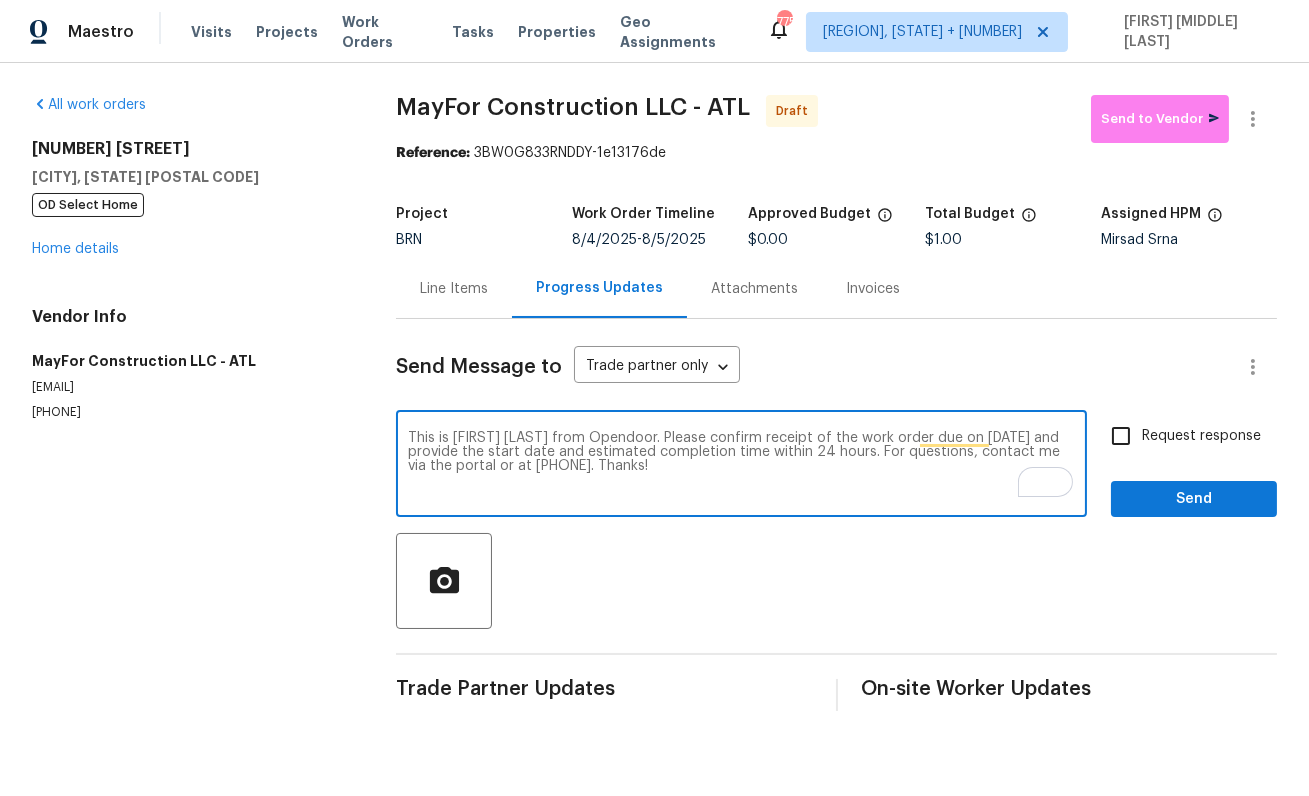 click on "This is Isabel from Opendoor. Please confirm receipt of the work order due on 08/5/2025 and provide the start date and estimated completion time within 24 hours. For questions, contact me via the portal or at 650-800-9524. Thanks!" at bounding box center [741, 466] 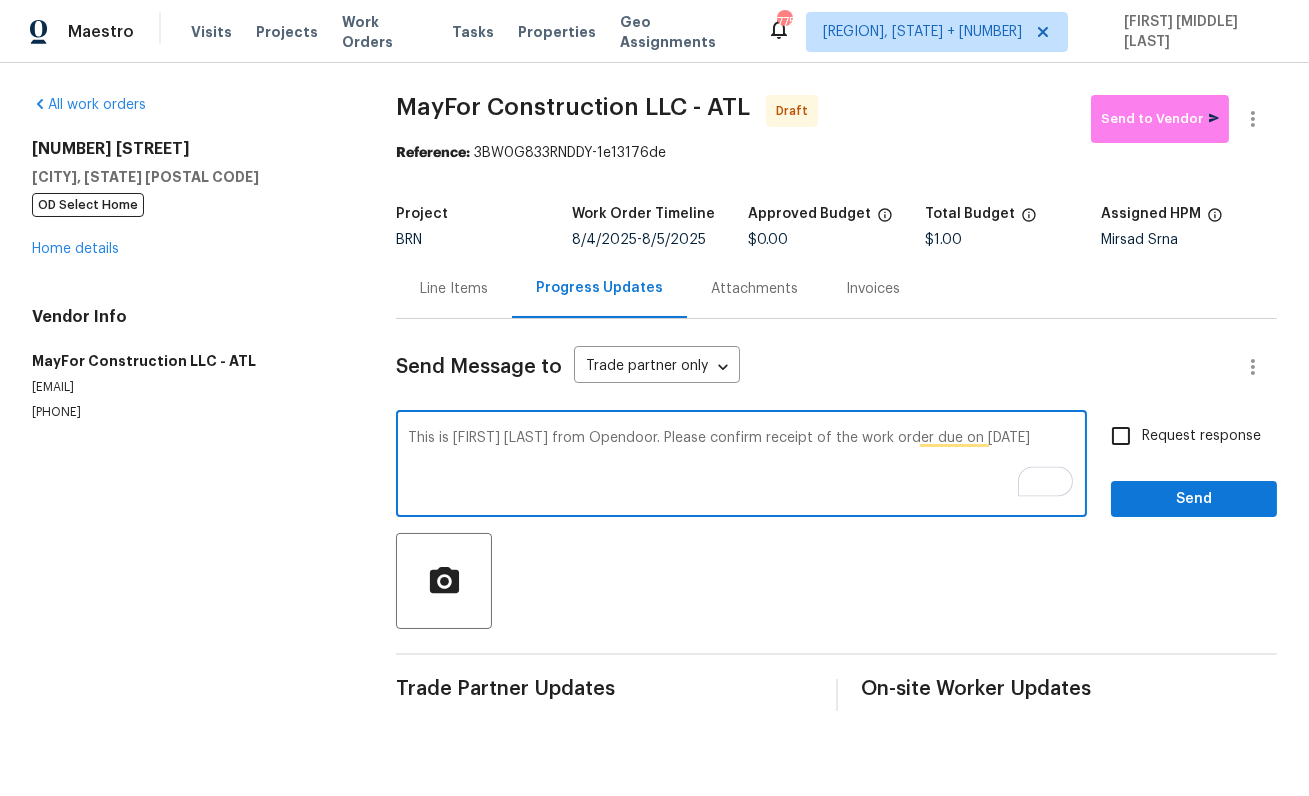 type on "This is Isabel from Opendoor. Please confirm receipt of the work order due on 08/5/2025" 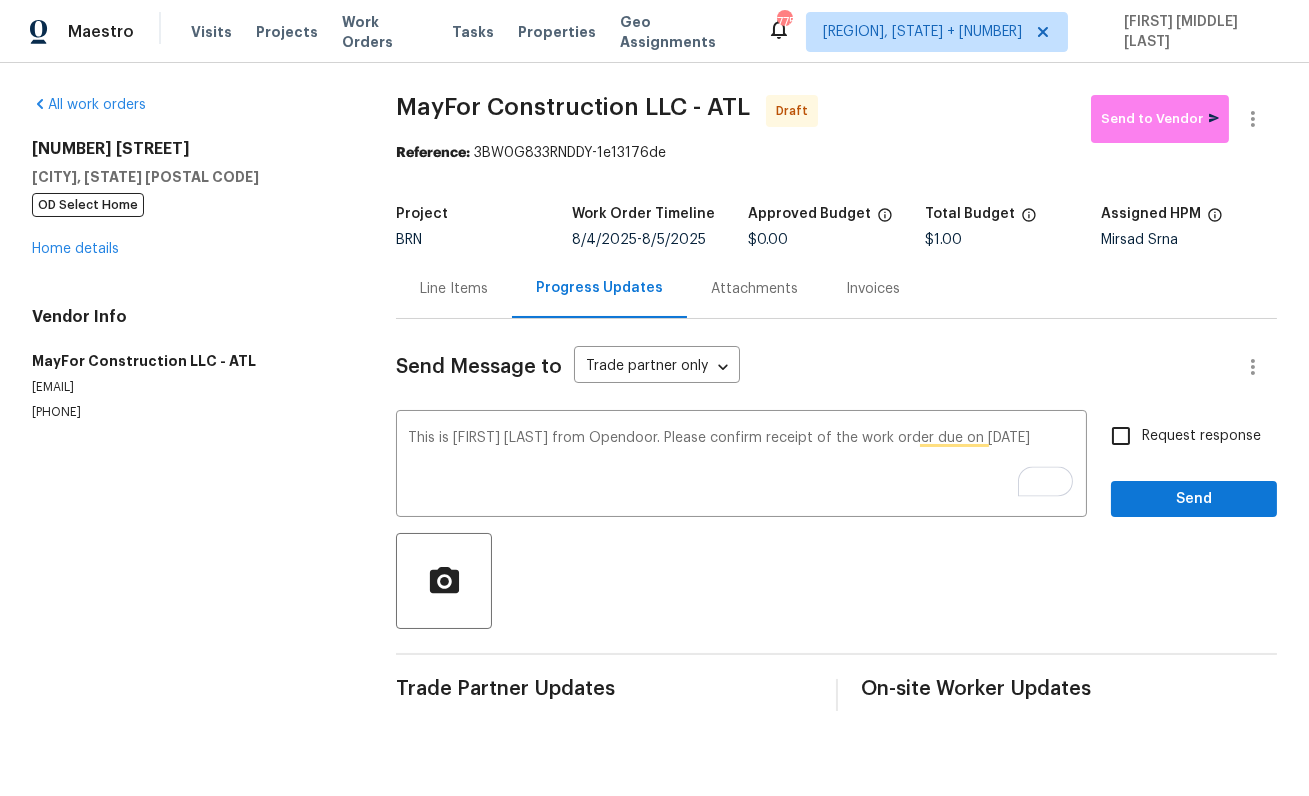 click on "Request response" at bounding box center (1201, 436) 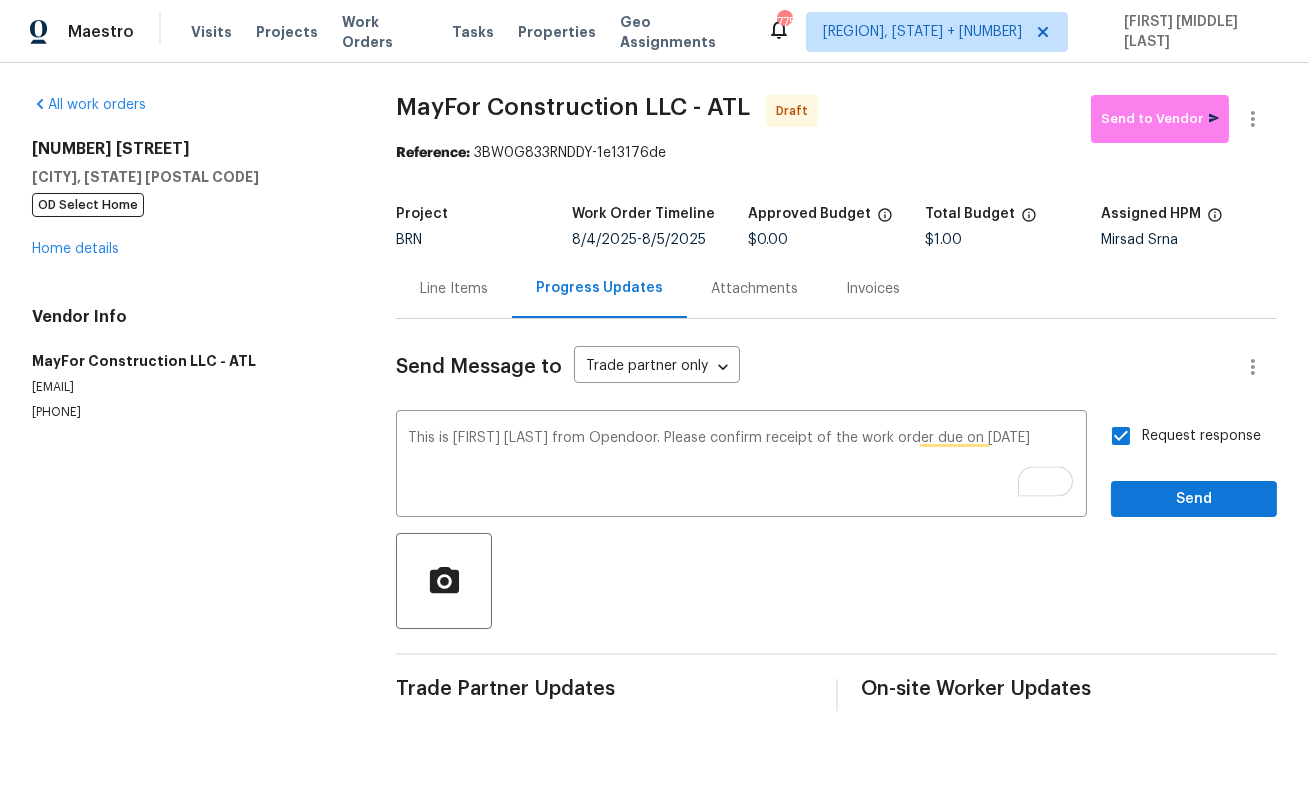 click on "Send Message to Trade partner only Trade partner only ​ This is Isabel from Opendoor. Please confirm receipt of the work order due on 08/5/2025  x ​ Request response Send Trade Partner Updates On-site Worker Updates" at bounding box center (836, 515) 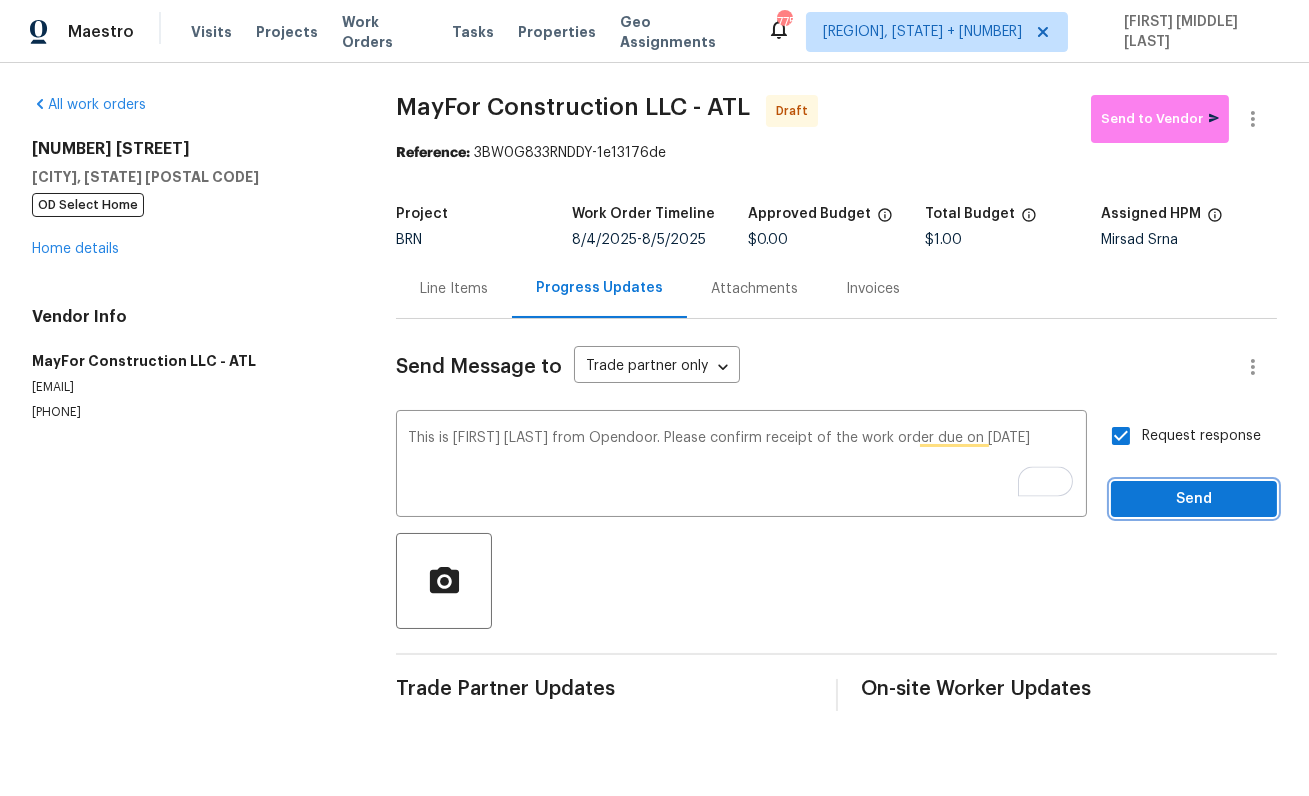 click on "Send" at bounding box center [1194, 499] 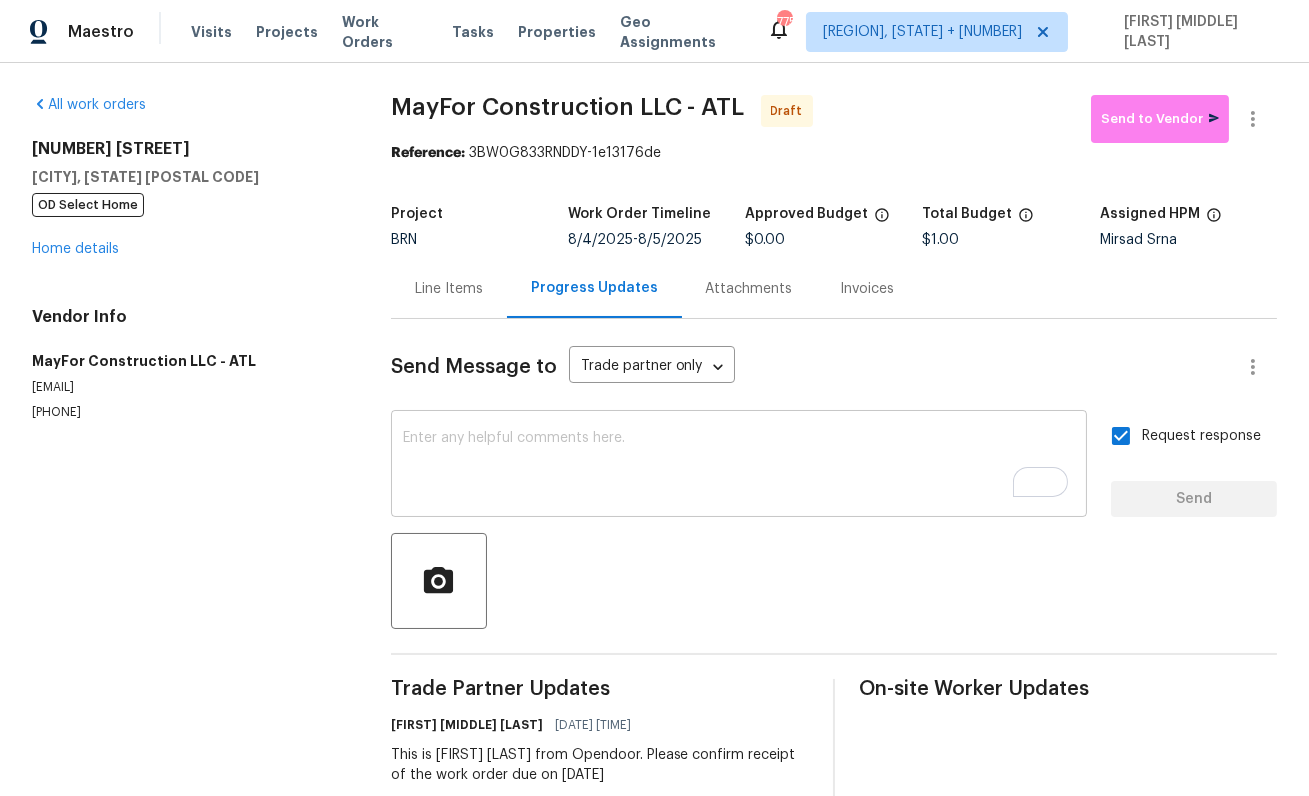 click at bounding box center (739, 466) 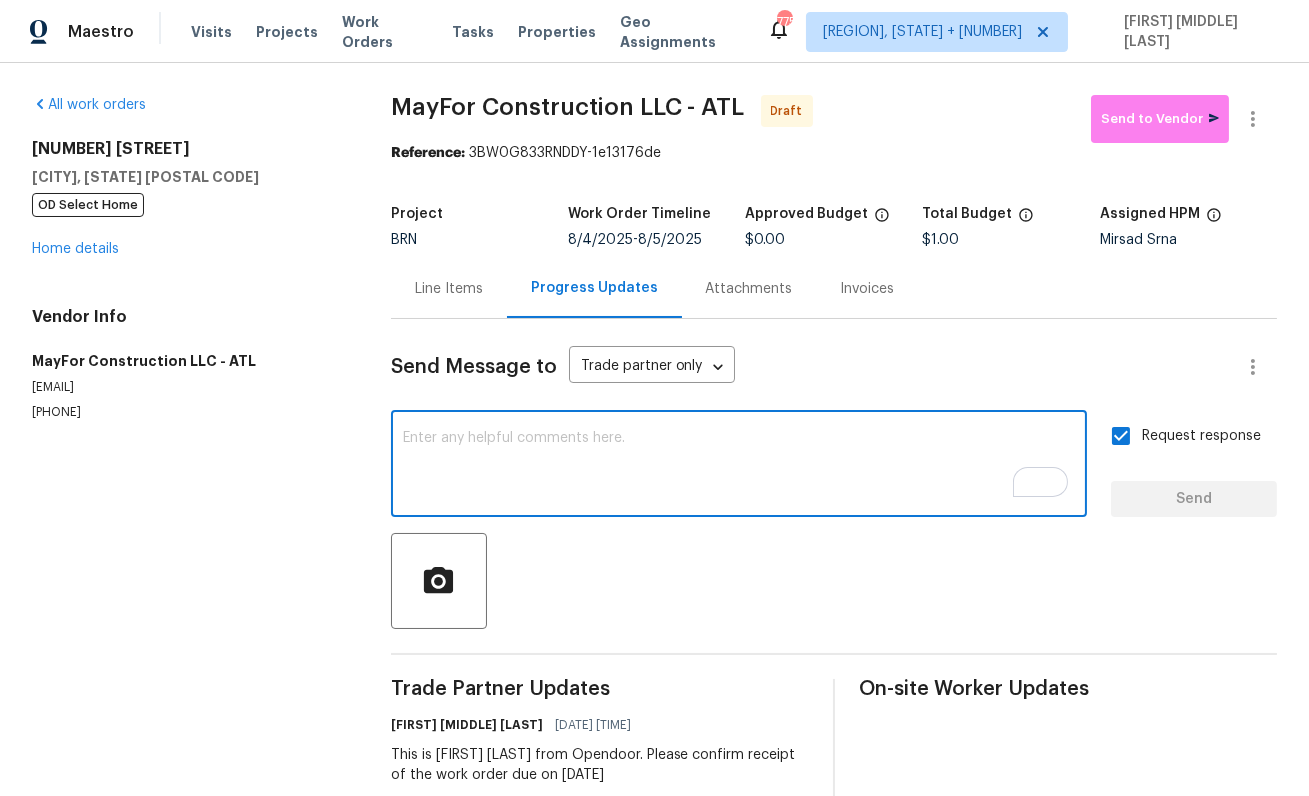 paste on "Could you please provide a clear copy of the septic report? The version uploaded in Maestro is not readable." 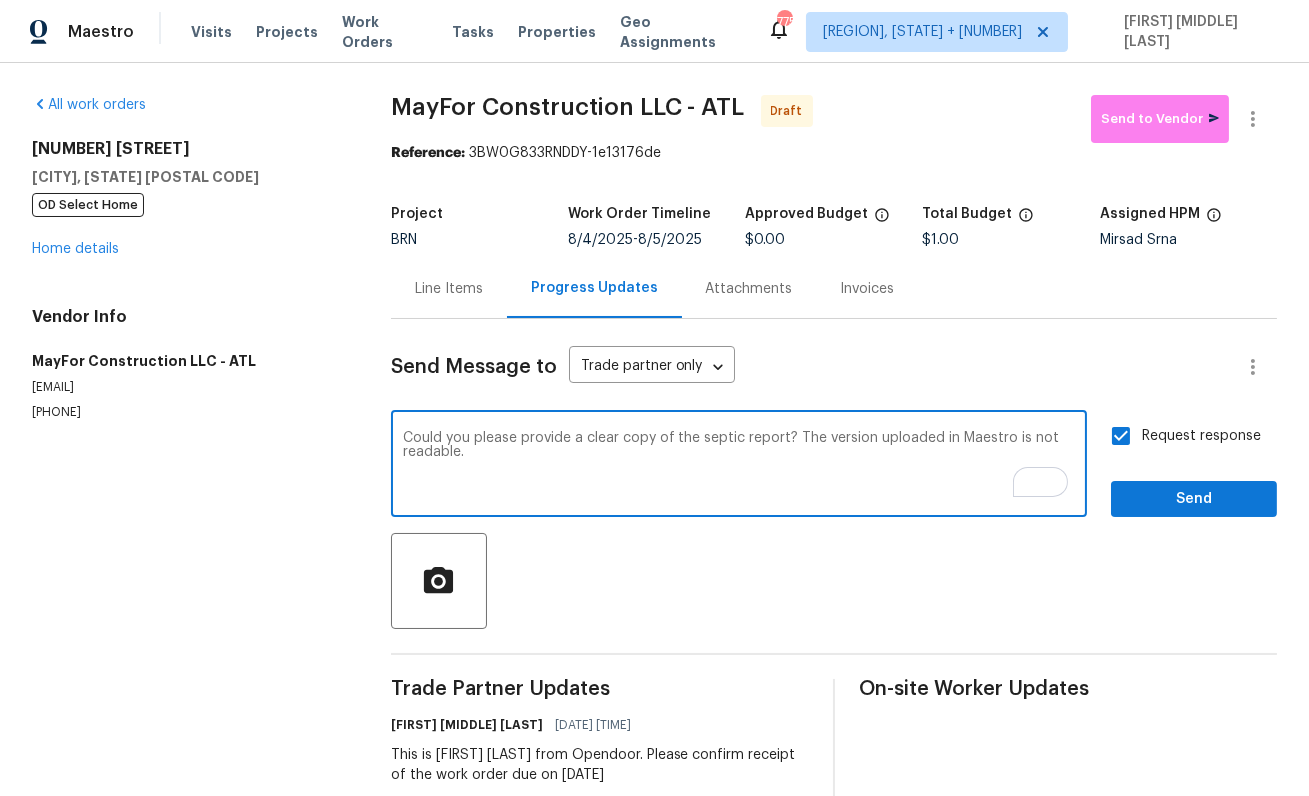 type on "Could you please provide a clear copy of the septic report? The version uploaded in Maestro is not readable." 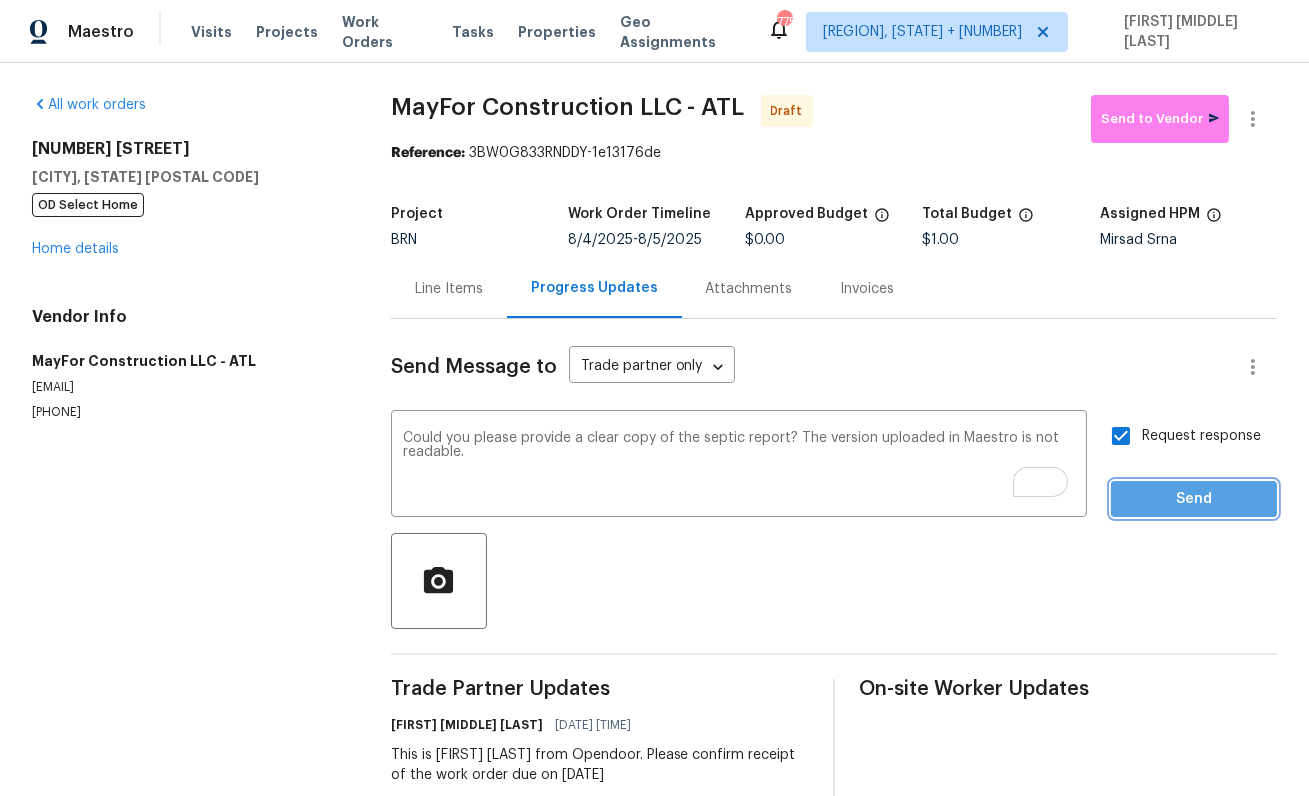 click on "Send" at bounding box center (1194, 499) 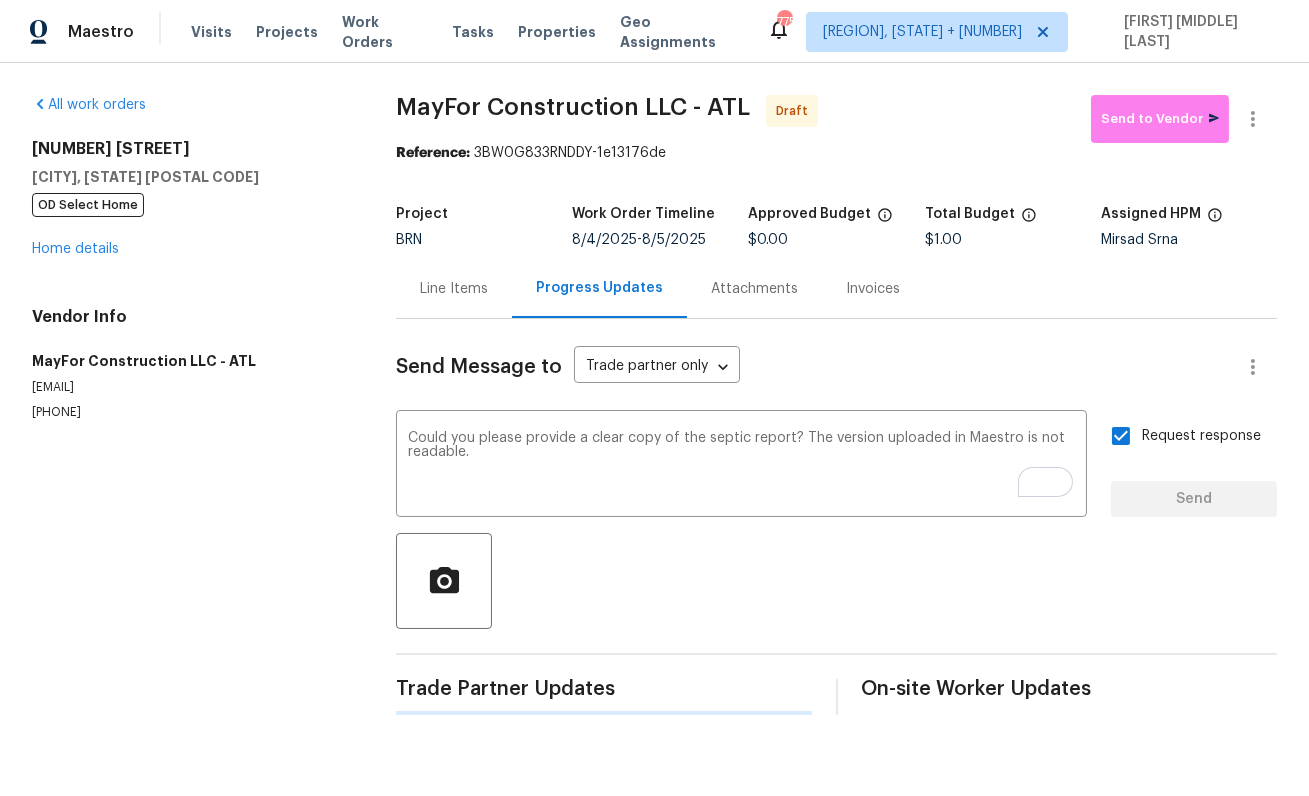 type 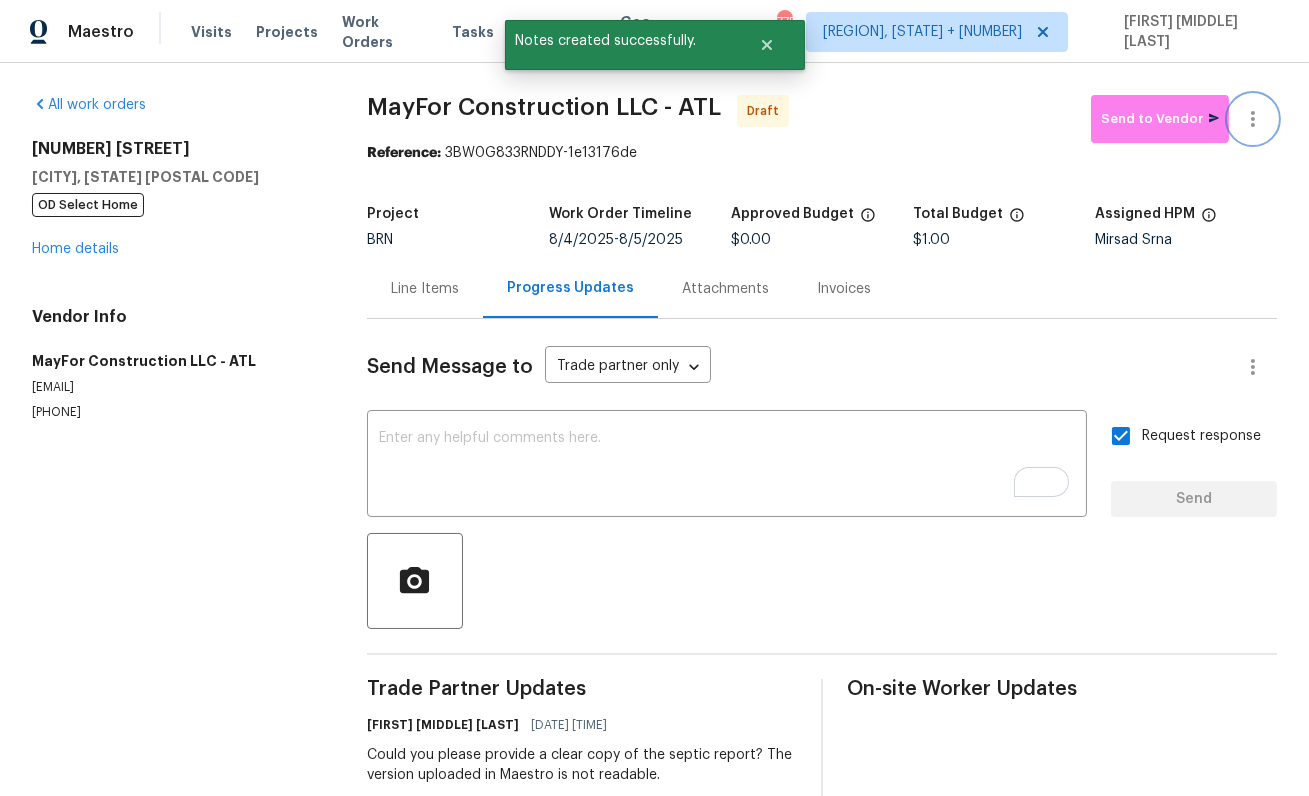 click at bounding box center [1253, 119] 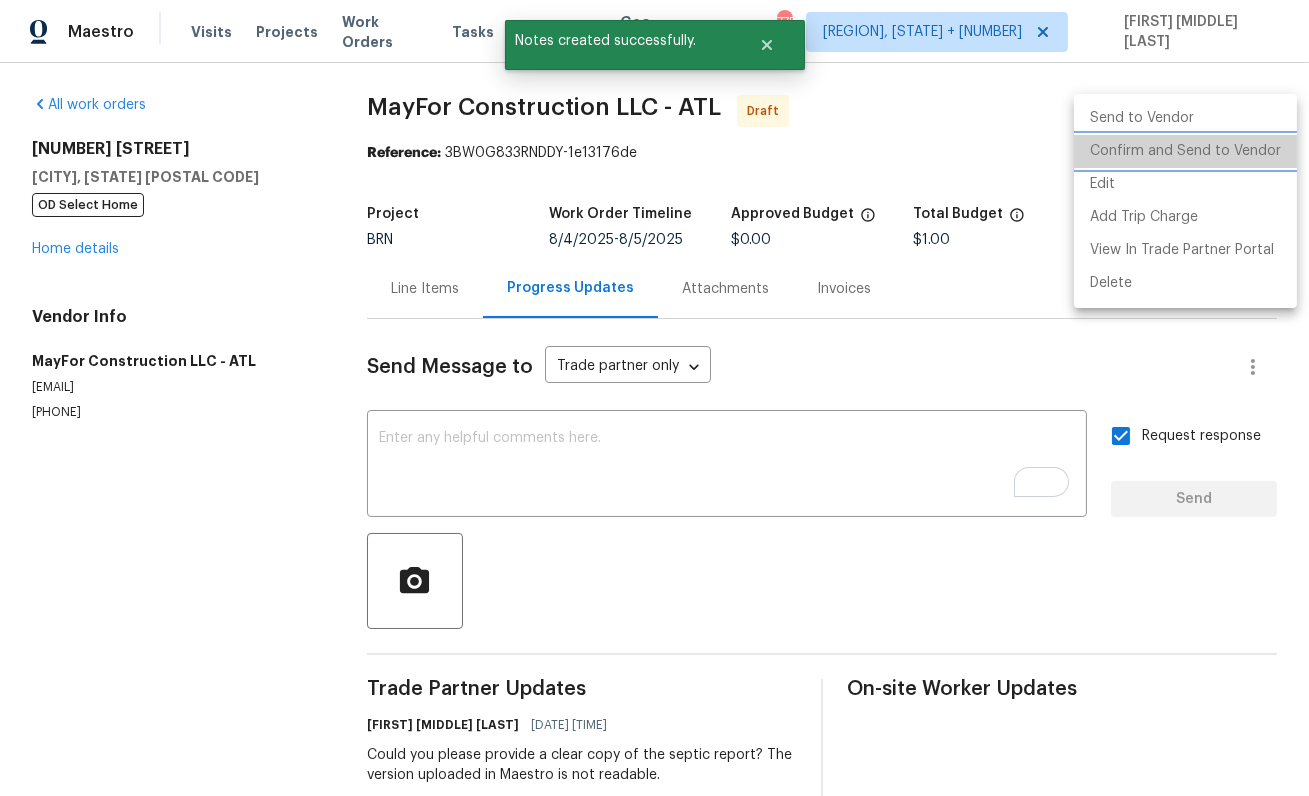 click on "Confirm and Send to Vendor" at bounding box center [1185, 151] 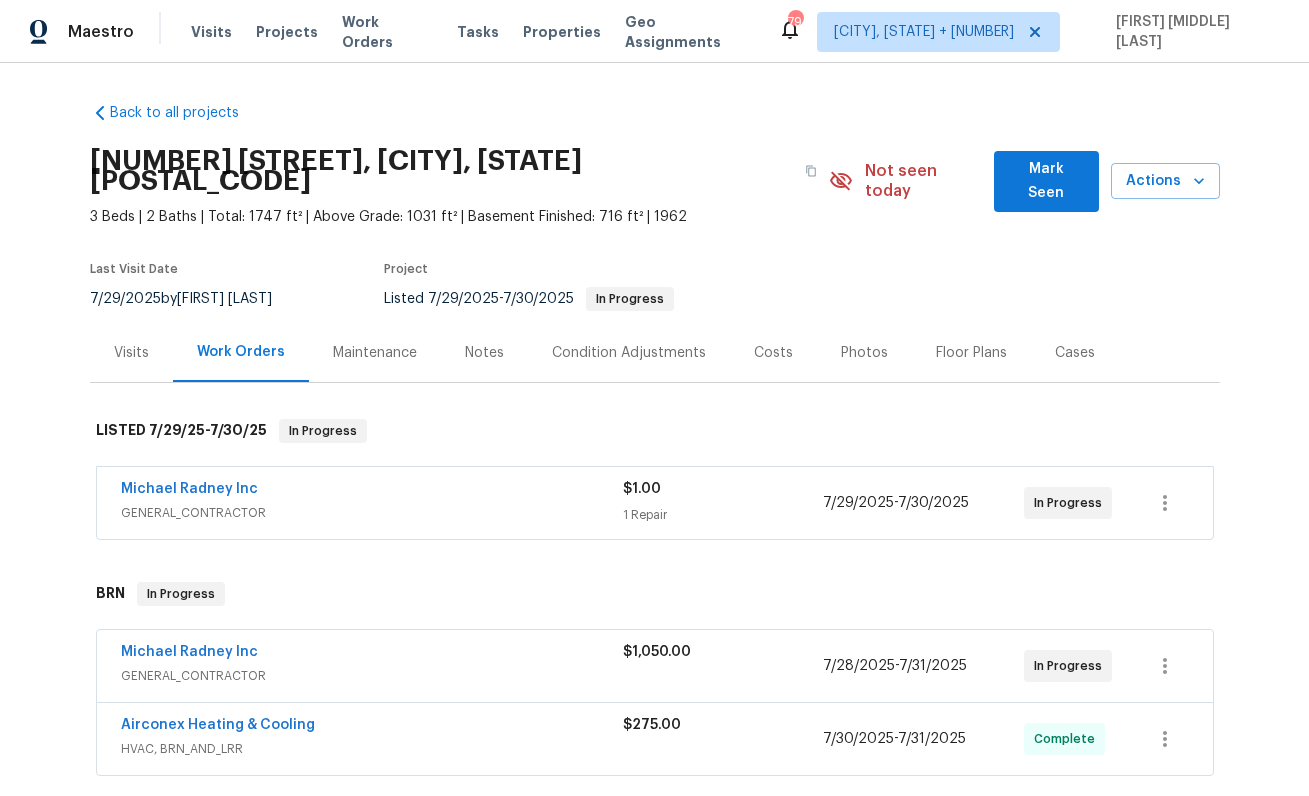scroll, scrollTop: 0, scrollLeft: 0, axis: both 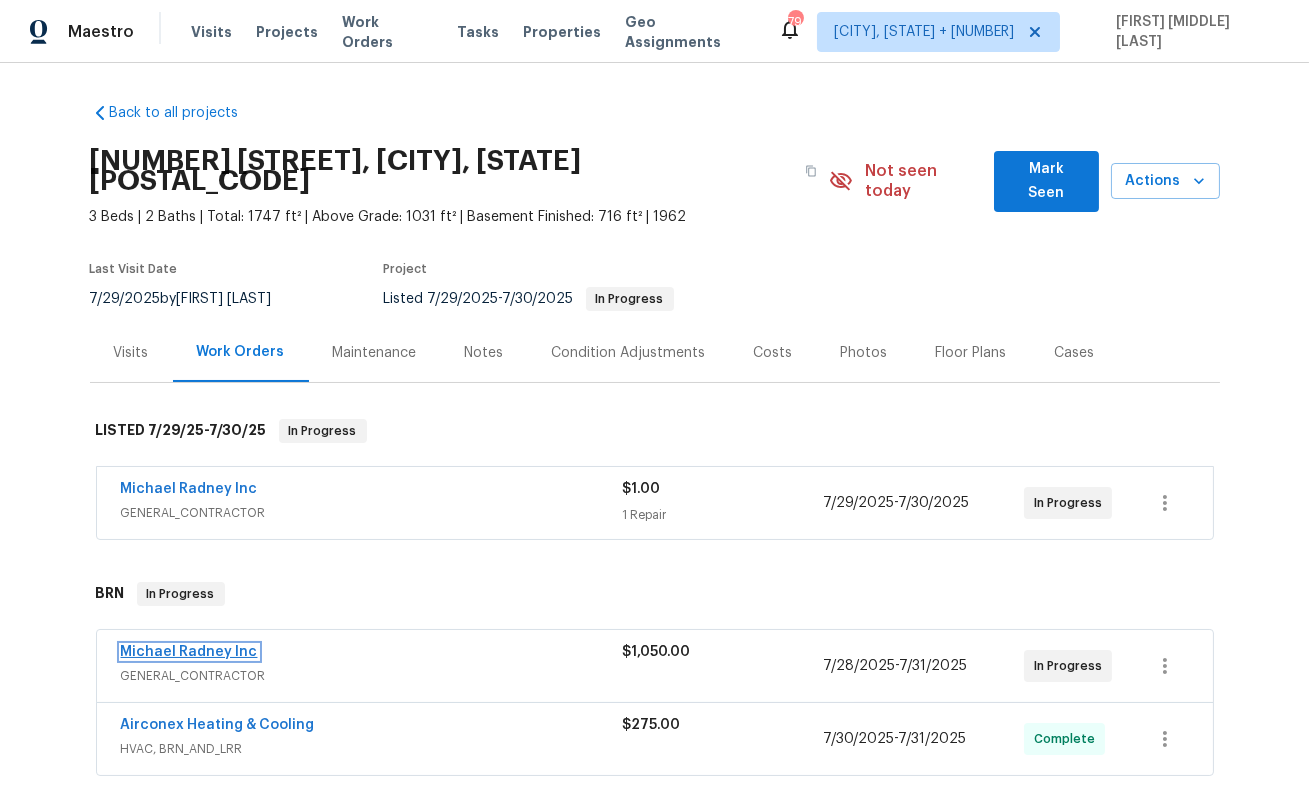 click on "Michael Radney Inc" at bounding box center [189, 652] 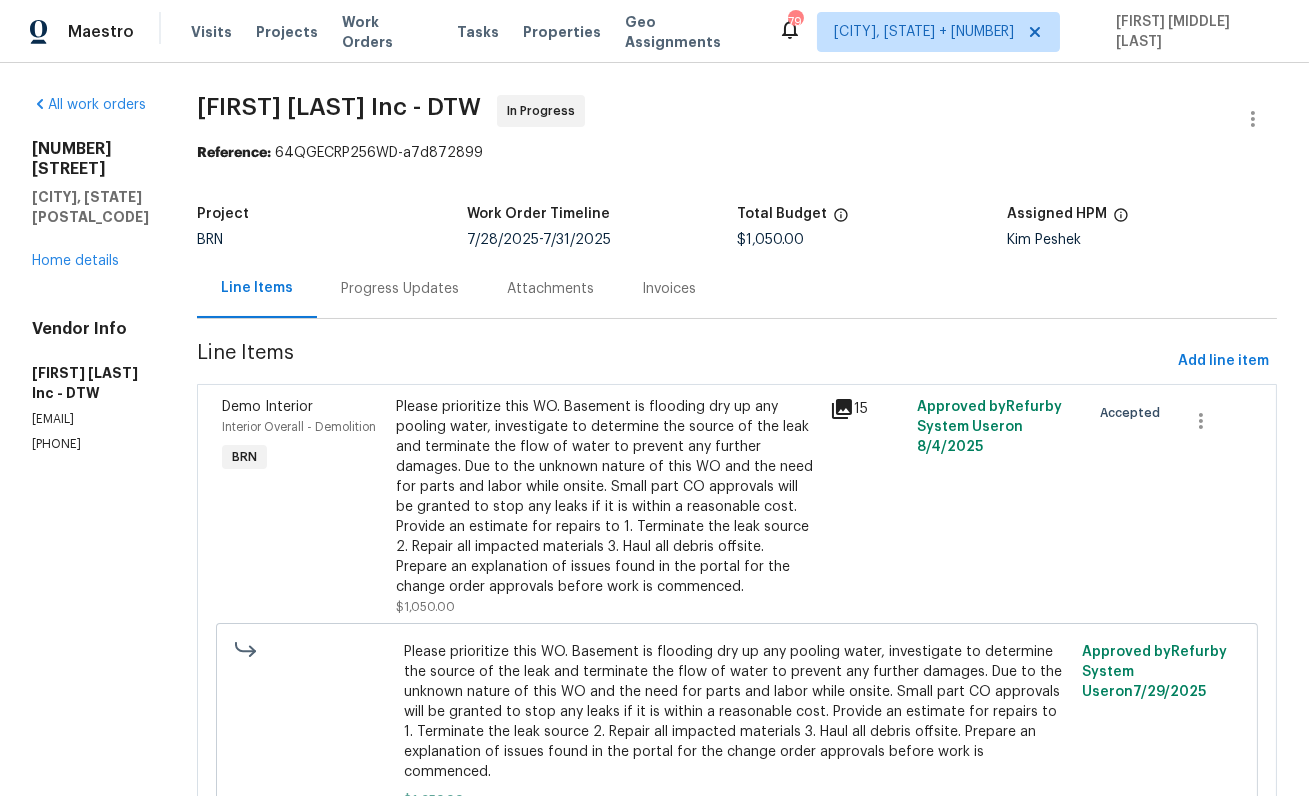click on "[PHONE]" at bounding box center (90, 444) 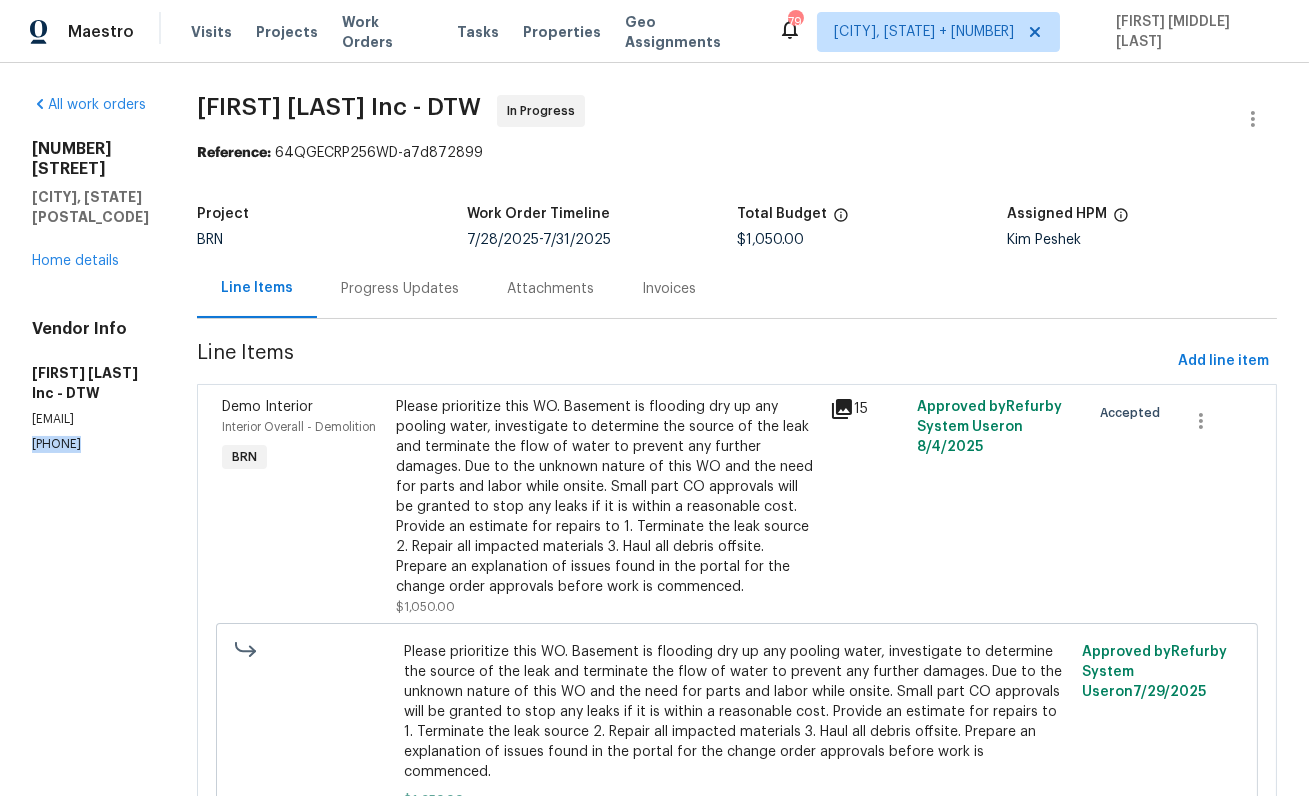 click on "[PHONE]" at bounding box center (90, 444) 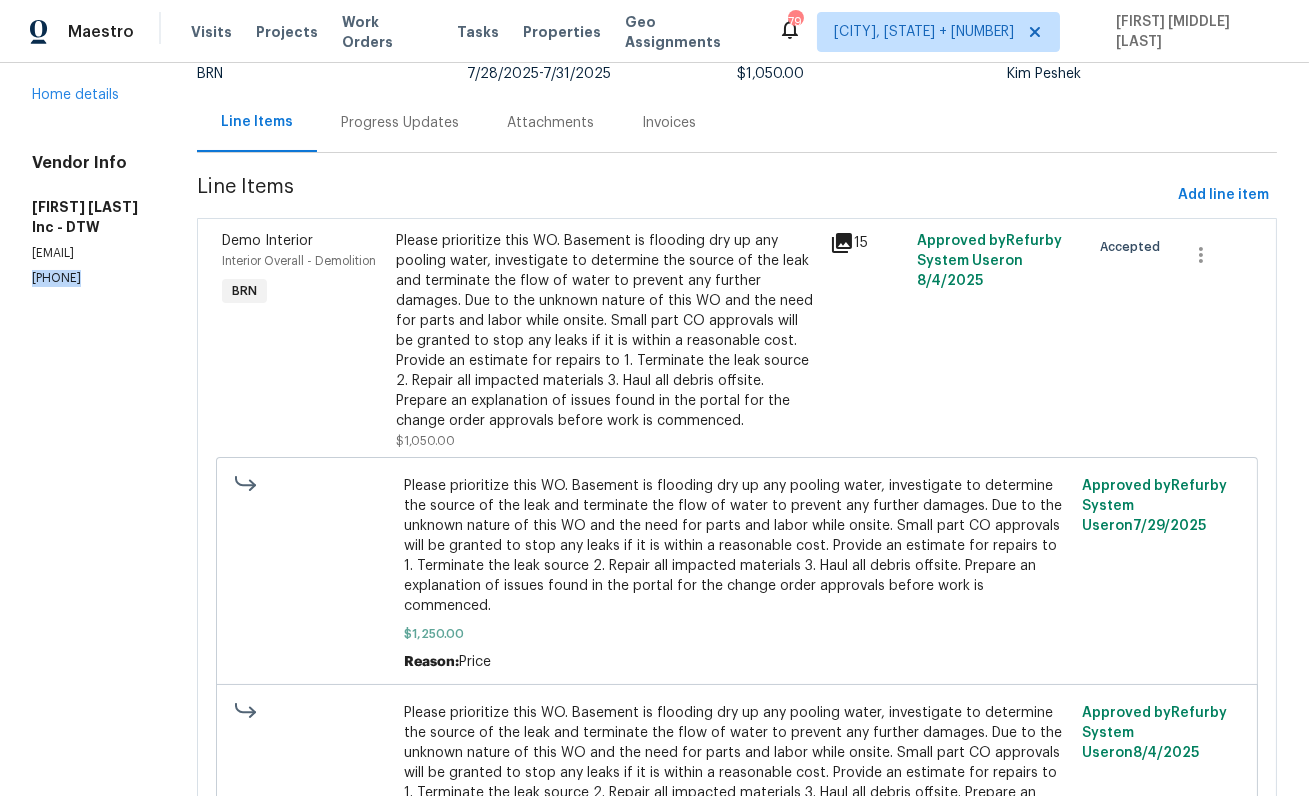 scroll, scrollTop: 0, scrollLeft: 0, axis: both 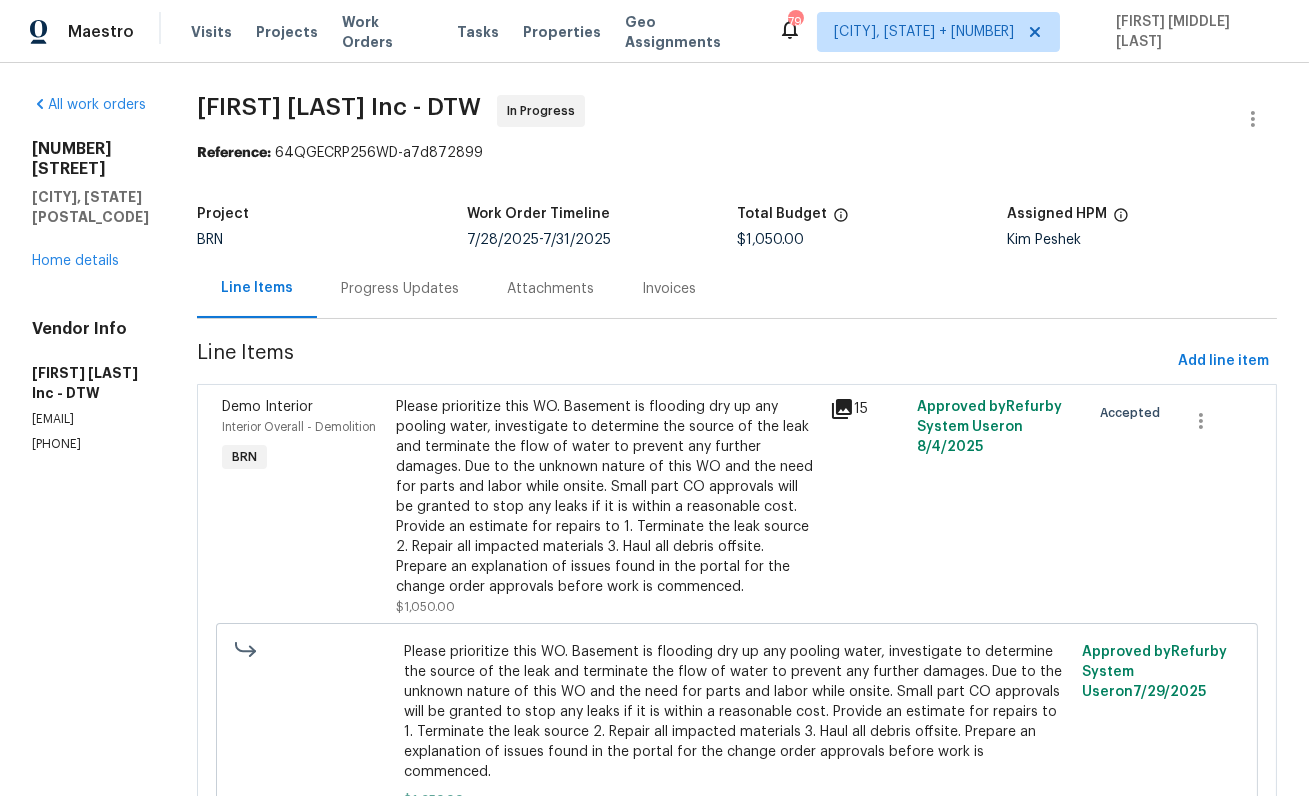 click on "Progress Updates" at bounding box center (400, 289) 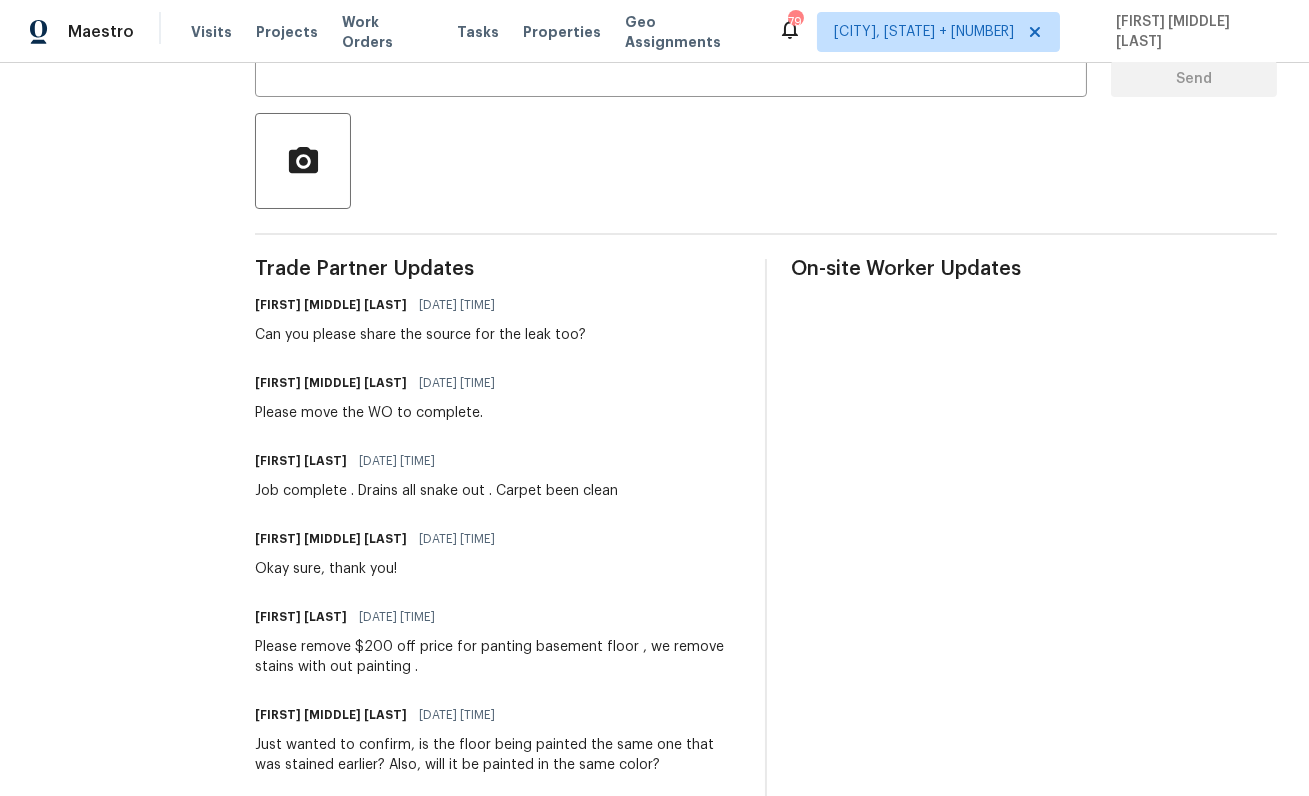 scroll, scrollTop: 0, scrollLeft: 0, axis: both 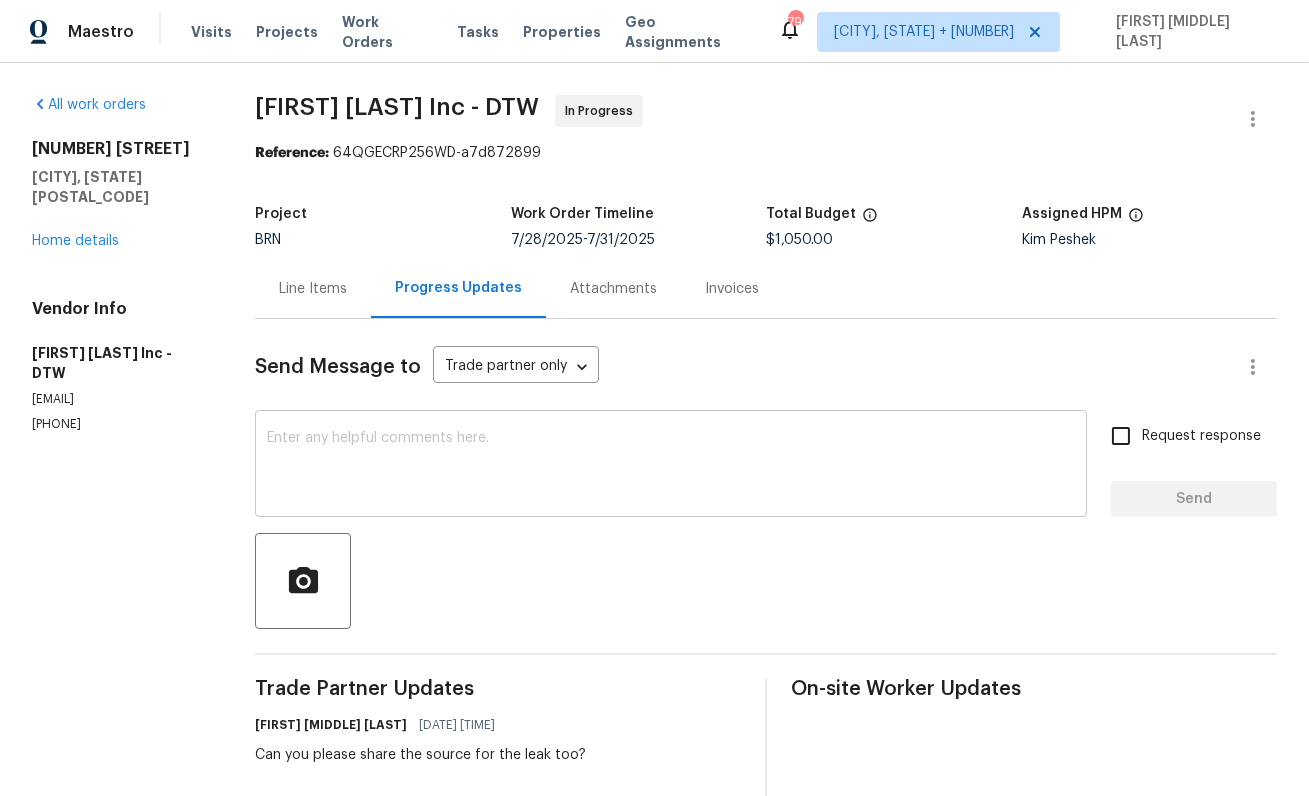 click at bounding box center (671, 466) 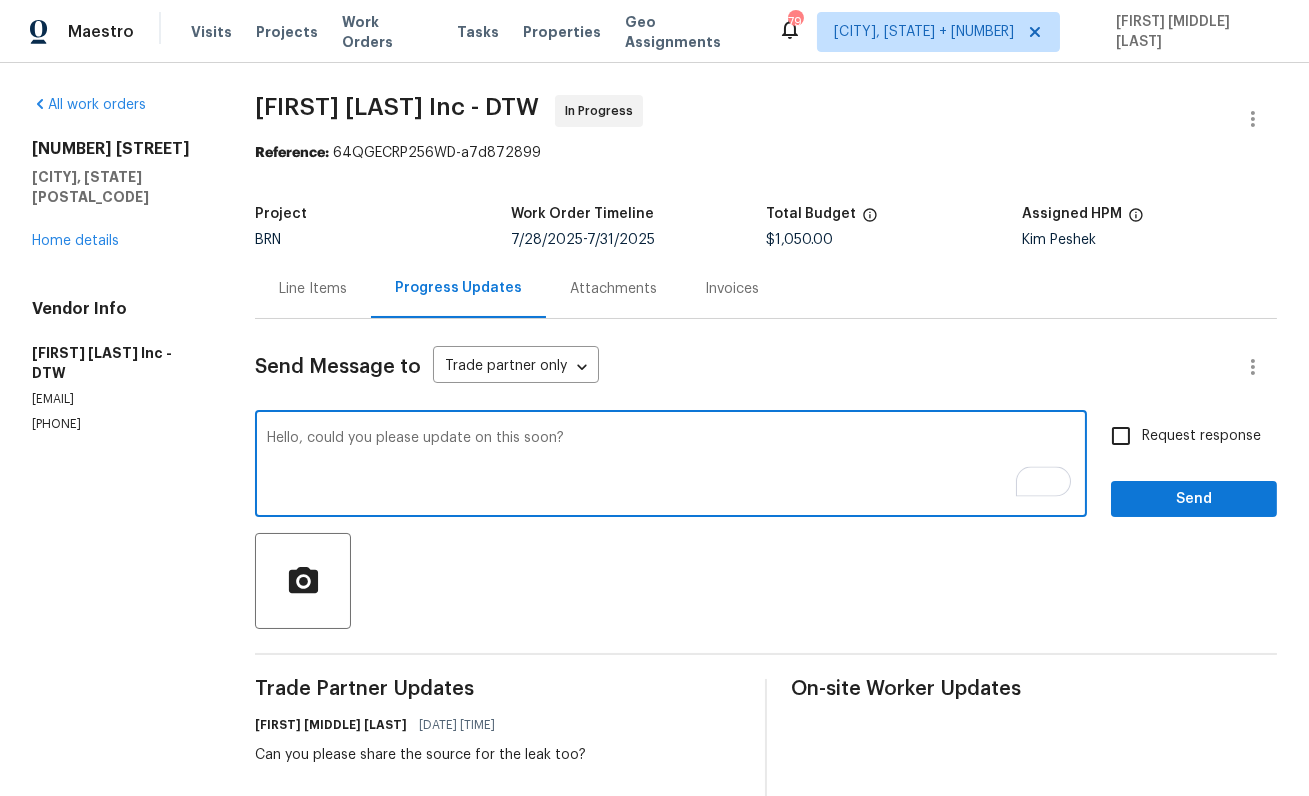 type on "Hello, could you please update on this soon?" 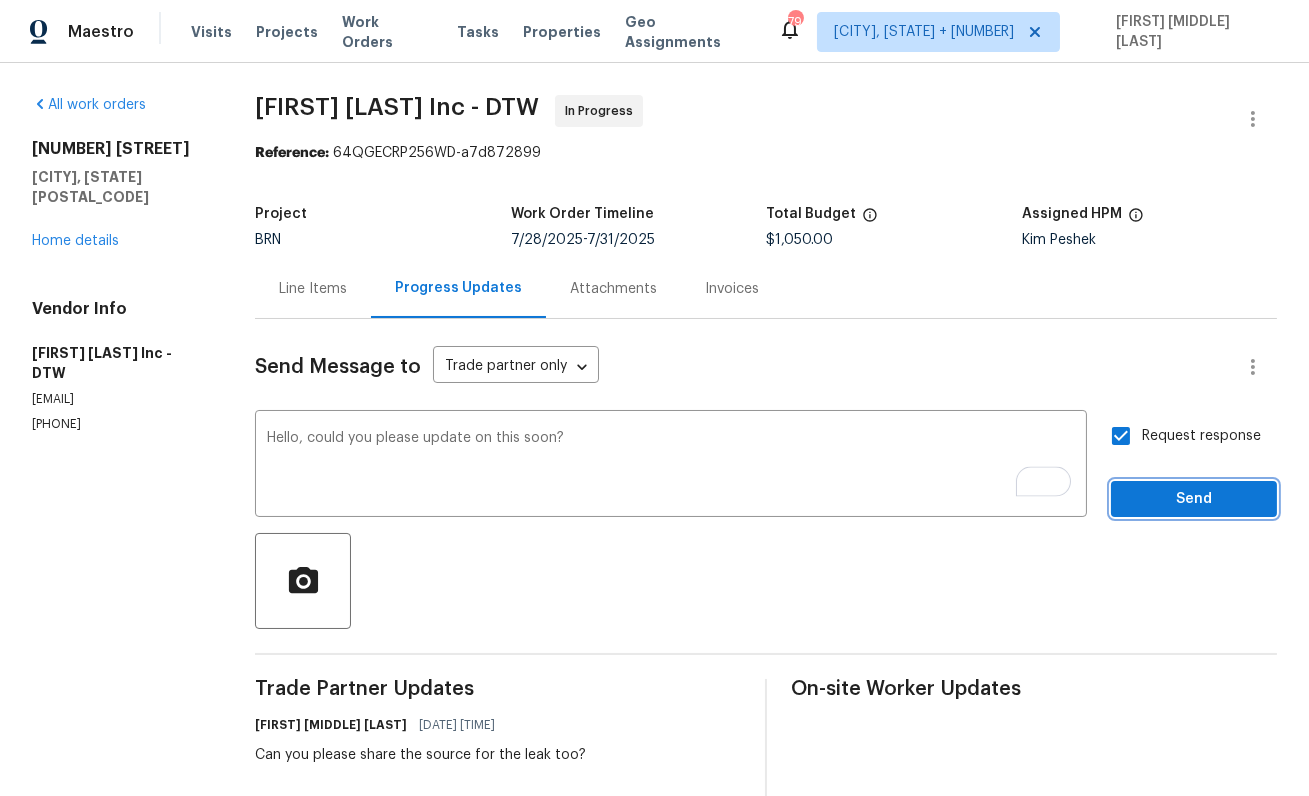click on "Send" at bounding box center (1194, 499) 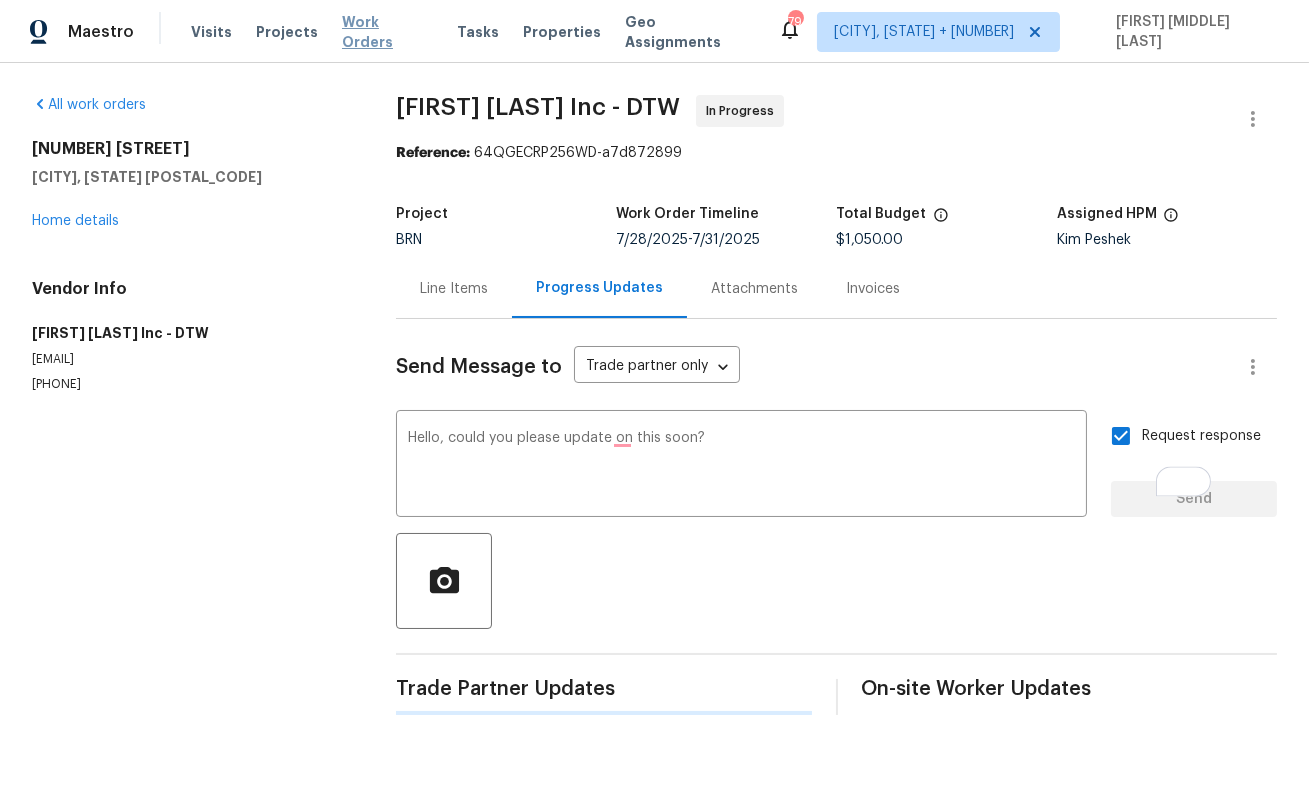 type 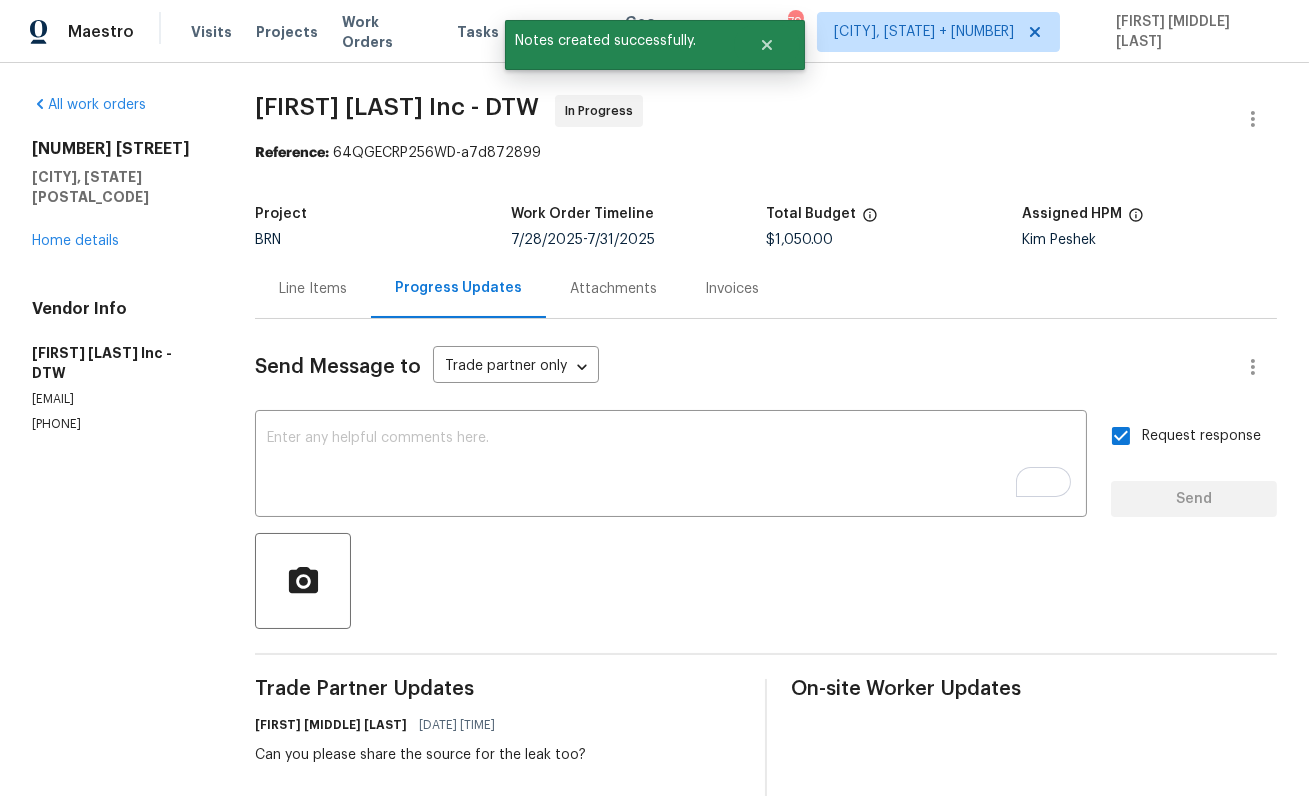 scroll, scrollTop: 245, scrollLeft: 0, axis: vertical 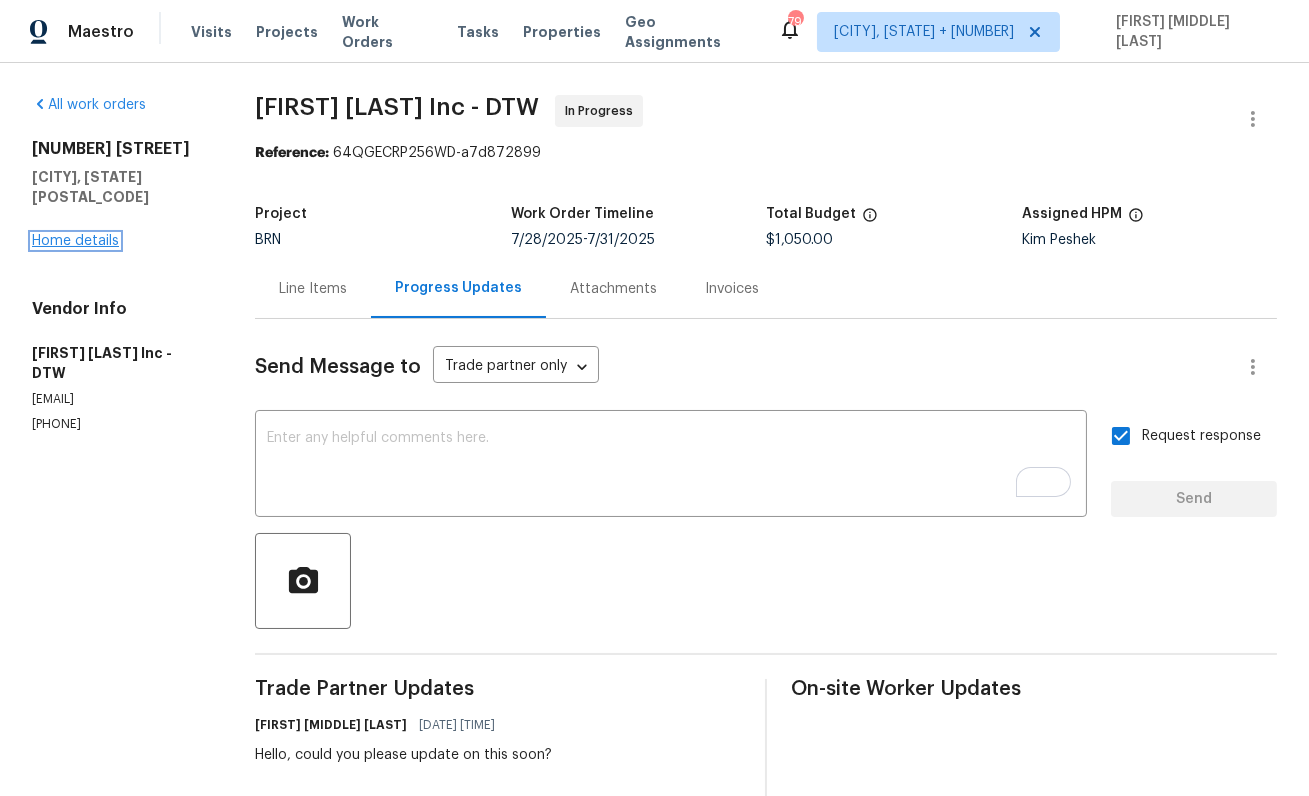 click on "Home details" at bounding box center [75, 241] 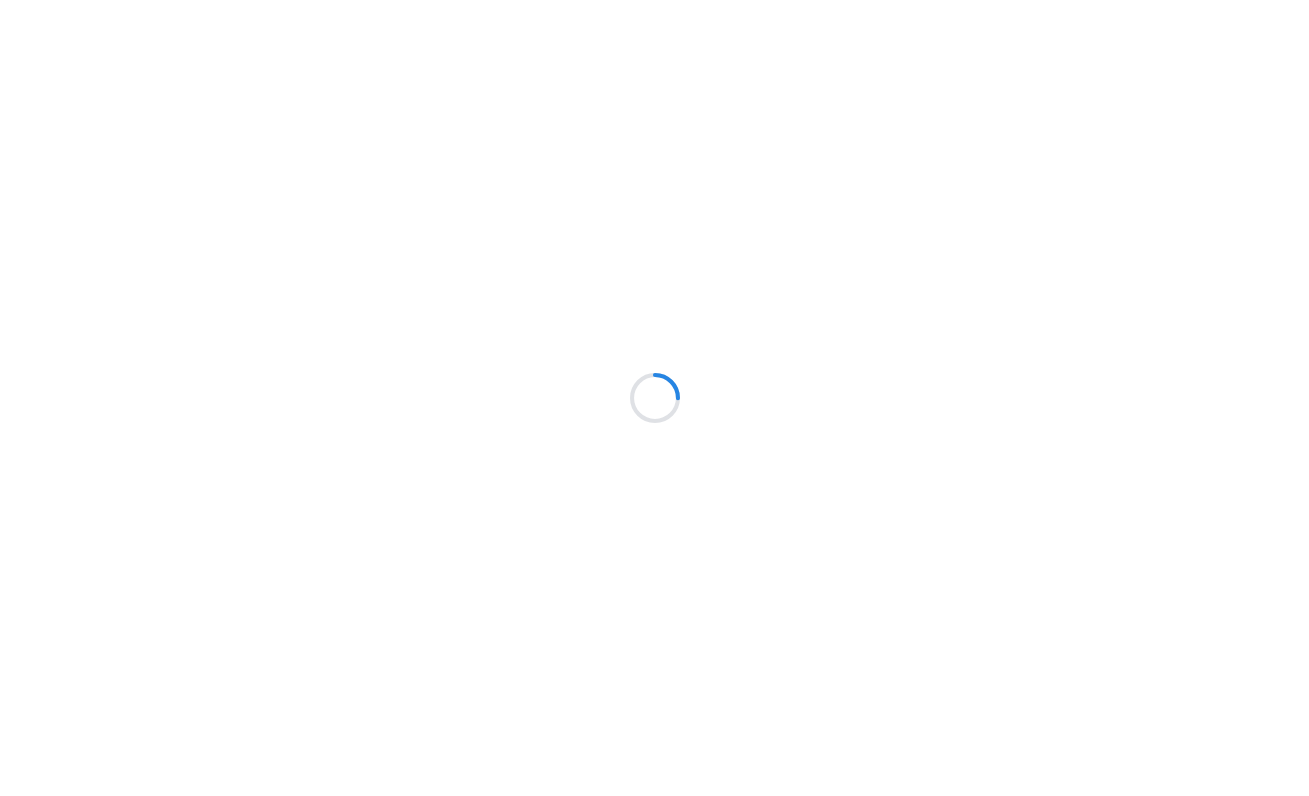 scroll, scrollTop: 0, scrollLeft: 0, axis: both 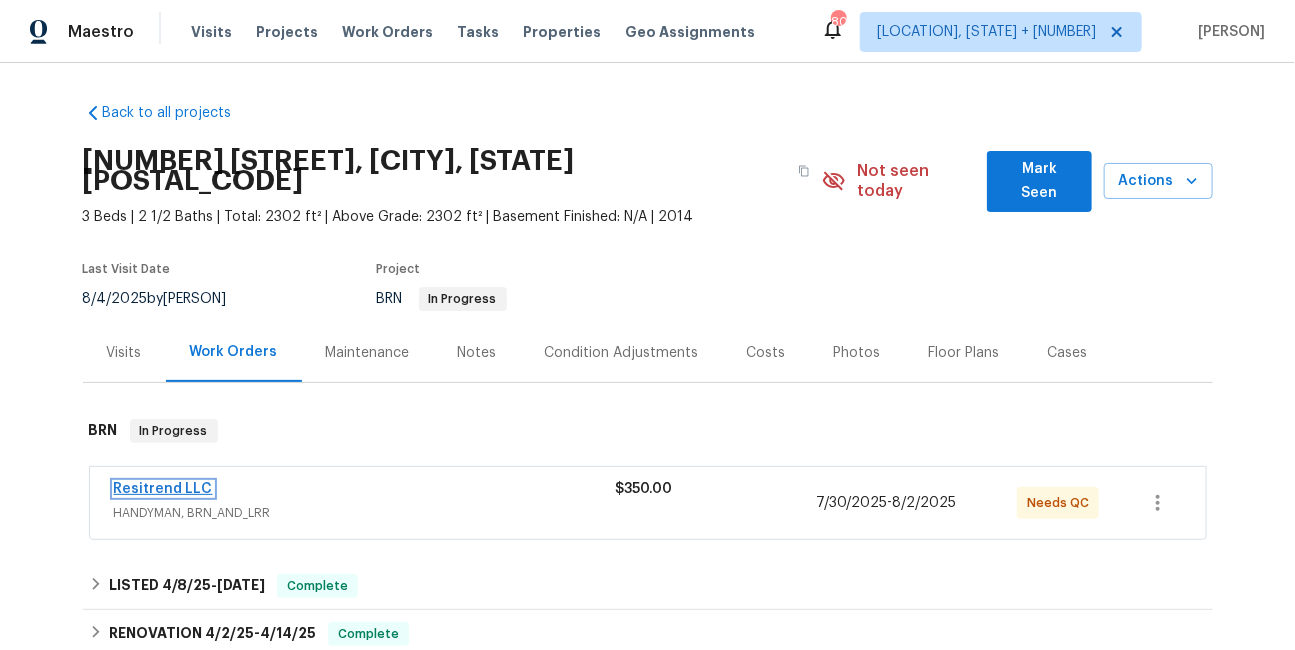 click on "Resitrend LLC" at bounding box center (163, 489) 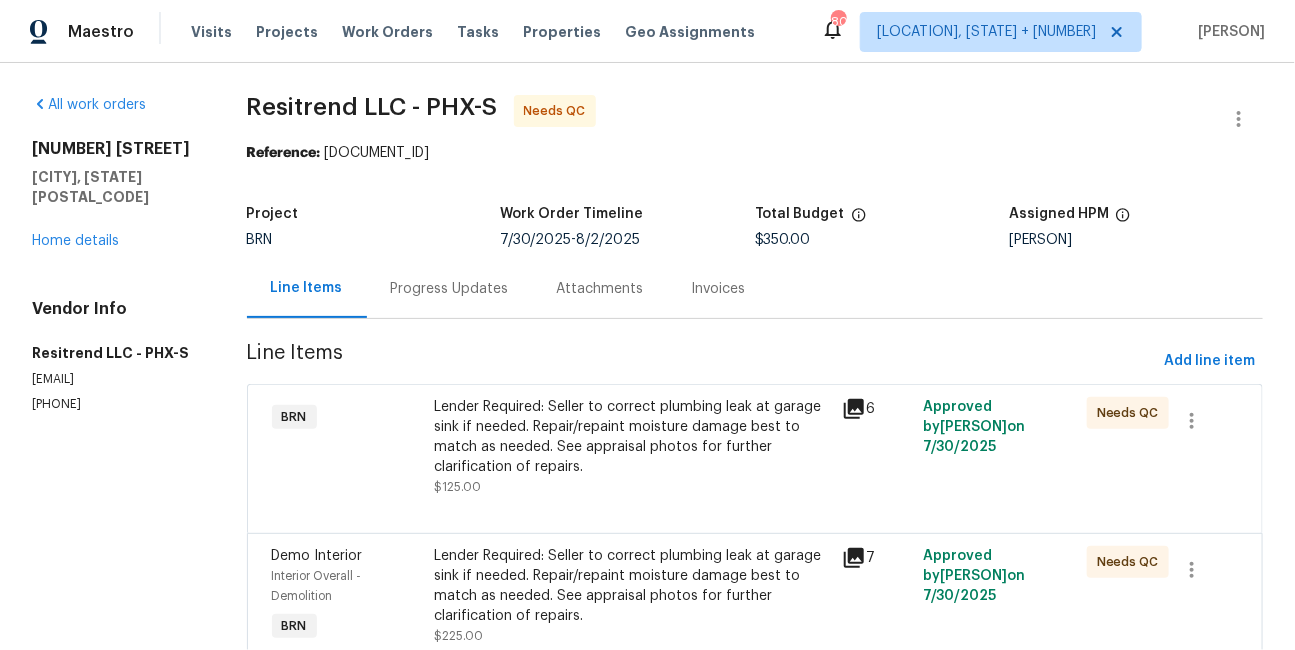 scroll, scrollTop: 90, scrollLeft: 0, axis: vertical 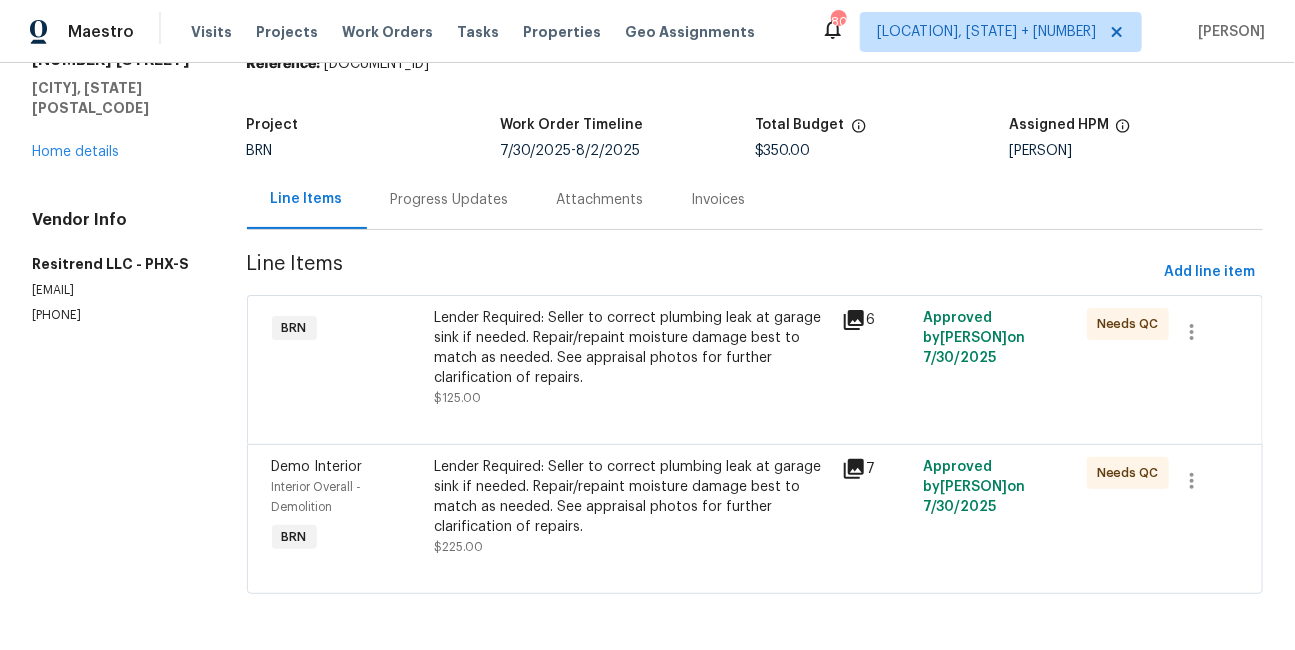 click on "Progress Updates" at bounding box center [450, 200] 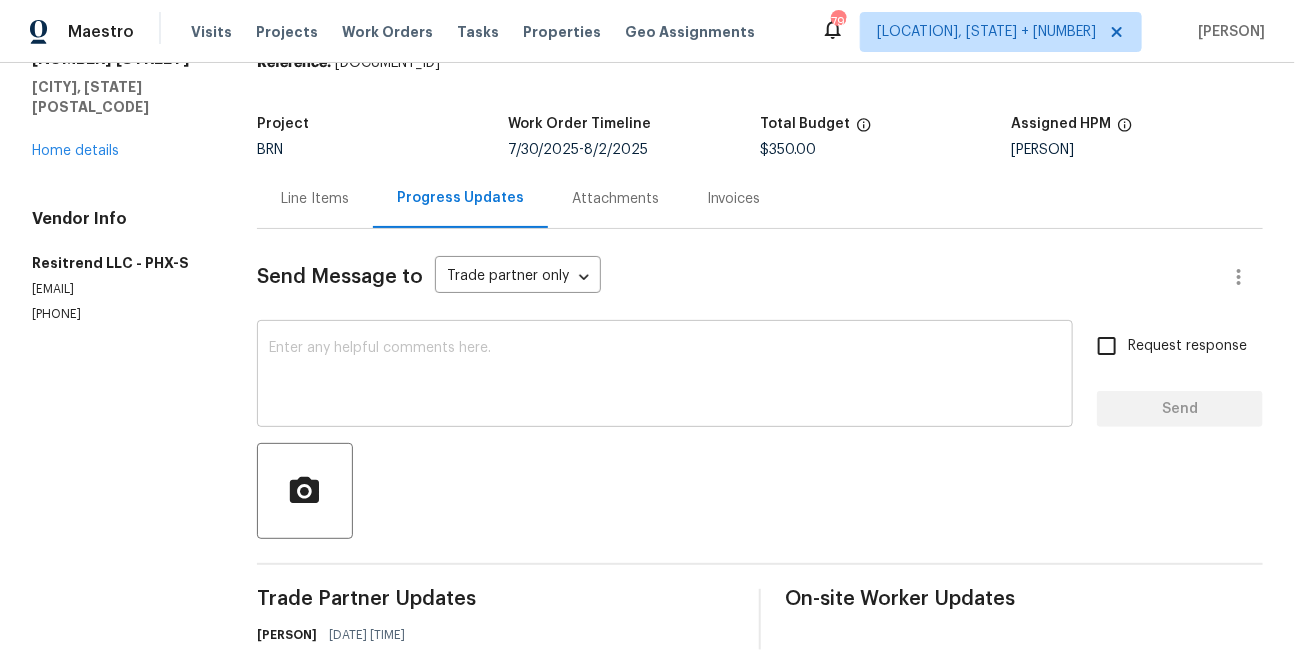 click at bounding box center [665, 376] 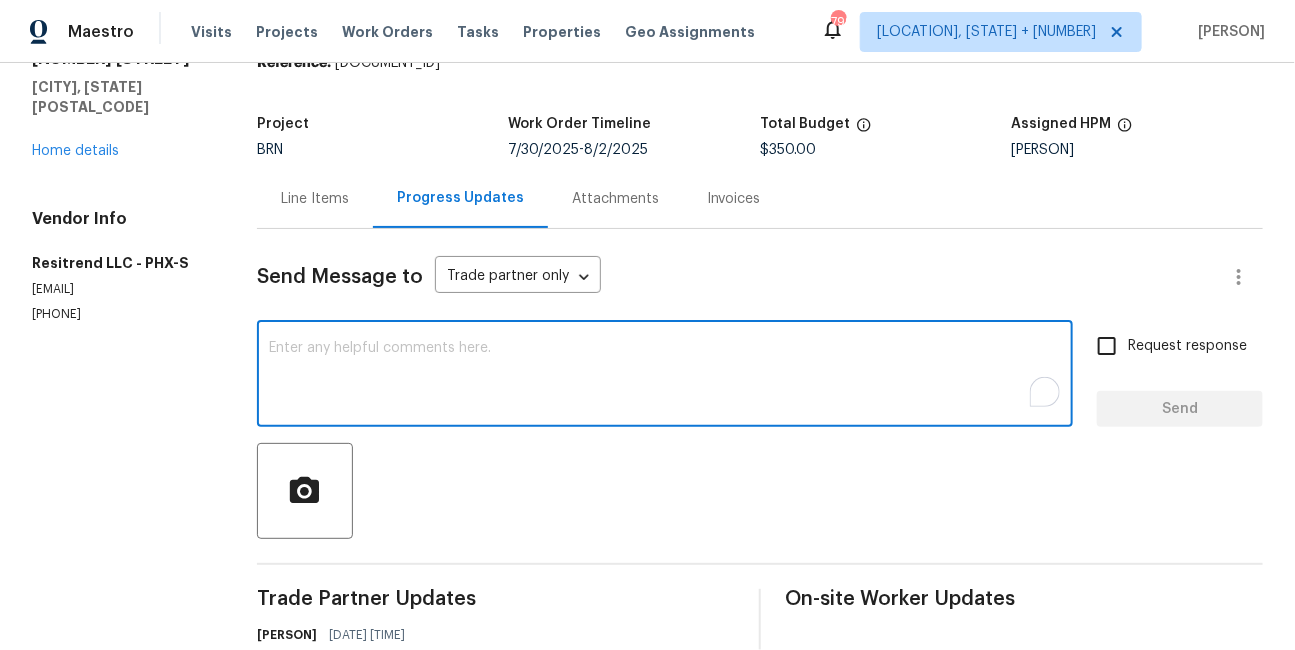 paste on "The lender has requested an itemized invoice or work order for the repairs, along with any photos, so they can complete the lender certification. Could you please provide these at your earliest convenience?
Thank you." 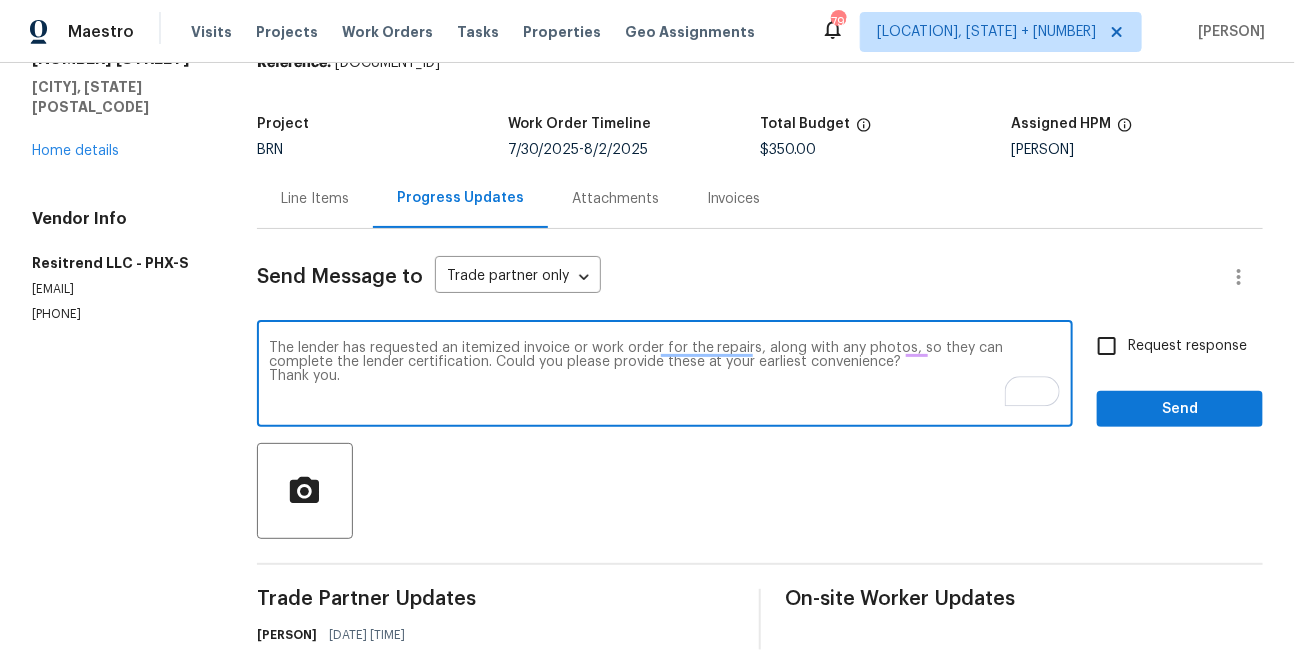 click on "The lender has requested an itemized invoice or work order for the repairs, along with any photos, so they can complete the lender certification. Could you please provide these at your earliest convenience?
Thank you." at bounding box center (665, 376) 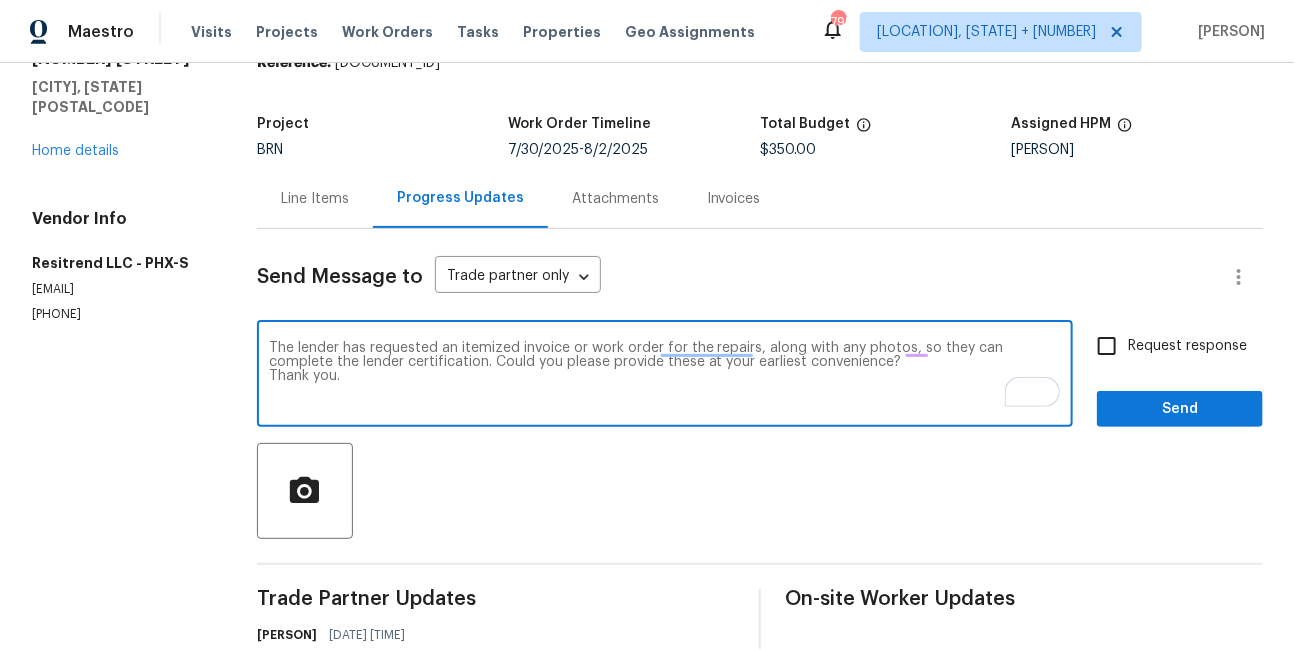 scroll, scrollTop: 90, scrollLeft: 0, axis: vertical 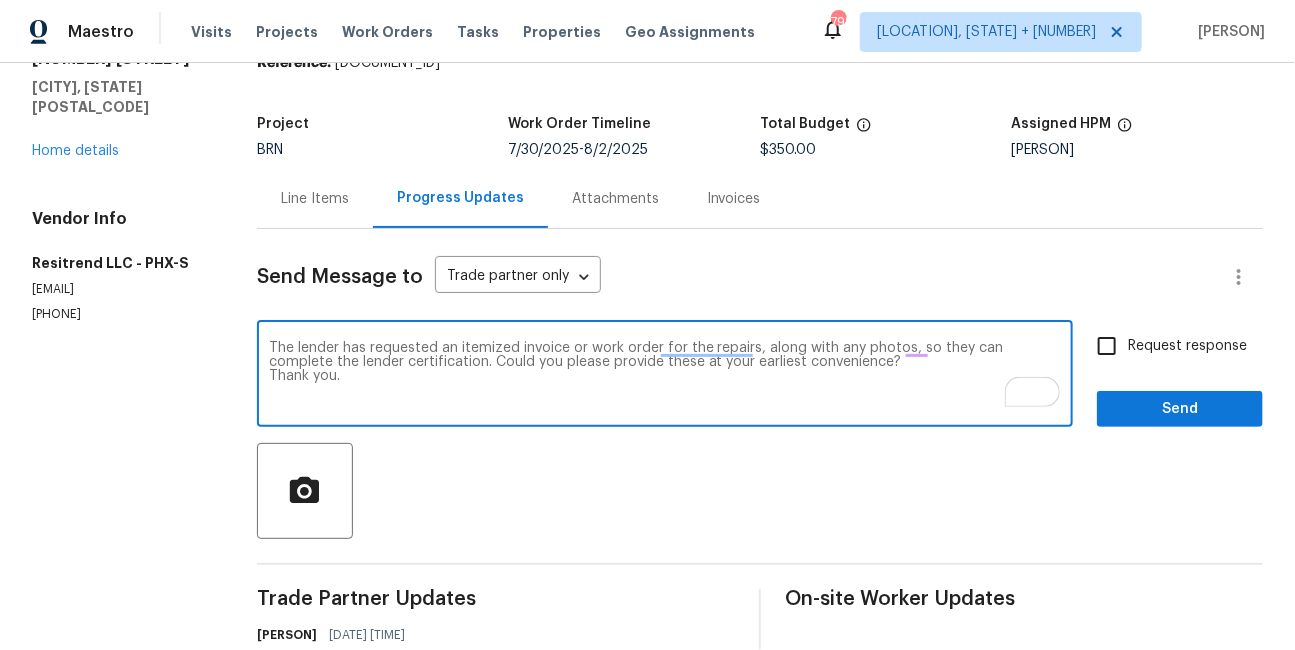 click on "Request response" at bounding box center (1107, 346) 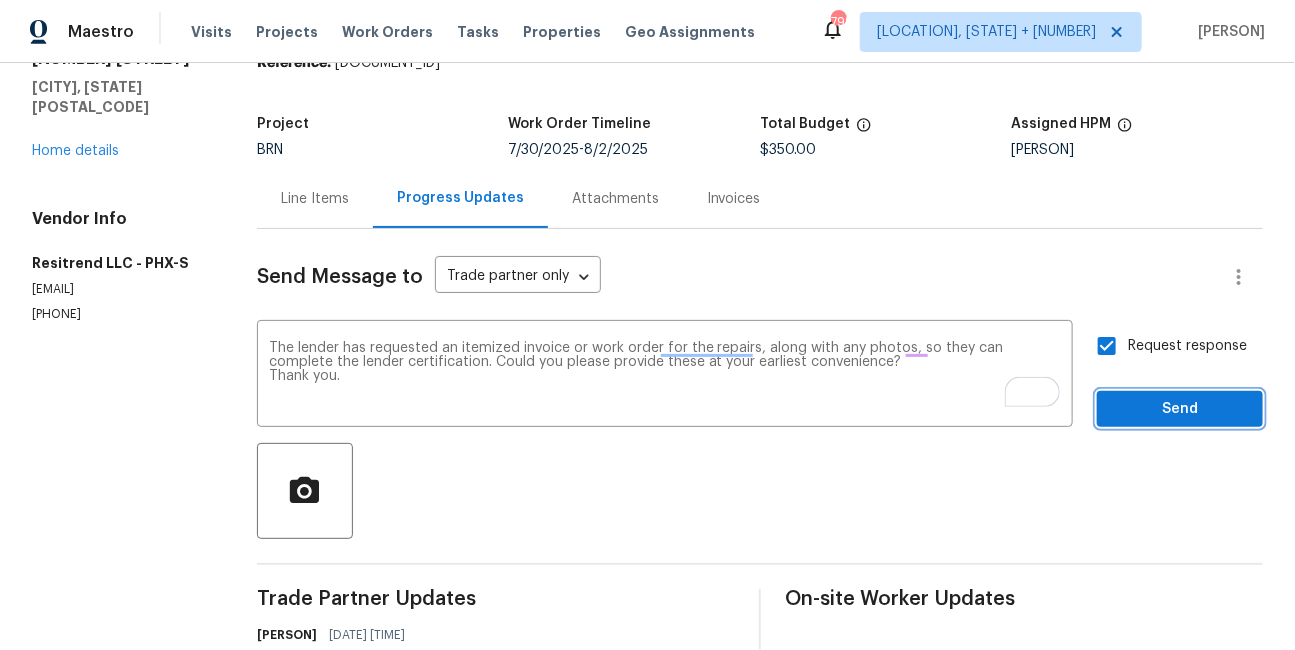 click on "Send" at bounding box center (1180, 409) 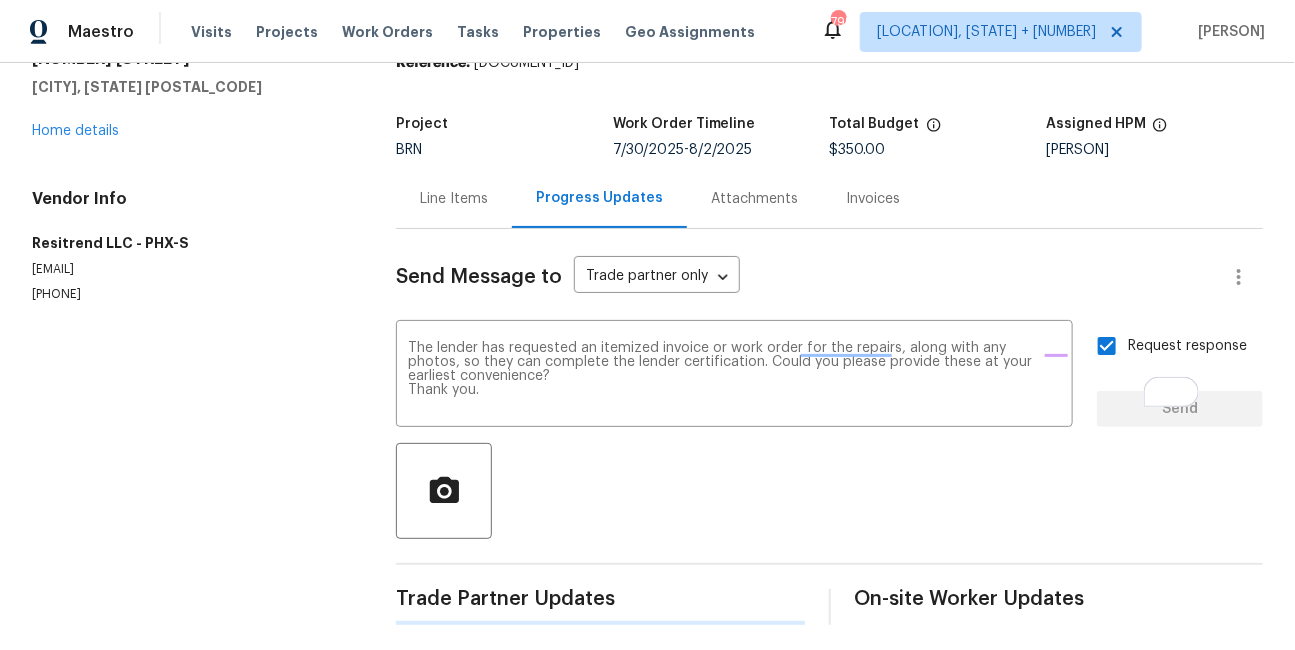 type 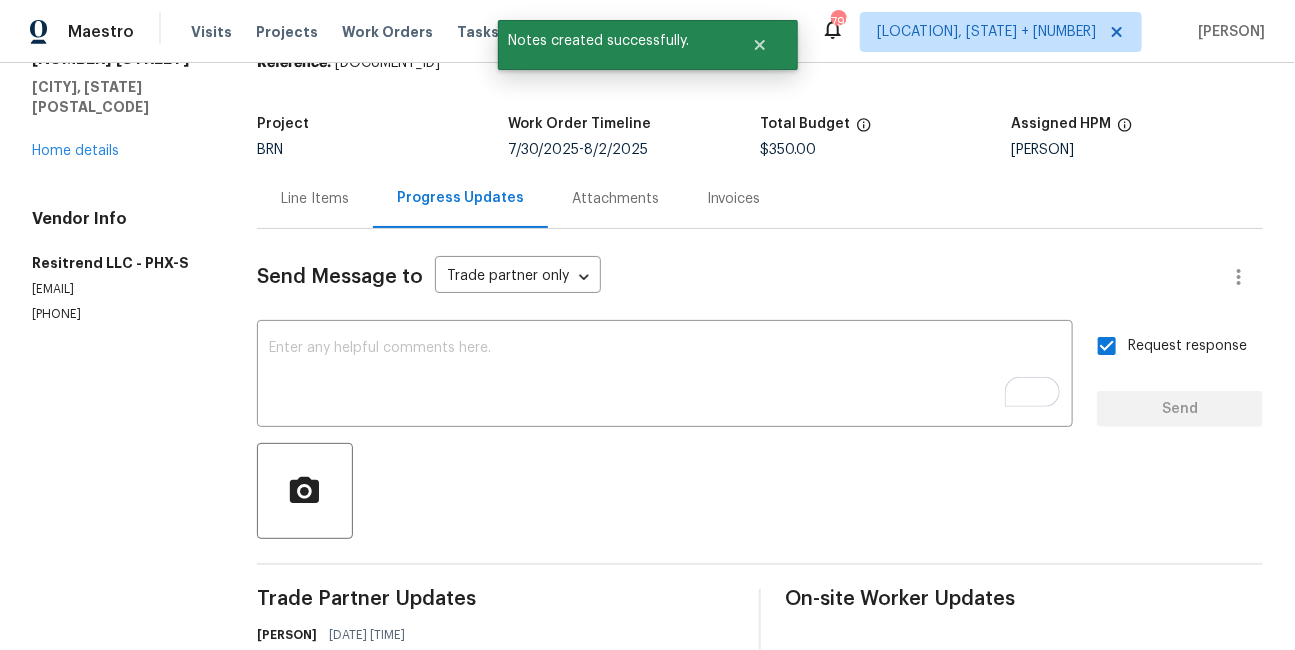 click on "Line Items" at bounding box center [315, 198] 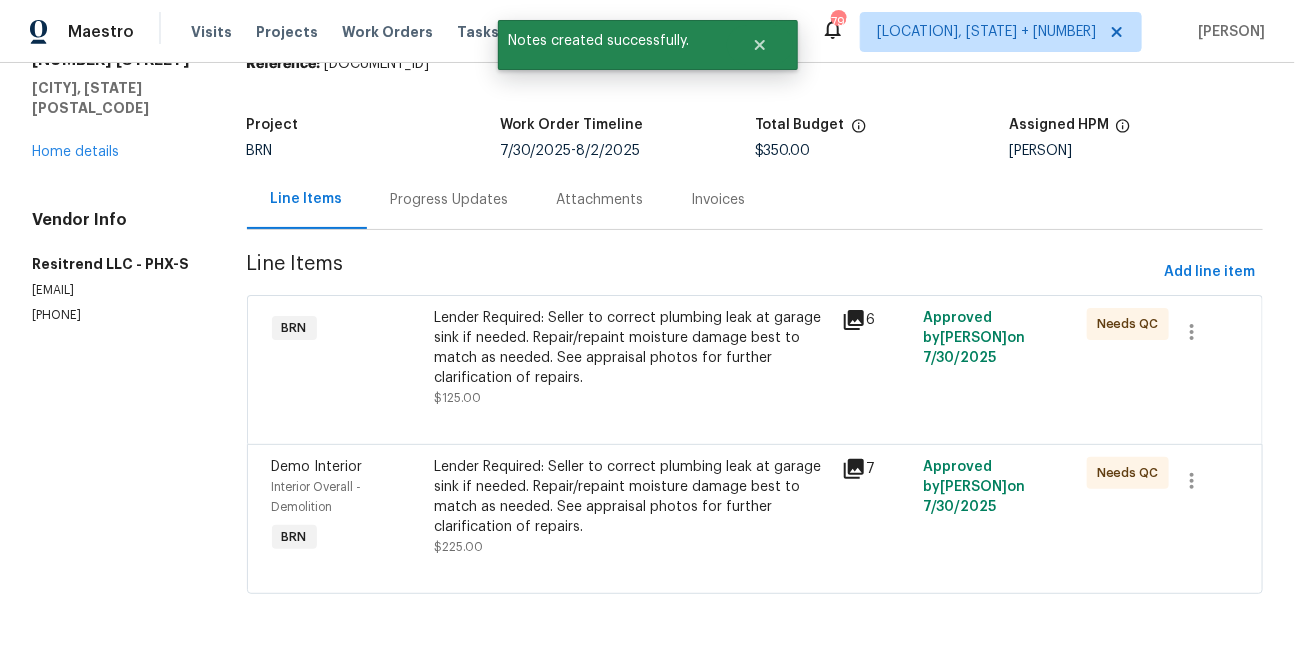 click on "Lender Required: Seller to correct  plumbing leak at garage sink if needed. Repair/repaint moisture damage best to match as needed. See appraisal photos for further clarification of repairs." at bounding box center (633, 348) 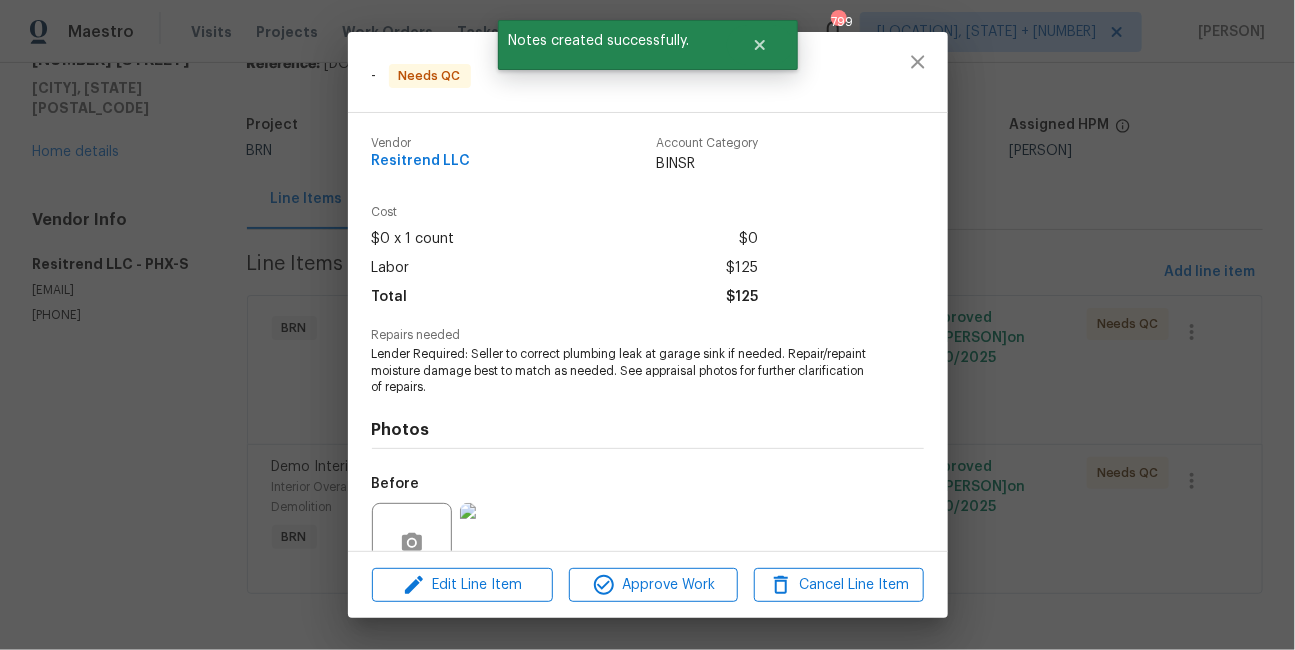 scroll, scrollTop: 184, scrollLeft: 0, axis: vertical 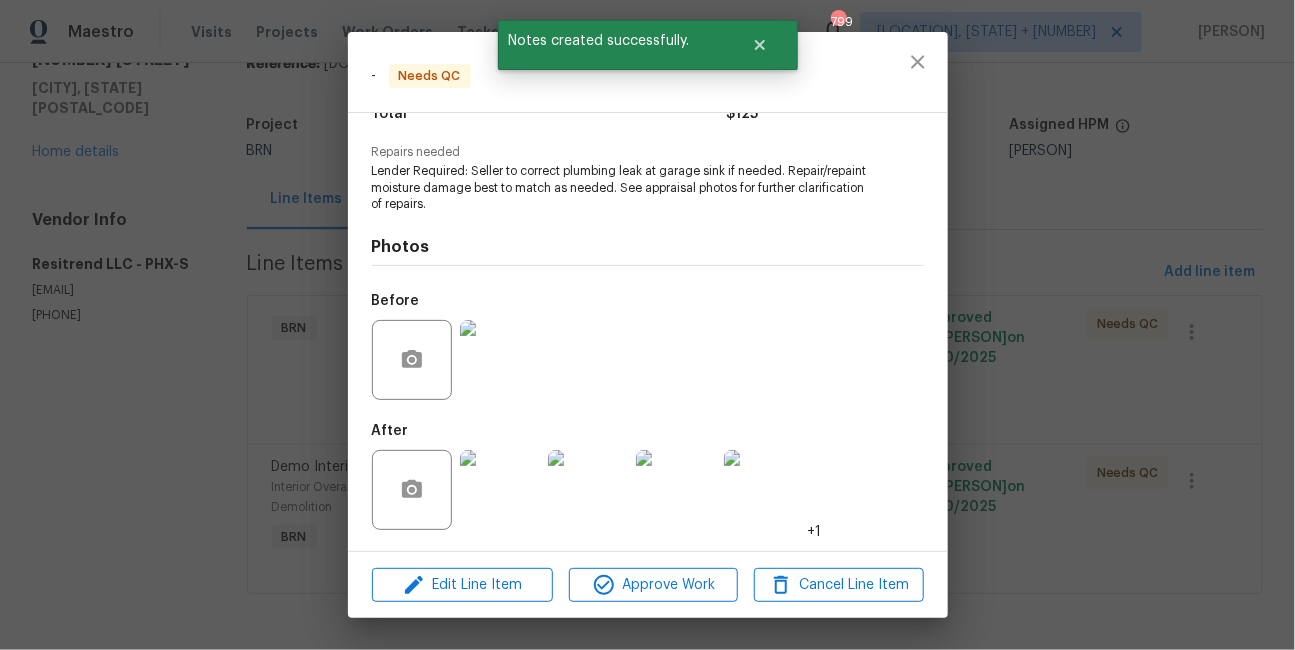 click at bounding box center (500, 490) 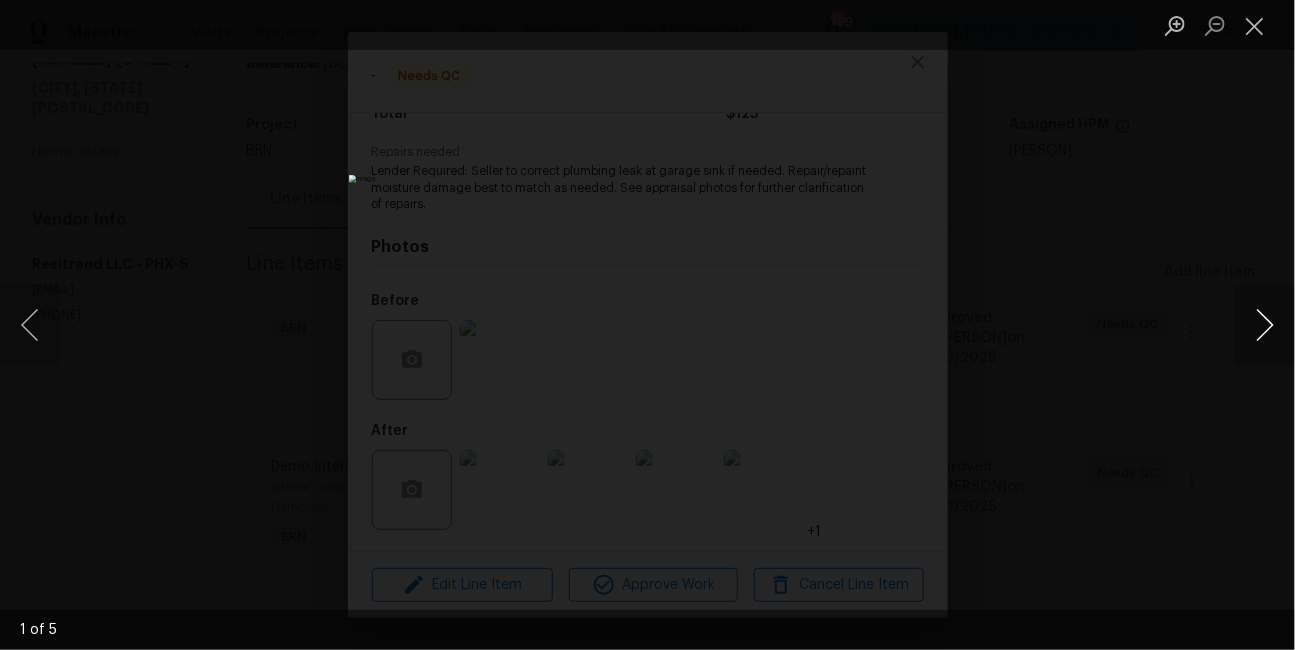 click at bounding box center (1265, 325) 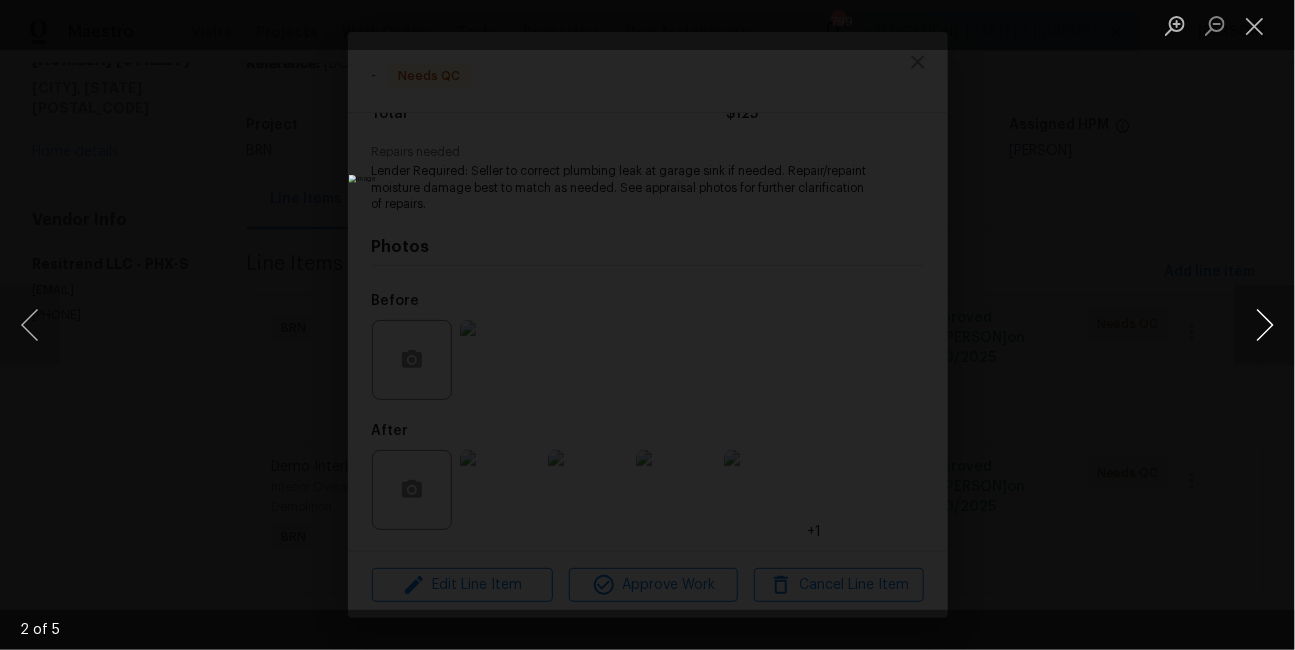 click at bounding box center [1265, 325] 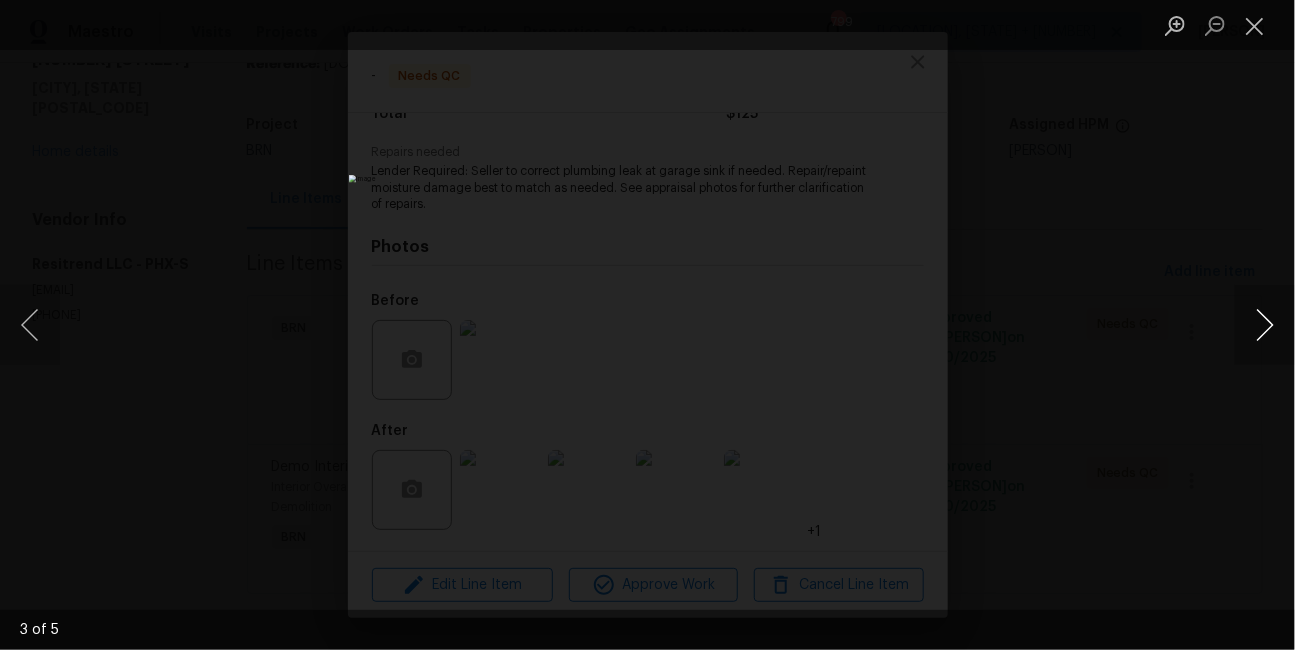click at bounding box center (1265, 325) 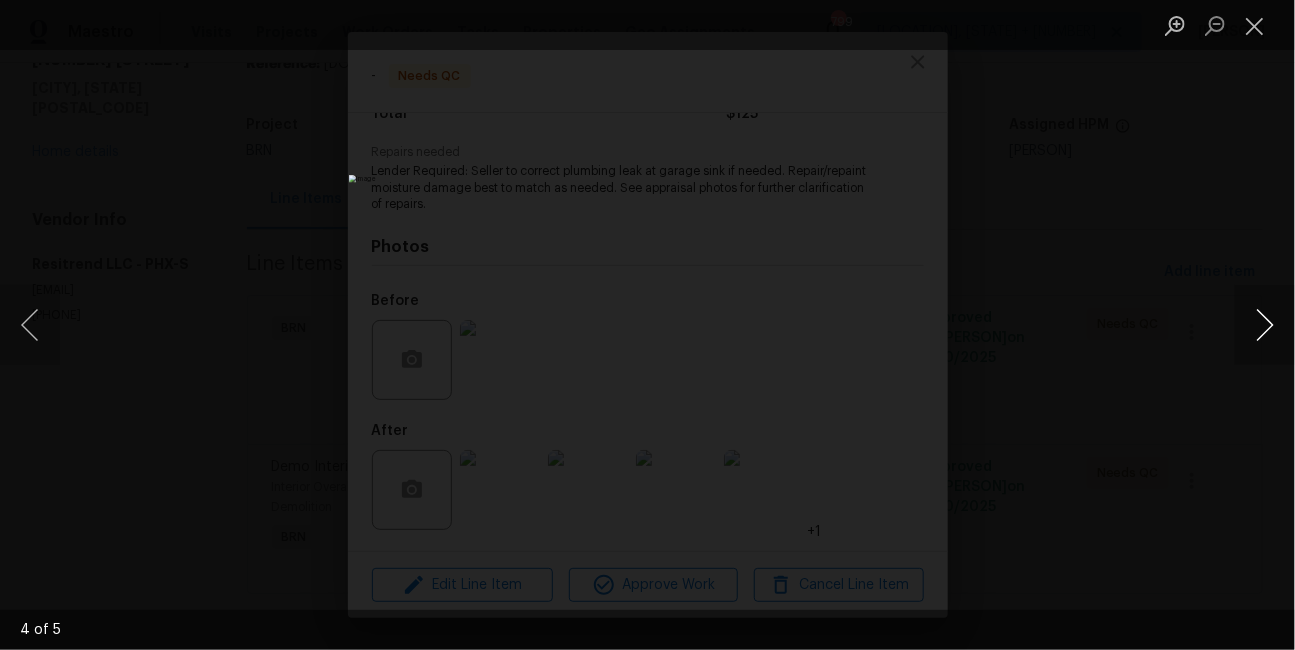 click at bounding box center [1265, 325] 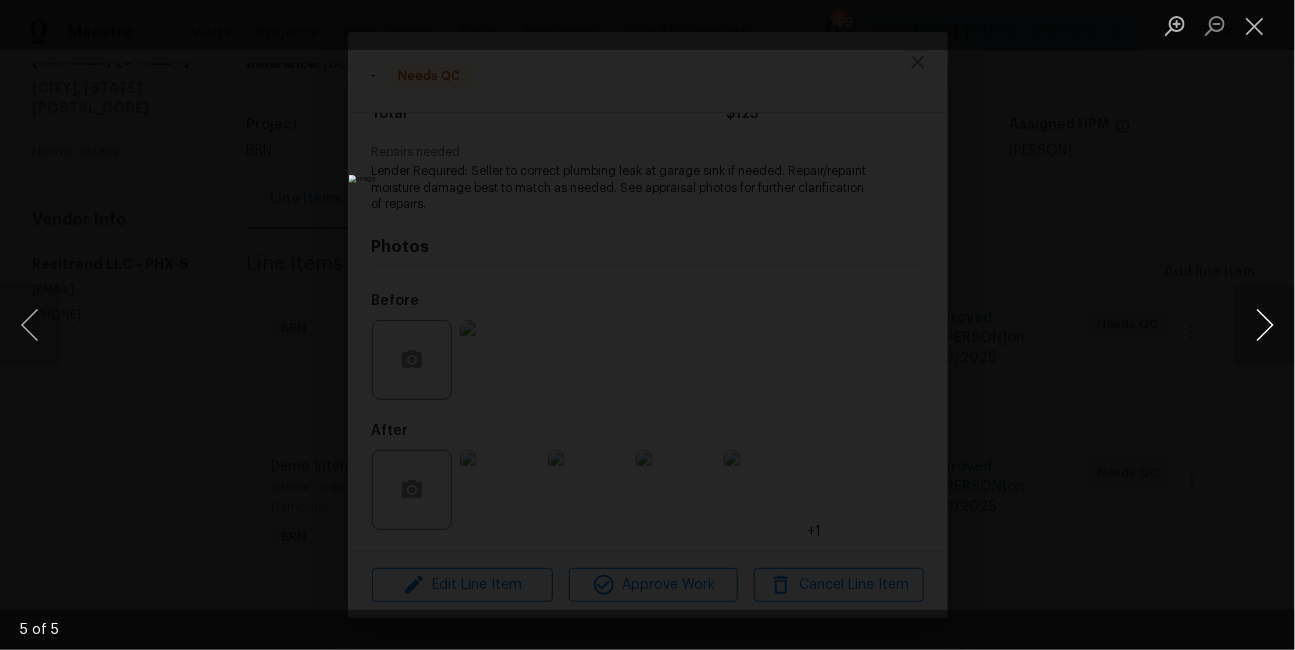 click at bounding box center (1265, 325) 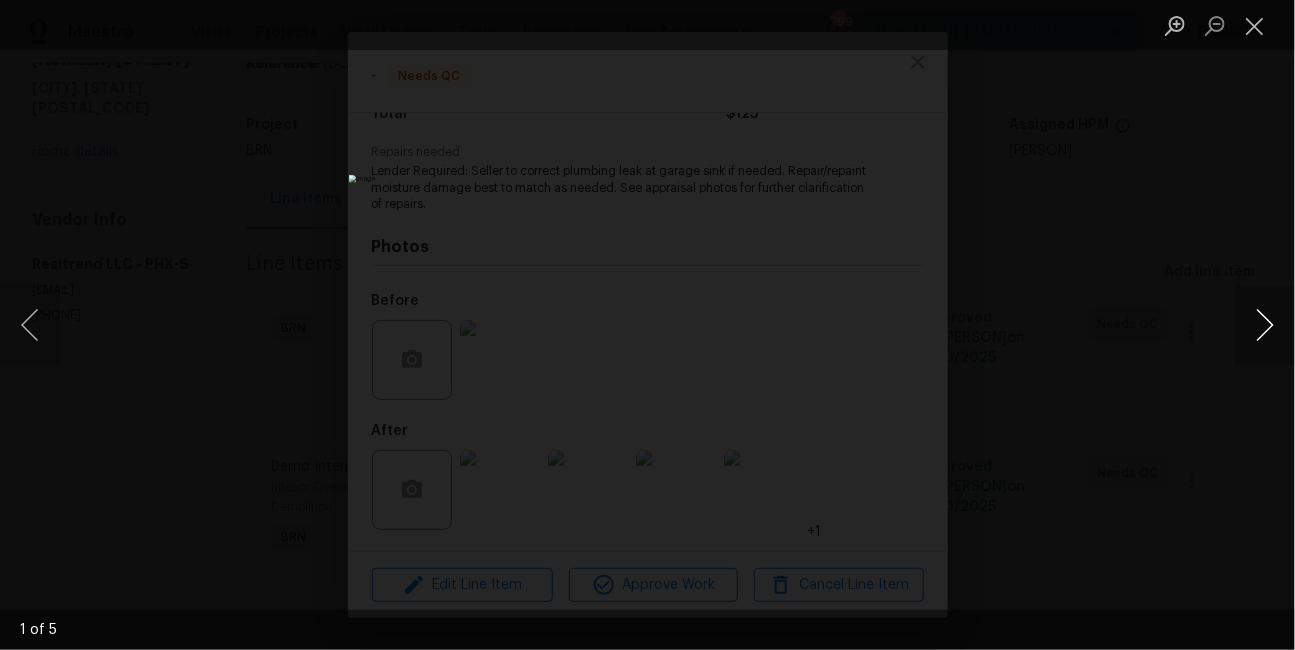 click at bounding box center [1265, 325] 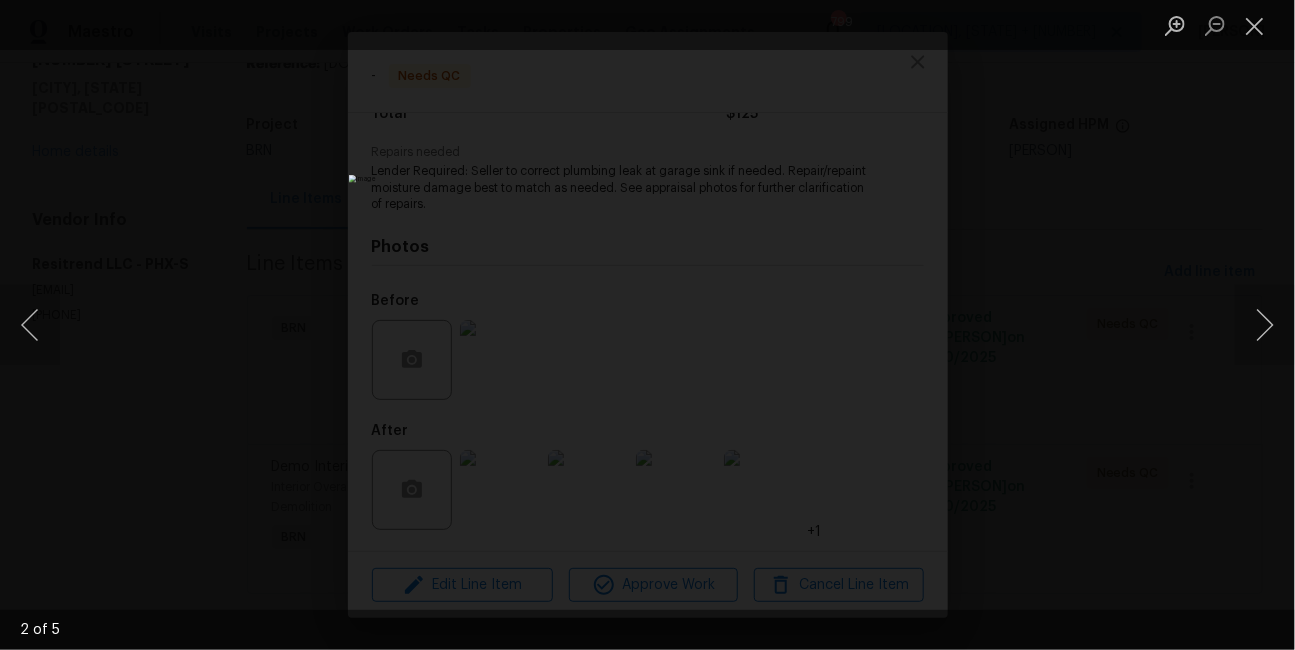 click at bounding box center (647, 325) 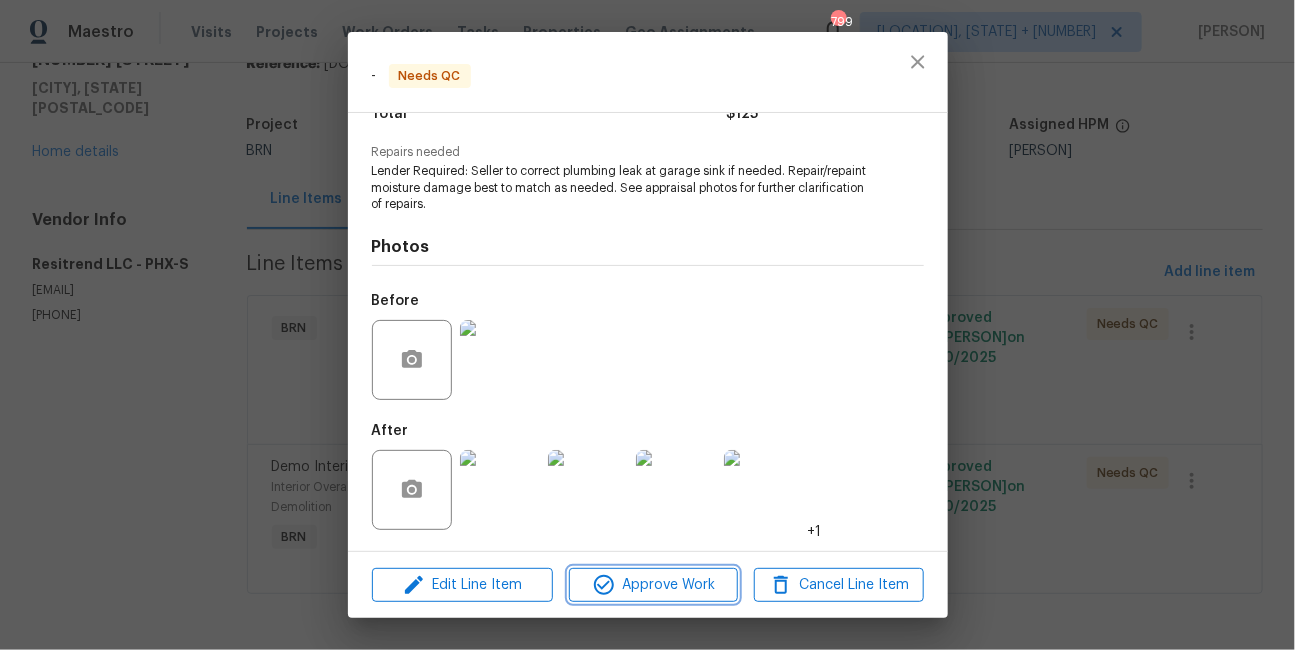 click on "Approve Work" at bounding box center [653, 585] 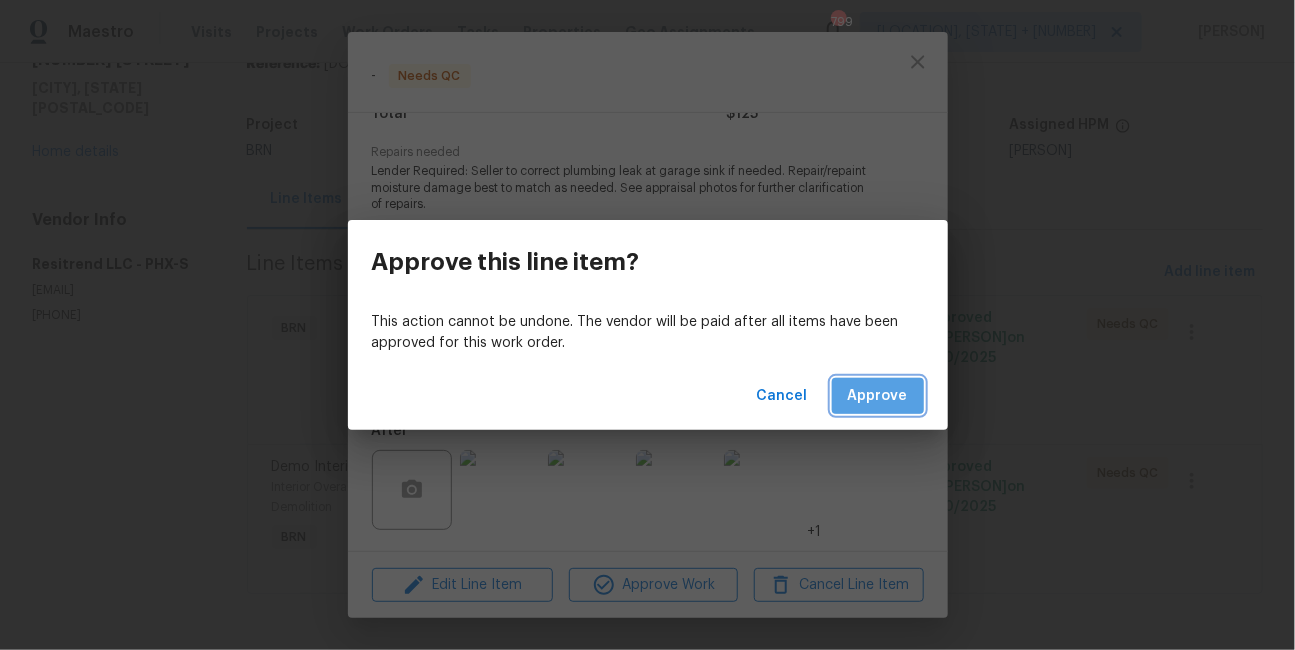 click on "Approve" at bounding box center [878, 396] 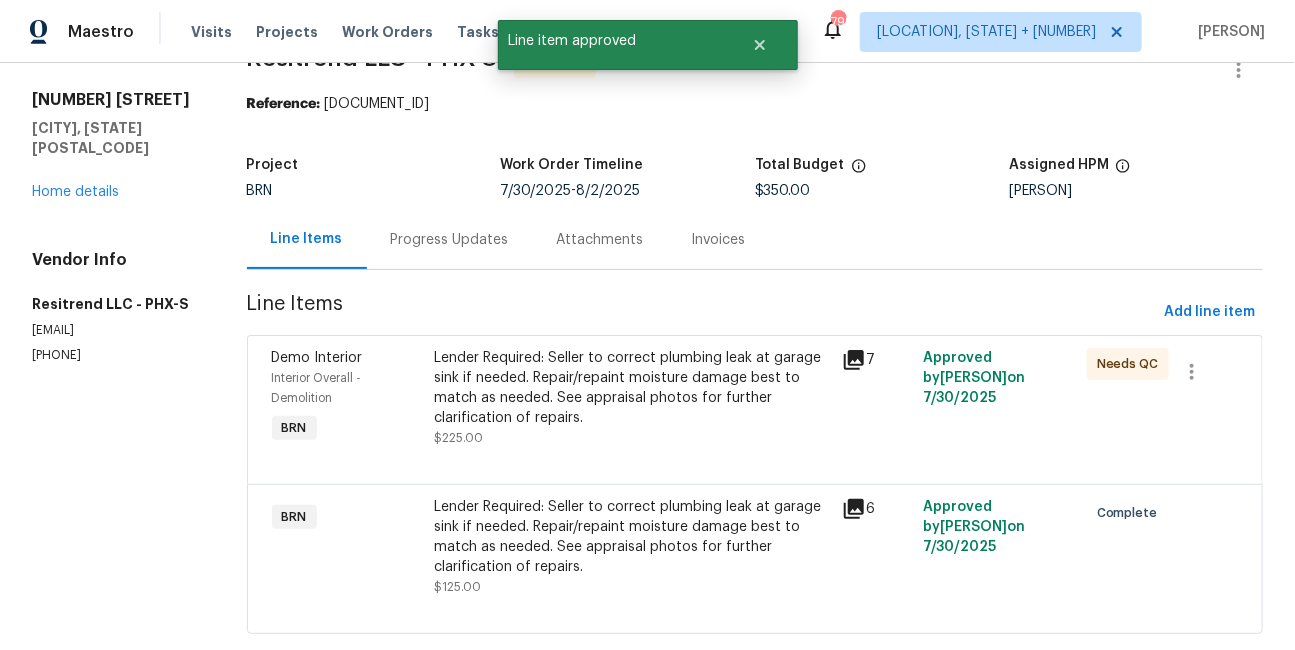 scroll, scrollTop: 90, scrollLeft: 0, axis: vertical 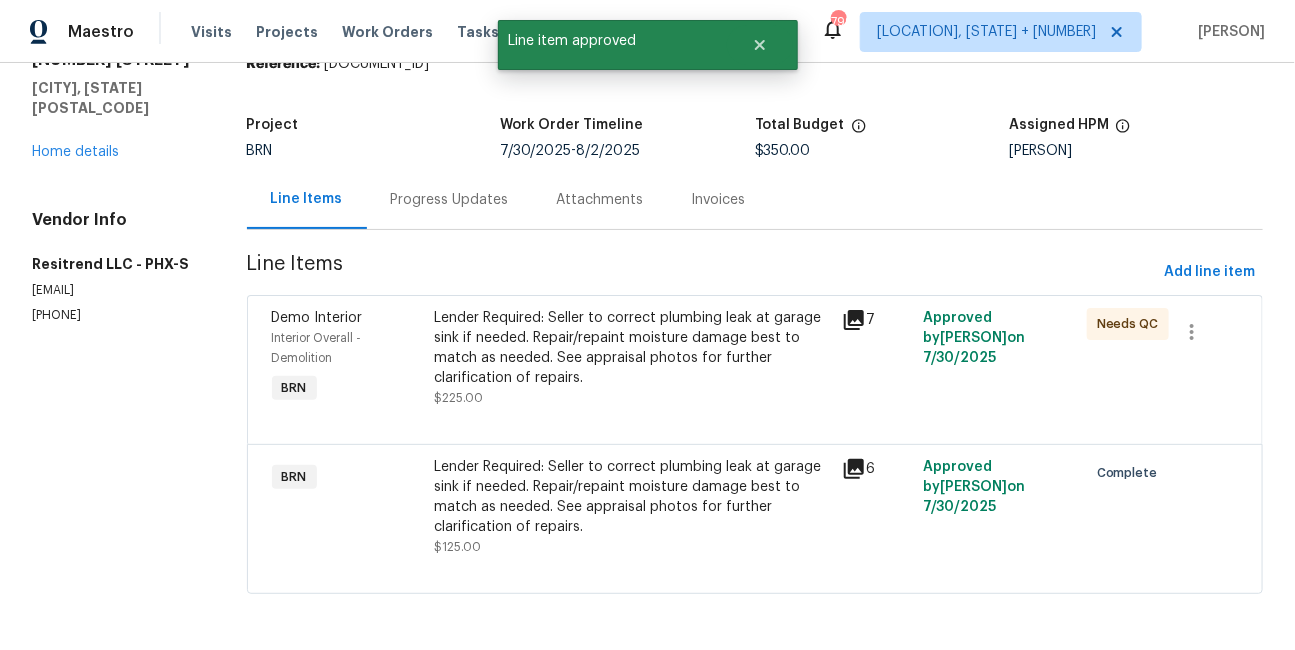 click on "Lender Required: Seller to correct  plumbing leak at garage sink if needed. Repair/repaint moisture damage best to match as needed. See appraisal photos for further clarification of repairs." at bounding box center (633, 348) 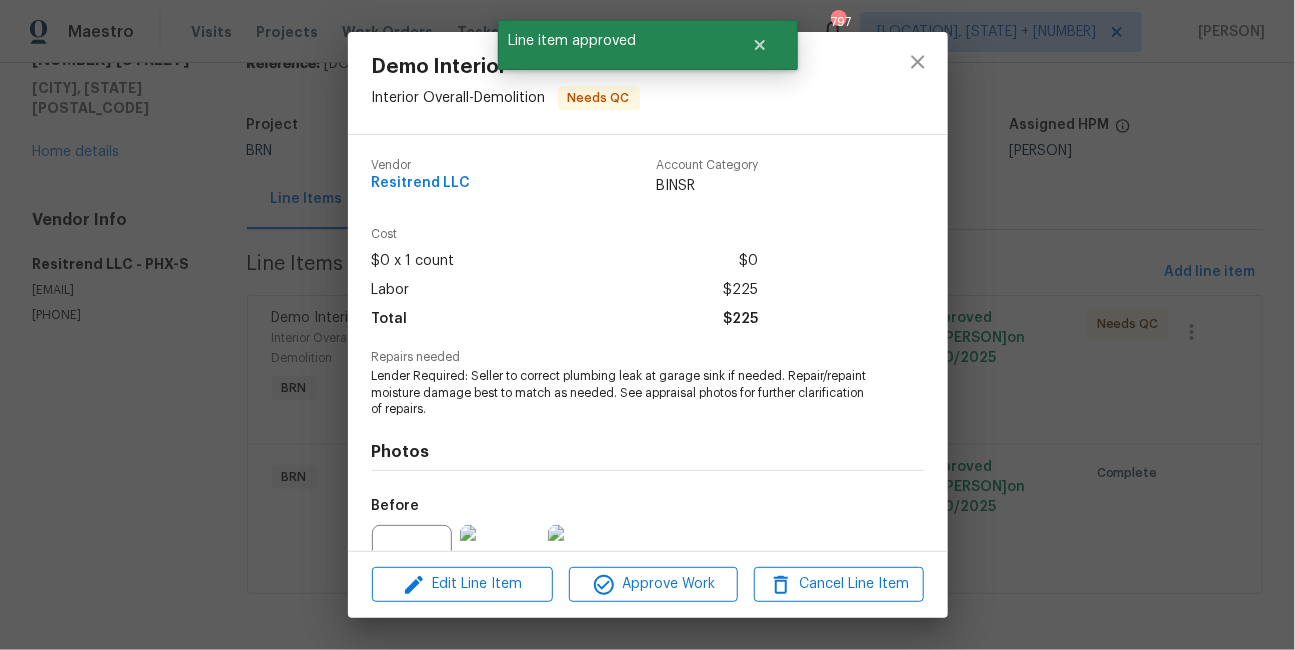 scroll, scrollTop: 205, scrollLeft: 0, axis: vertical 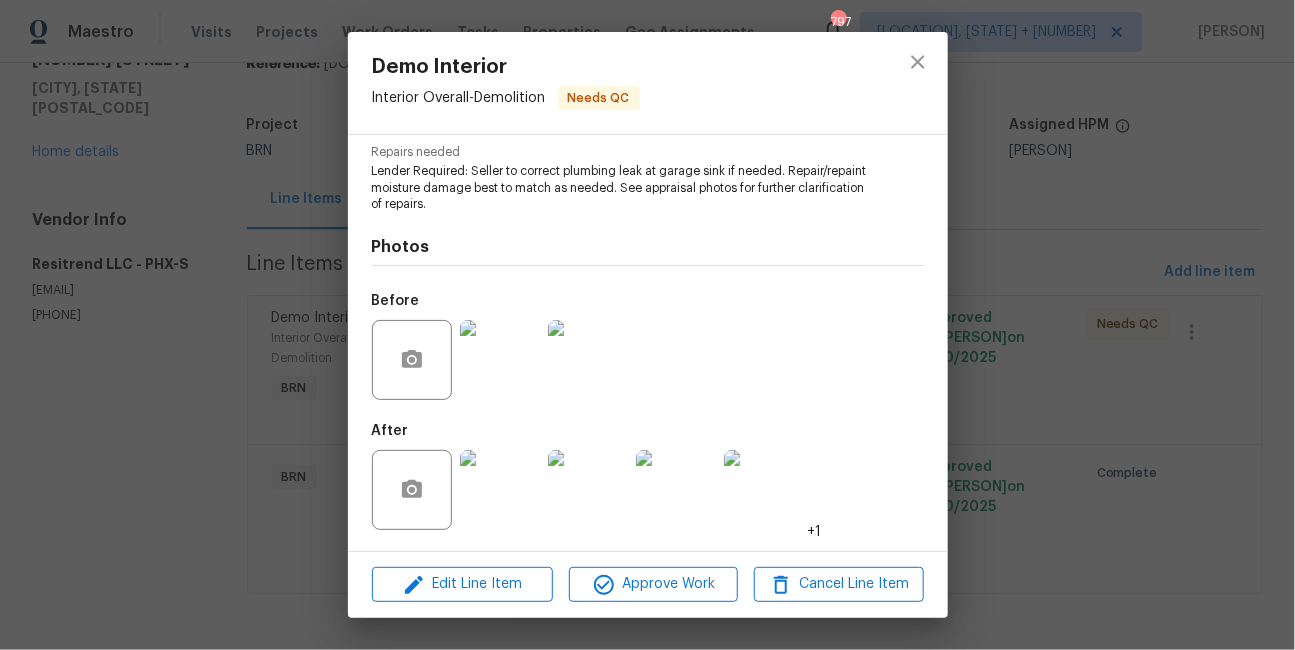 click on "Demo Interior Interior Overall  -  Demolition Needs QC Vendor Resitrend LLC Account Category BINSR Cost $0 x 1 count $0 Labor $225 Total $225 Repairs needed Lender Required: Seller to correct  plumbing leak at garage sink if needed. Repair/repaint moisture damage best to match as needed. See appraisal photos for further clarification of repairs. Photos Before After  +1  Edit Line Item  Approve Work  Cancel Line Item" at bounding box center (647, 325) 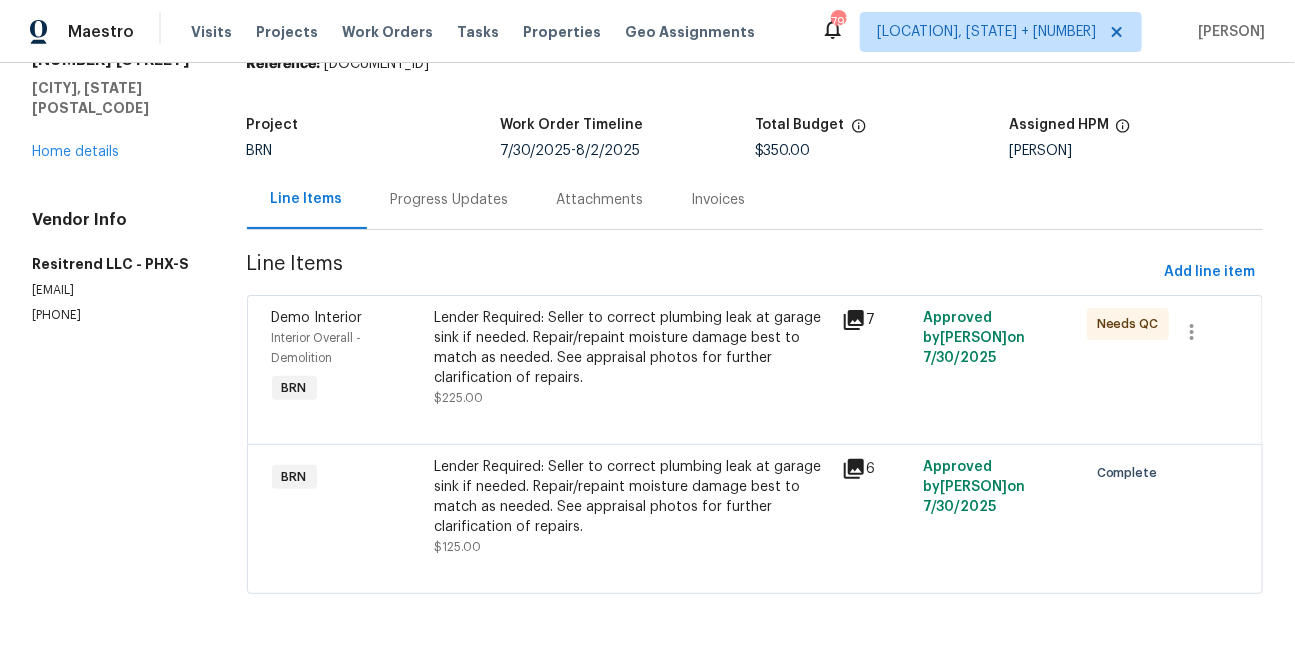 click on "Progress Updates" at bounding box center (450, 199) 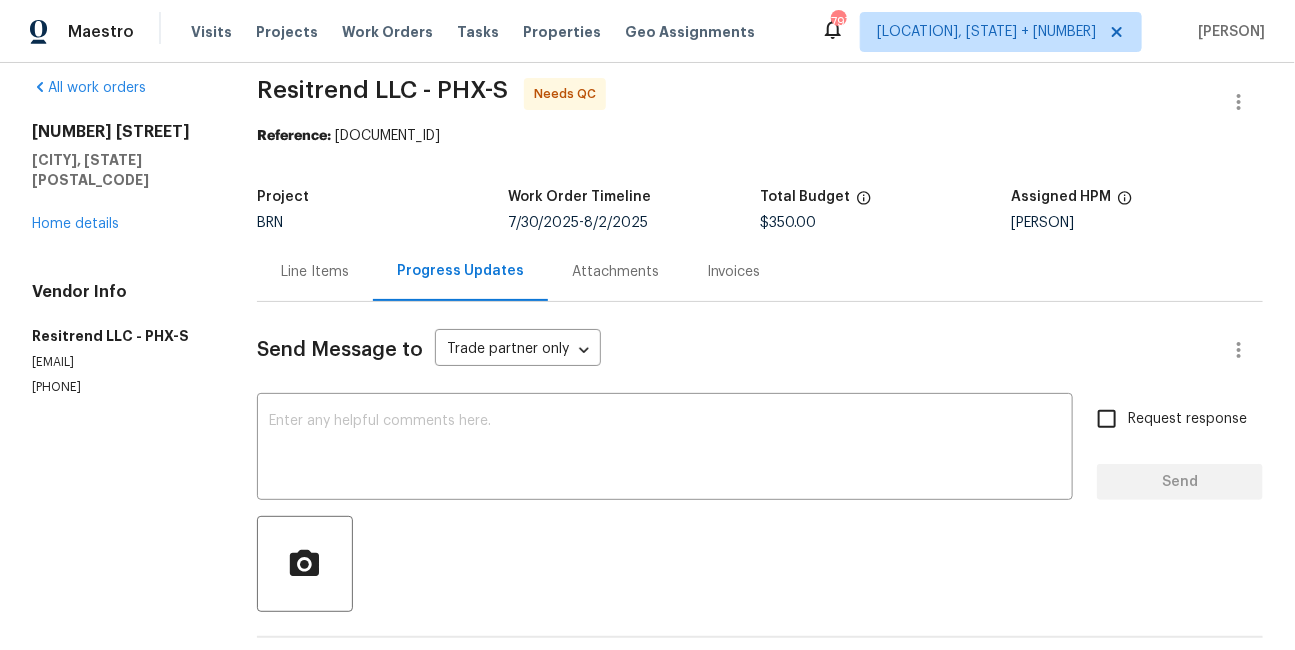 scroll, scrollTop: 0, scrollLeft: 0, axis: both 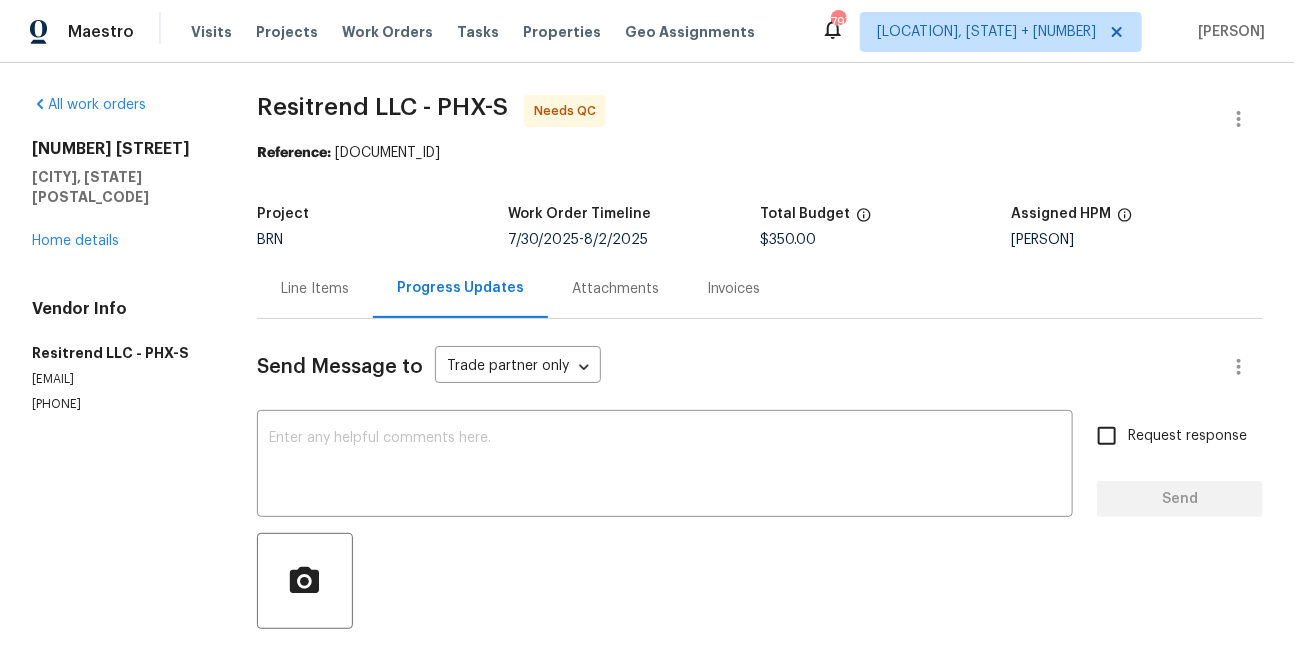 click on "Invoices" at bounding box center [734, 289] 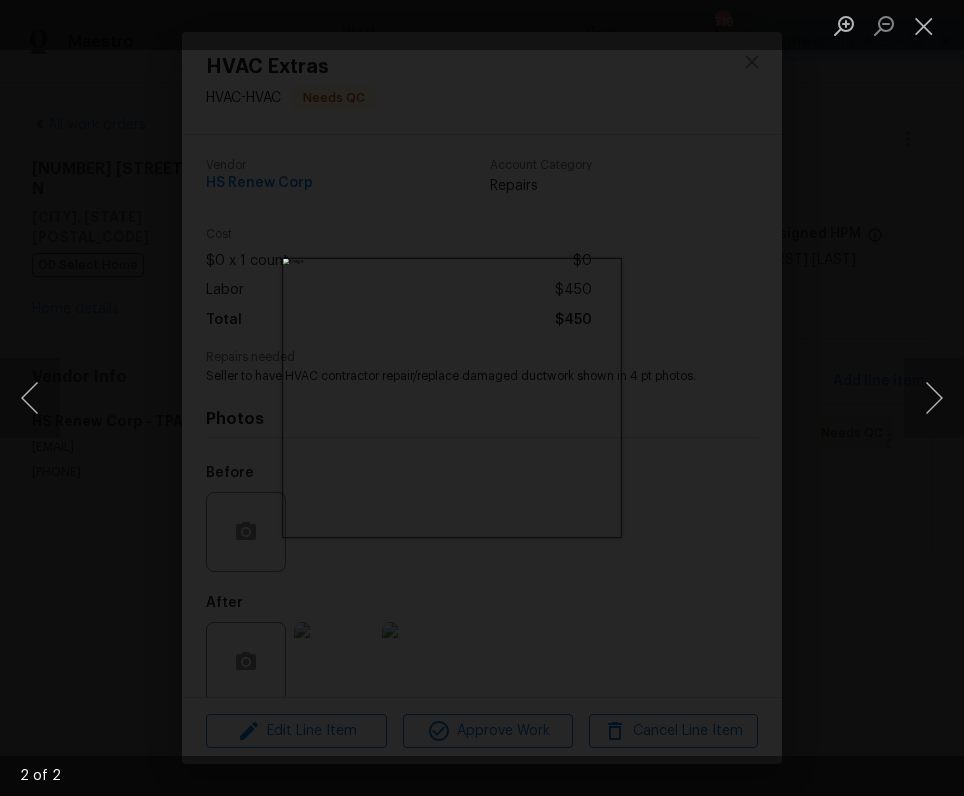 scroll, scrollTop: 0, scrollLeft: 0, axis: both 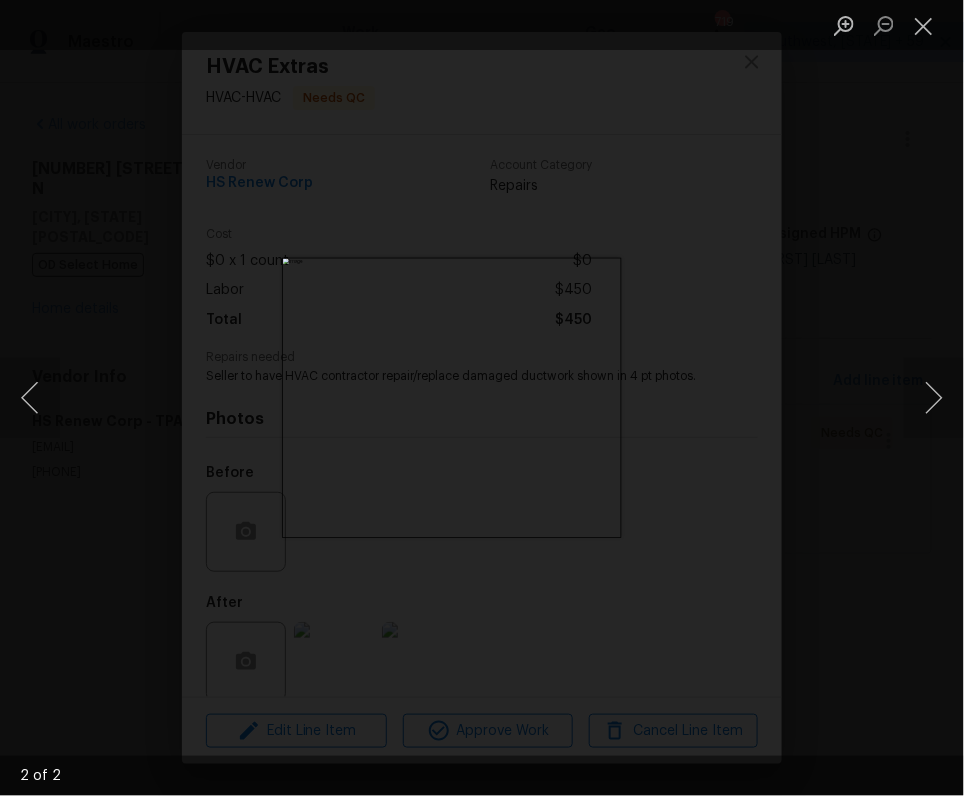click at bounding box center (482, 398) 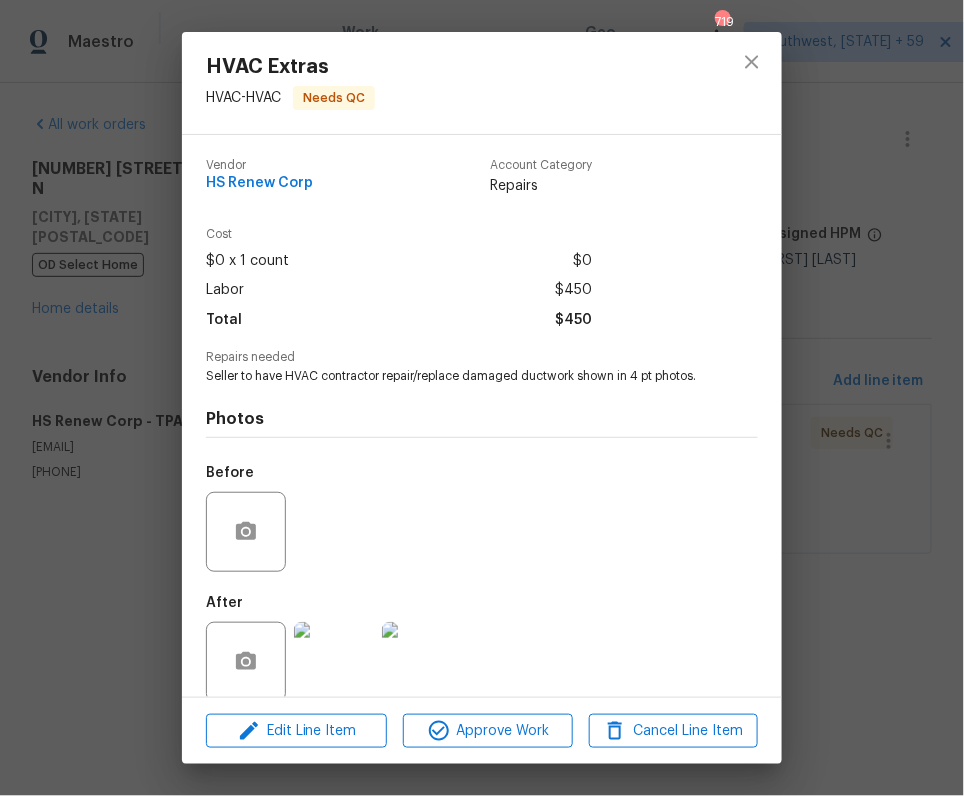 click on "HVAC Extras HVAC  -  HVAC Needs QC Vendor HS Renew Corp Account Category Repairs Cost $0 x 1 count $0 Labor $450 Total $450 Repairs needed Seller to have HVAC contractor repair/replace damaged ductwork shown in 4 pt photos. Photos Before After  Edit Line Item  Approve Work  Cancel Line Item" at bounding box center [482, 398] 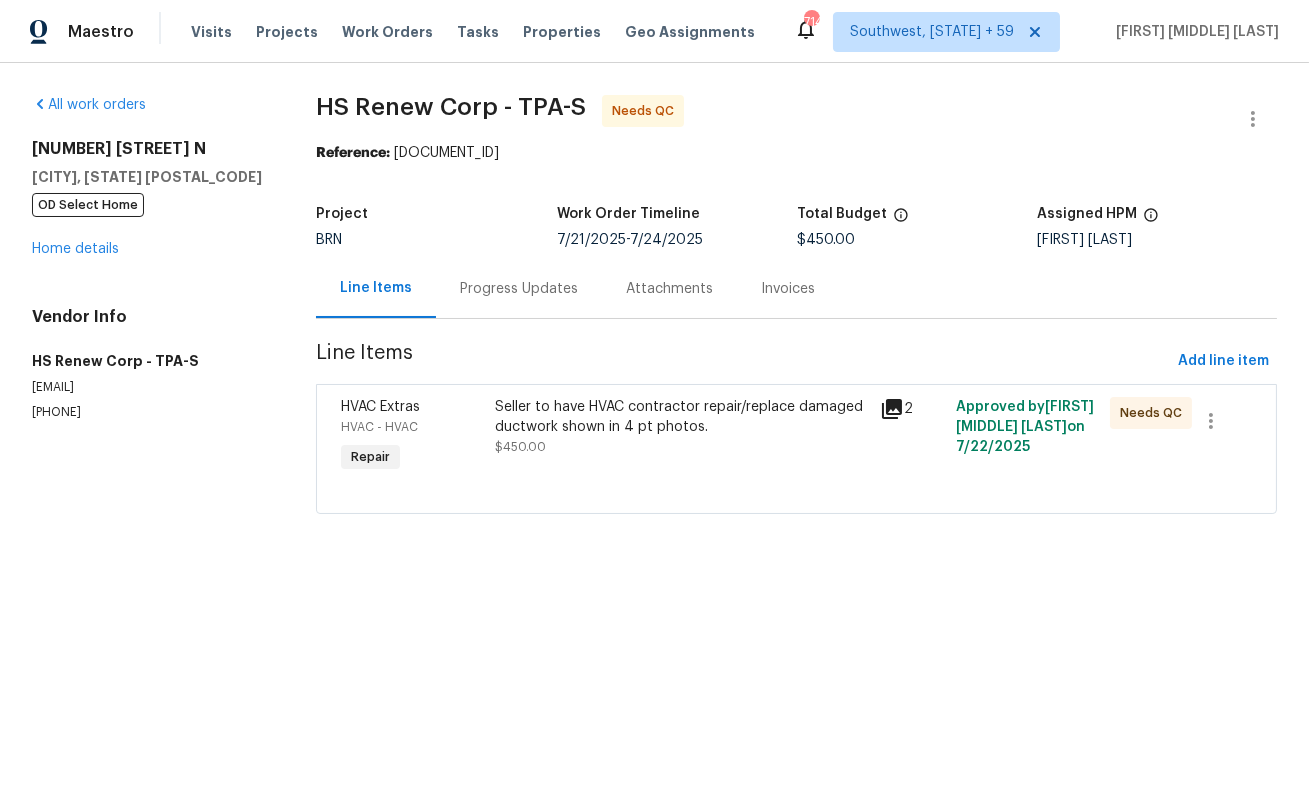 click on "HS Renew Corp - TPA-S Needs QC Reference:   62X2K24K6G9PD-9e550138a Project BRN   Work Order Timeline 7/21/2025  -  7/24/2025 Total Budget $450.00 Assigned HPM Mat Smith Line Items Progress Updates Attachments Invoices Line Items Add line item HVAC Extras HVAC - HVAC Repair Seller to have HVAC contractor repair/replace damaged ductwork shown in 4 pt photos. $450.00   2 Approved by  Isabel Sangeetha Ireland  on   7/22/2025 Needs QC" at bounding box center (796, 316) 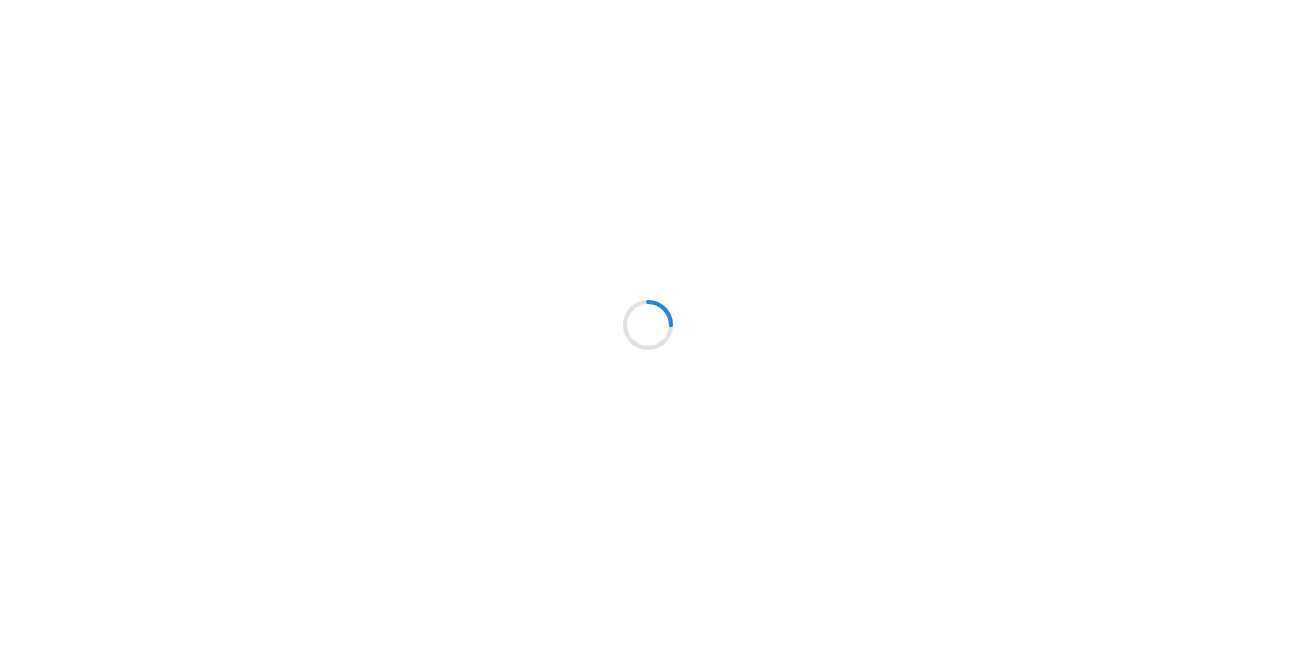 scroll, scrollTop: 0, scrollLeft: 0, axis: both 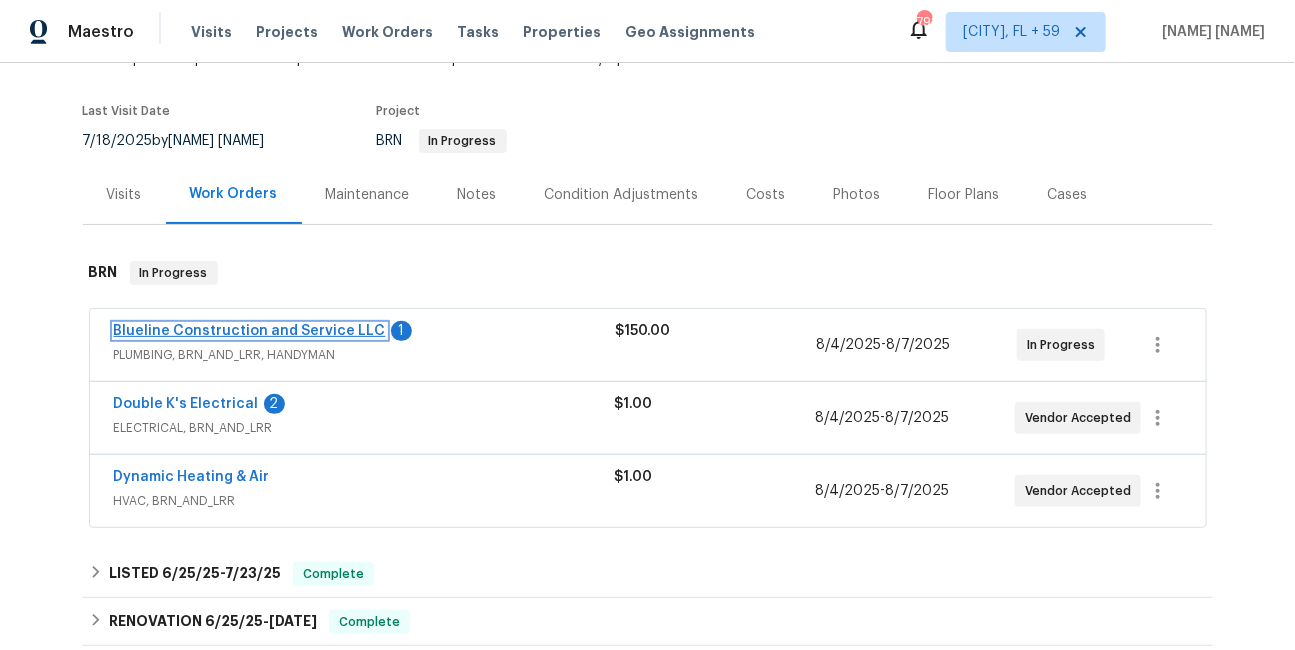 click on "Blueline Construction and Service LLC" at bounding box center [250, 331] 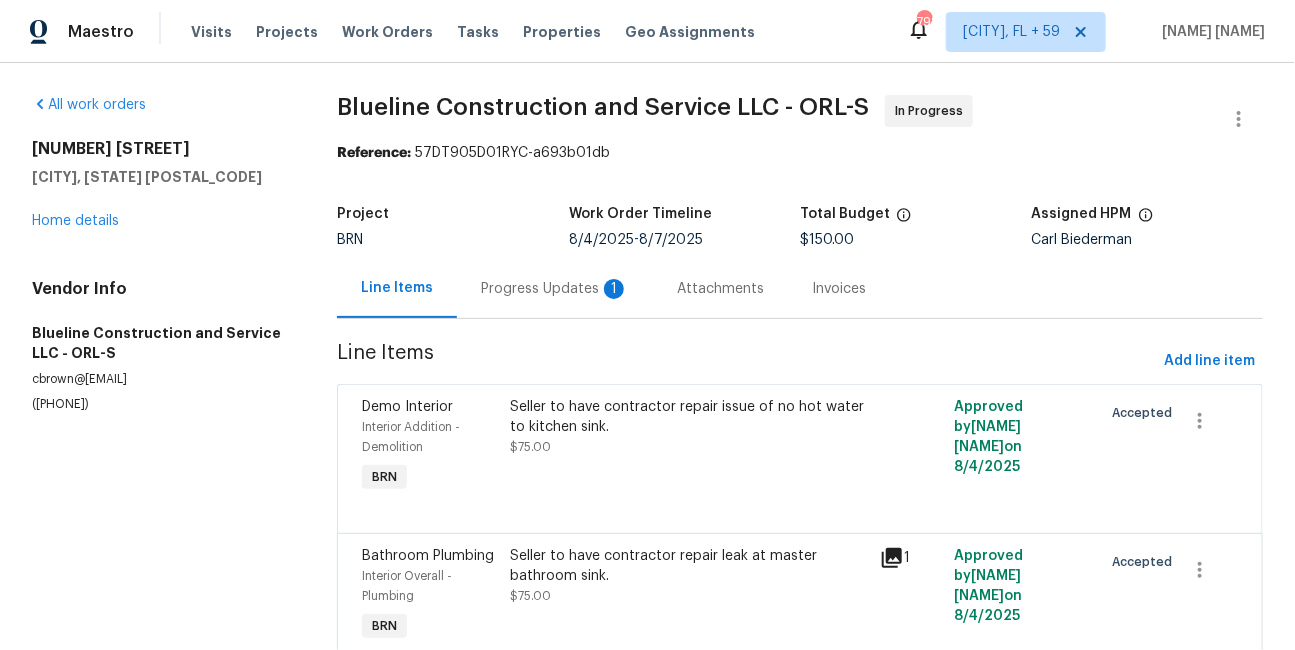click on "Progress Updates 1" at bounding box center (555, 288) 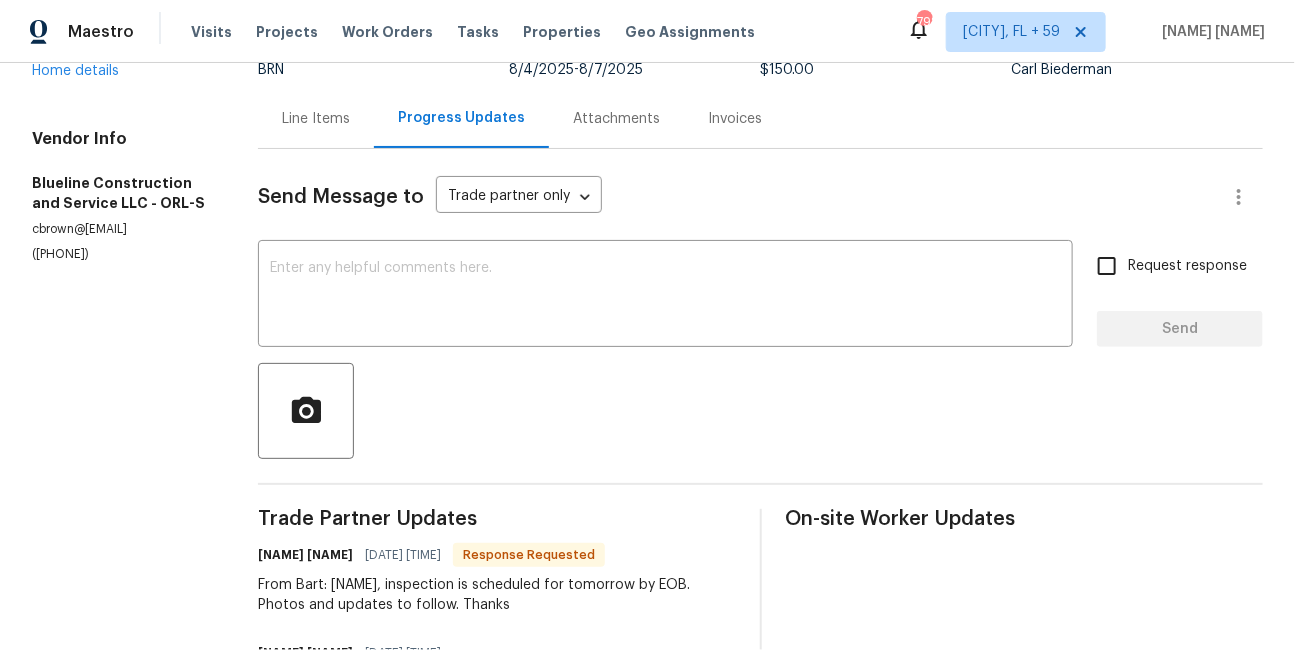 scroll, scrollTop: 298, scrollLeft: 0, axis: vertical 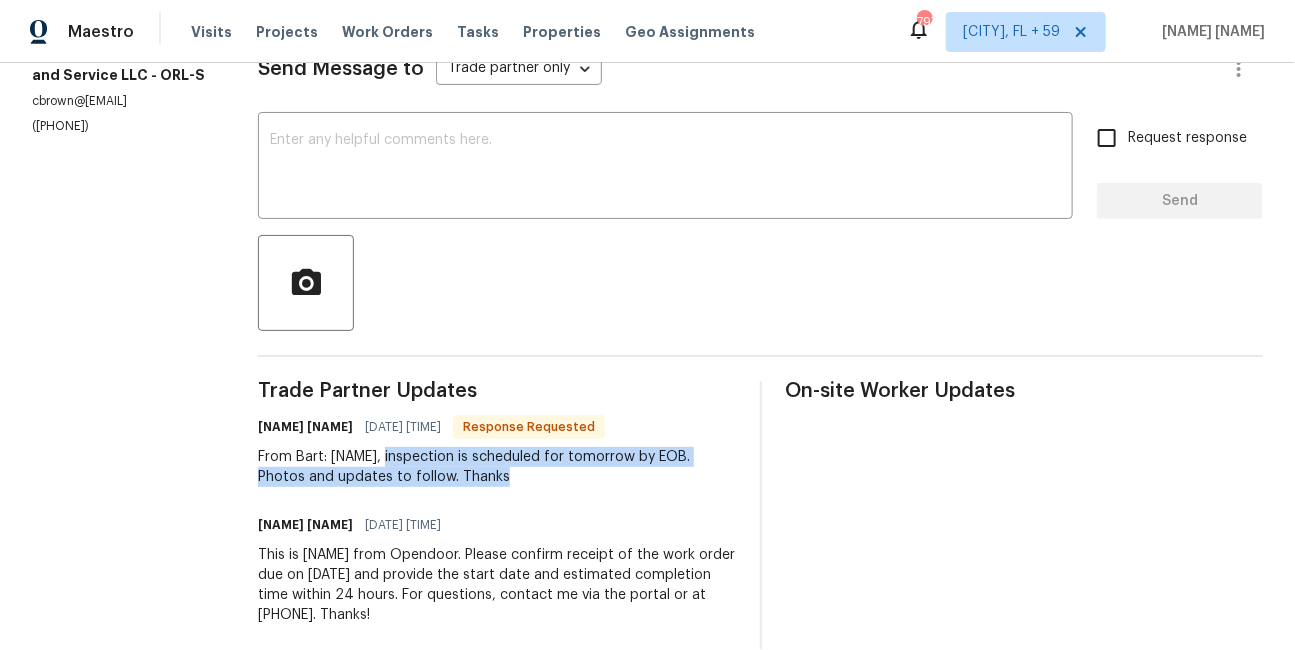 drag, startPoint x: 390, startPoint y: 455, endPoint x: 504, endPoint y: 478, distance: 116.297035 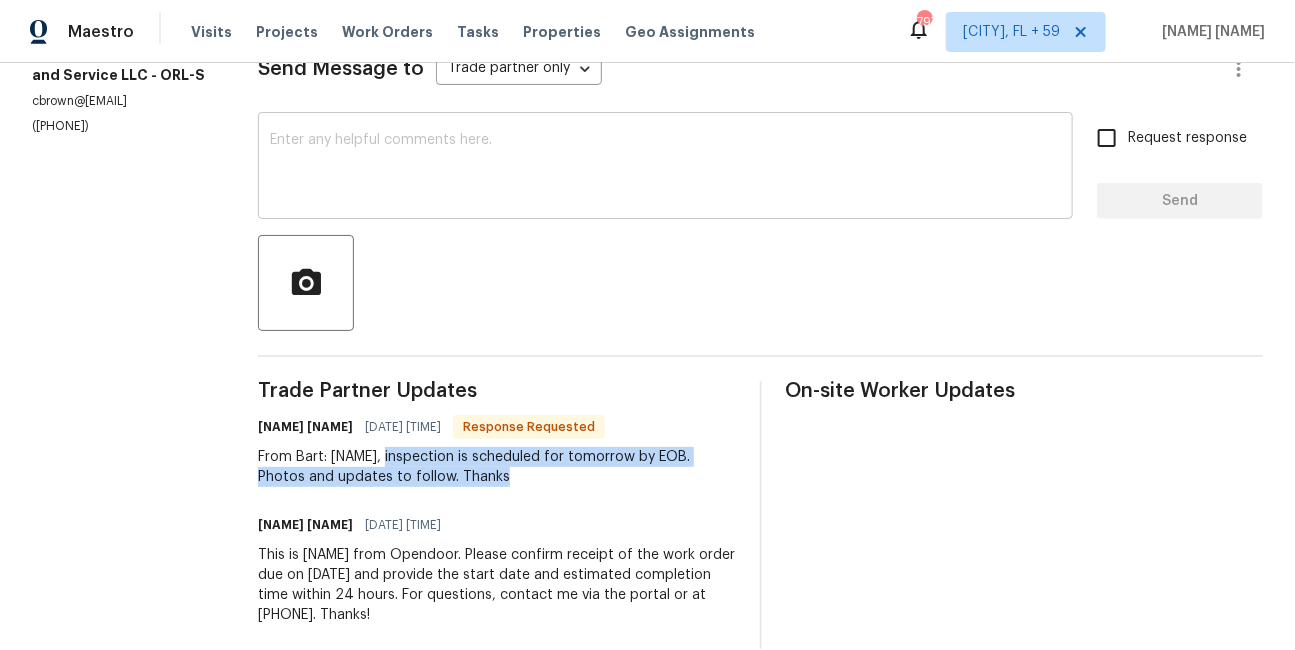 click at bounding box center (665, 168) 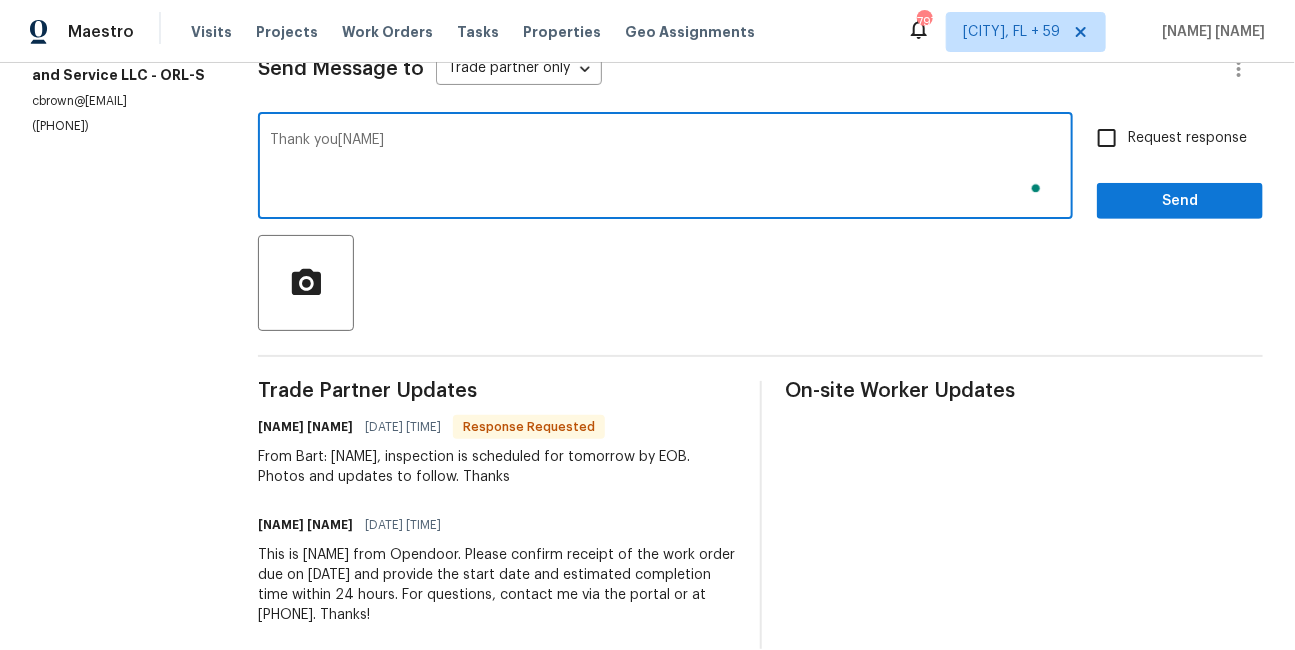scroll, scrollTop: 298, scrollLeft: 0, axis: vertical 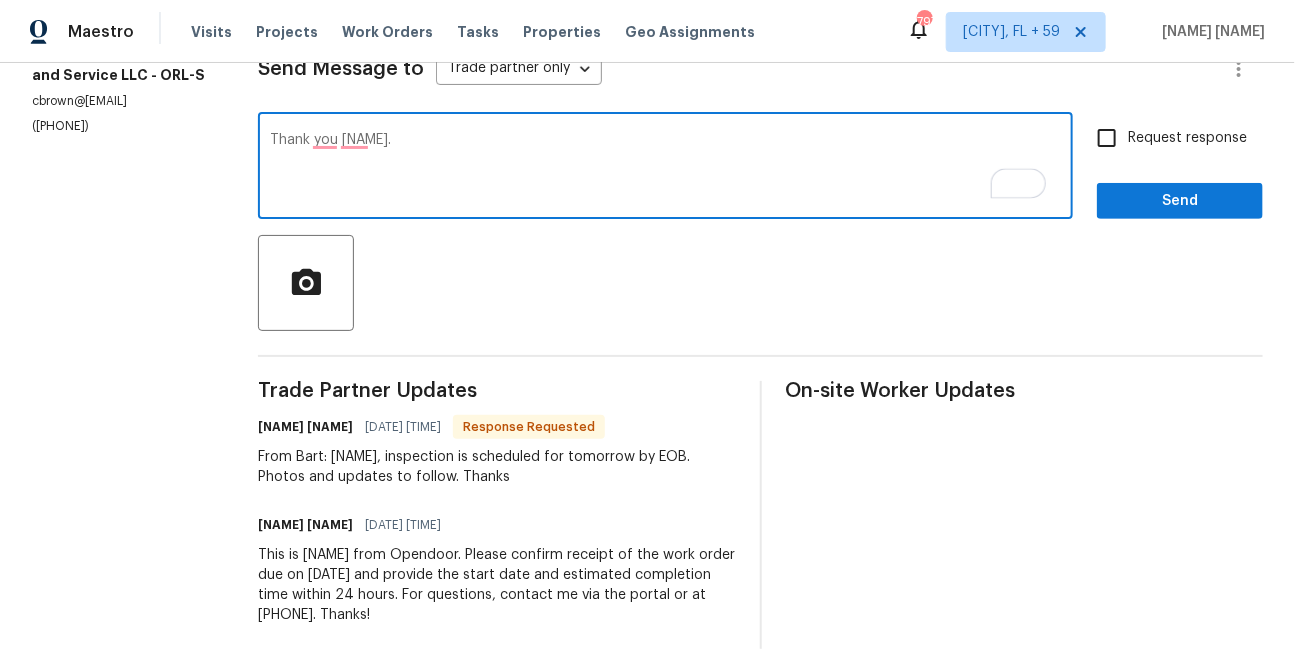 type on "Thank you [NAME]." 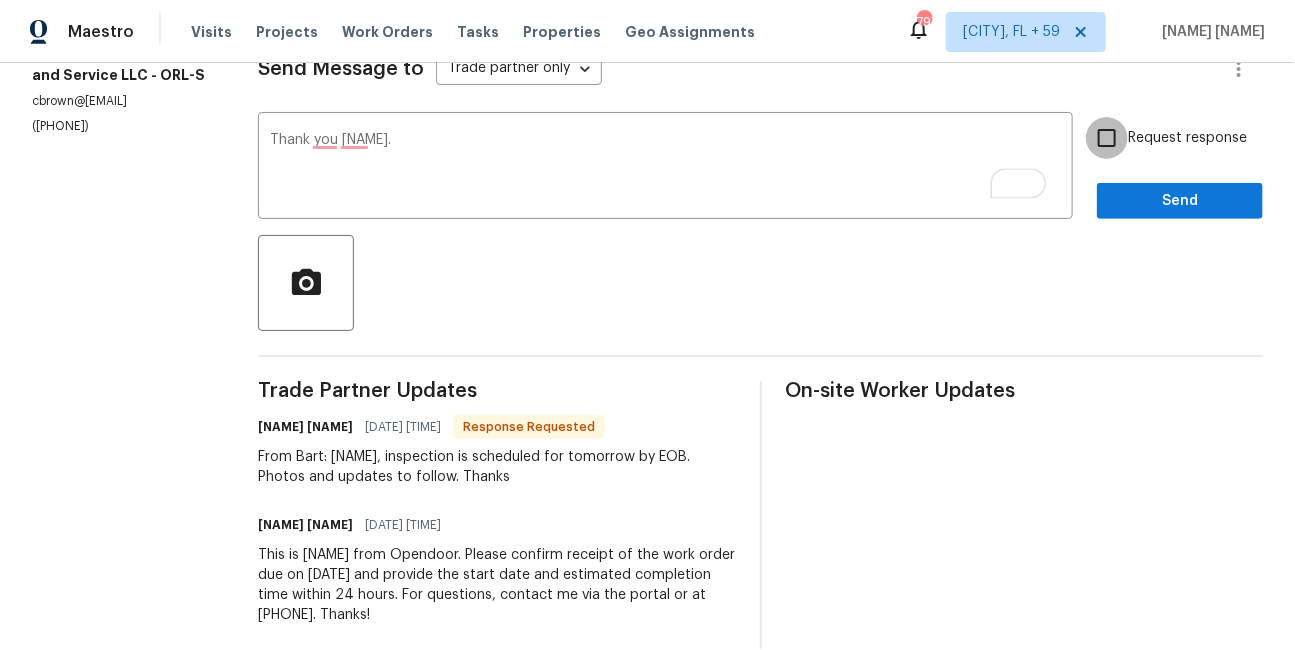 click on "Request response" at bounding box center (1107, 138) 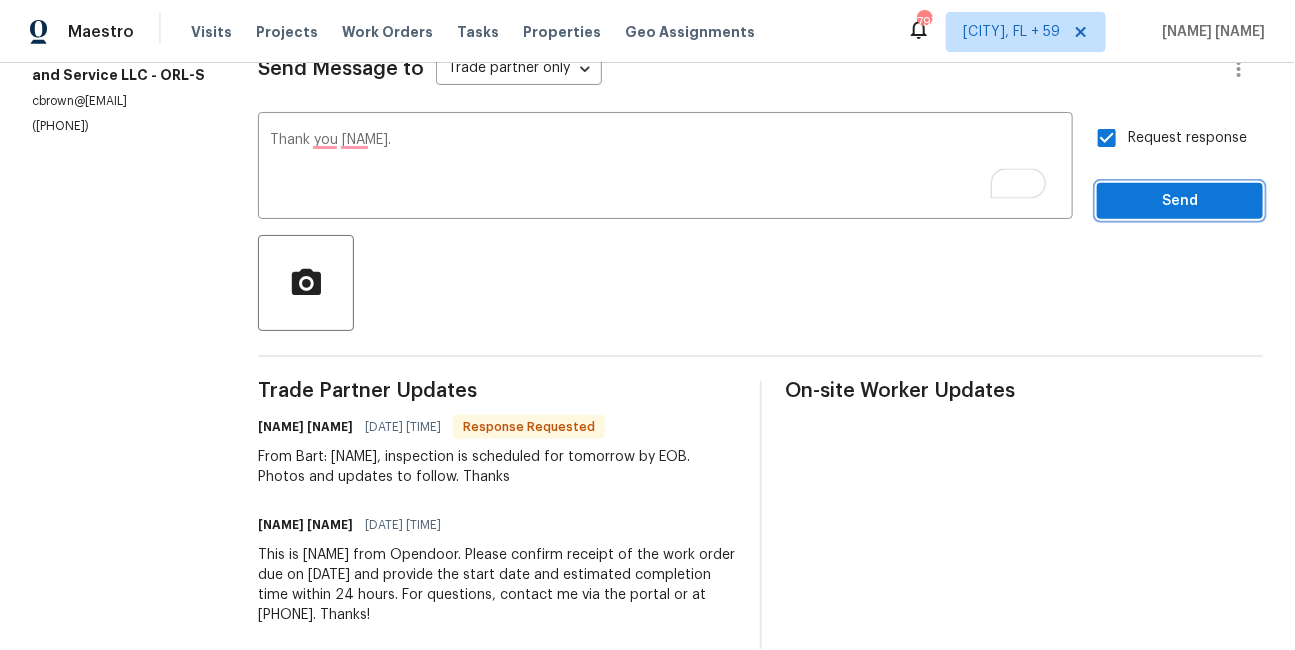 click on "Send" at bounding box center (1180, 201) 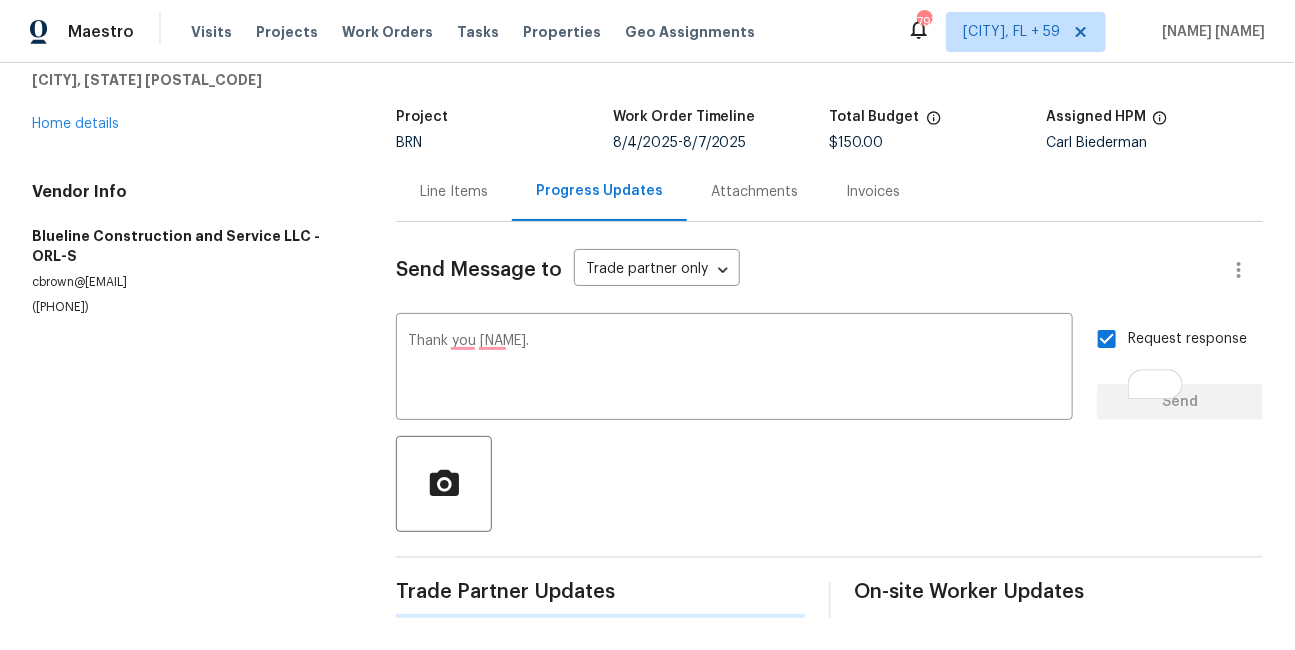 scroll, scrollTop: 97, scrollLeft: 0, axis: vertical 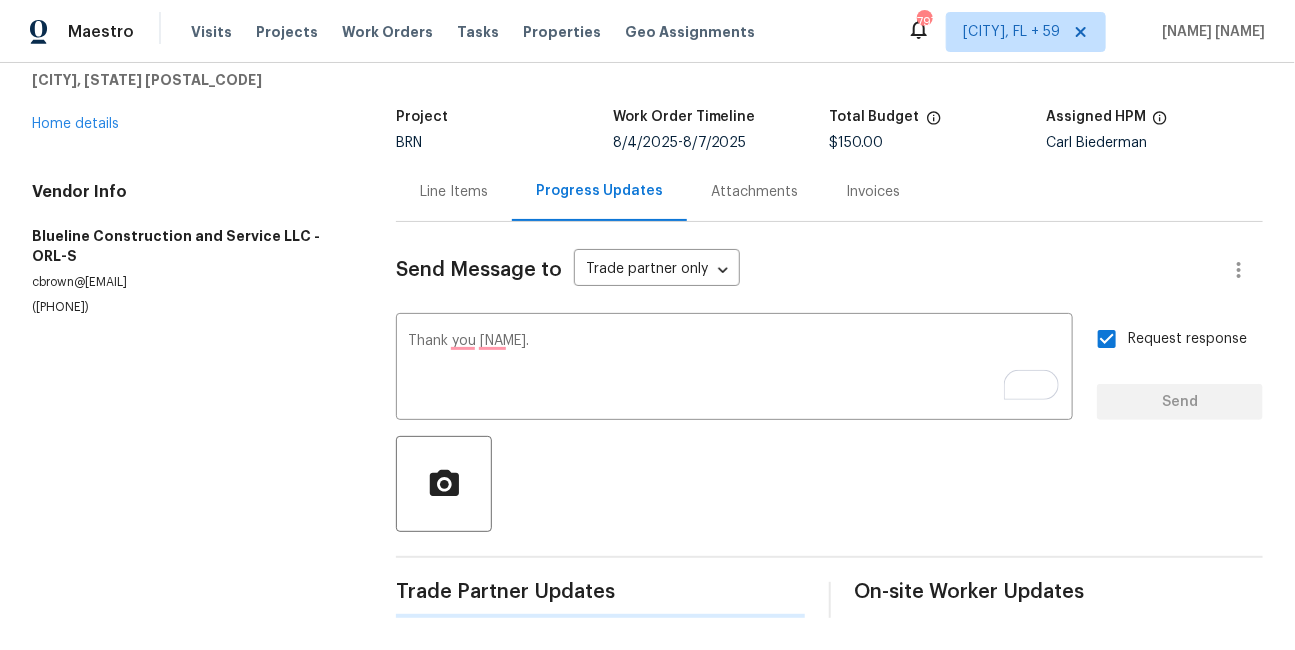 type 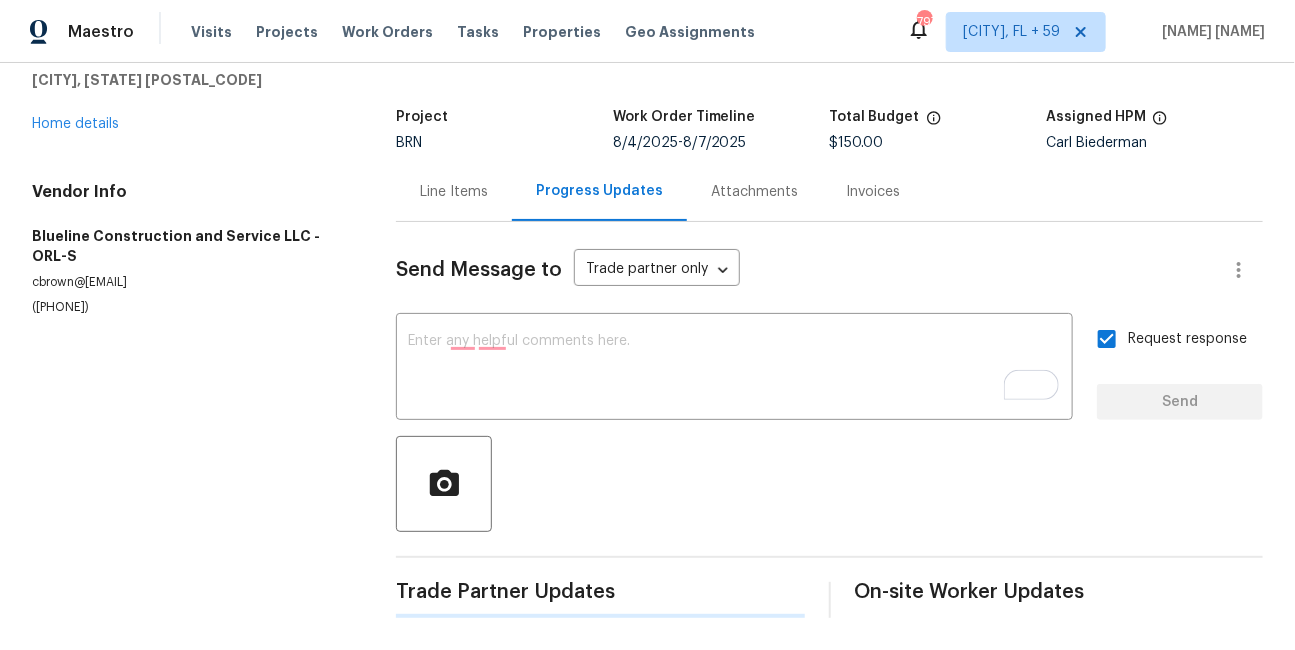 scroll, scrollTop: 298, scrollLeft: 0, axis: vertical 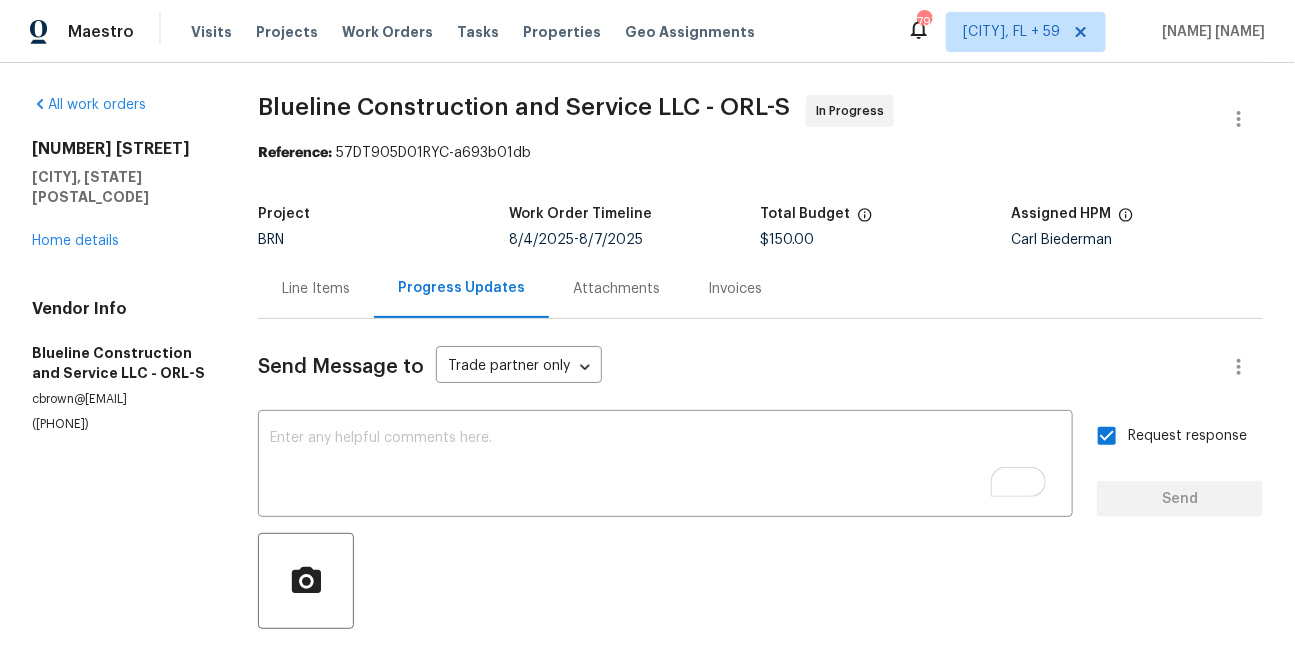 click on "All work orders [NUMBER] [STREET] [CITY], [STATE] [POSTAL_CODE] Home details Vendor Info Blueline Construction and Service LLC - ORL-S cbrown@[EMAIL] ([PHONE]) Blueline Construction and Service LLC - ORL-S In Progress Reference:   57DT905D01RYC-a693b01db Project BRN   Work Order Timeline [DATE]  -  [DATE] Total Budget $150.00 Assigned HPM Carl Biederman Line Items Progress Updates Attachments Invoices Send Message to Trade partner only Trade partner only ​ Request response Send Trade Partner Updates [NAME] [NAME] [DATE] [TIME] Thank you [NAME]. [NAME] [NAME] [DATE] [TIME] From Bart:
[NAME], inspection is scheduled for tomorrow by EOB.  Photos and updates to follow.
Thanks [NAME] [NAME] [DATE] [TIME] This is [NAME] from Opendoor. Please confirm receipt of the work order due on [DATE] and provide the start date and estimated completion time within 24 hours. For questions, contact me via the portal or at [PHONE]. Thanks!" at bounding box center (647, 560) 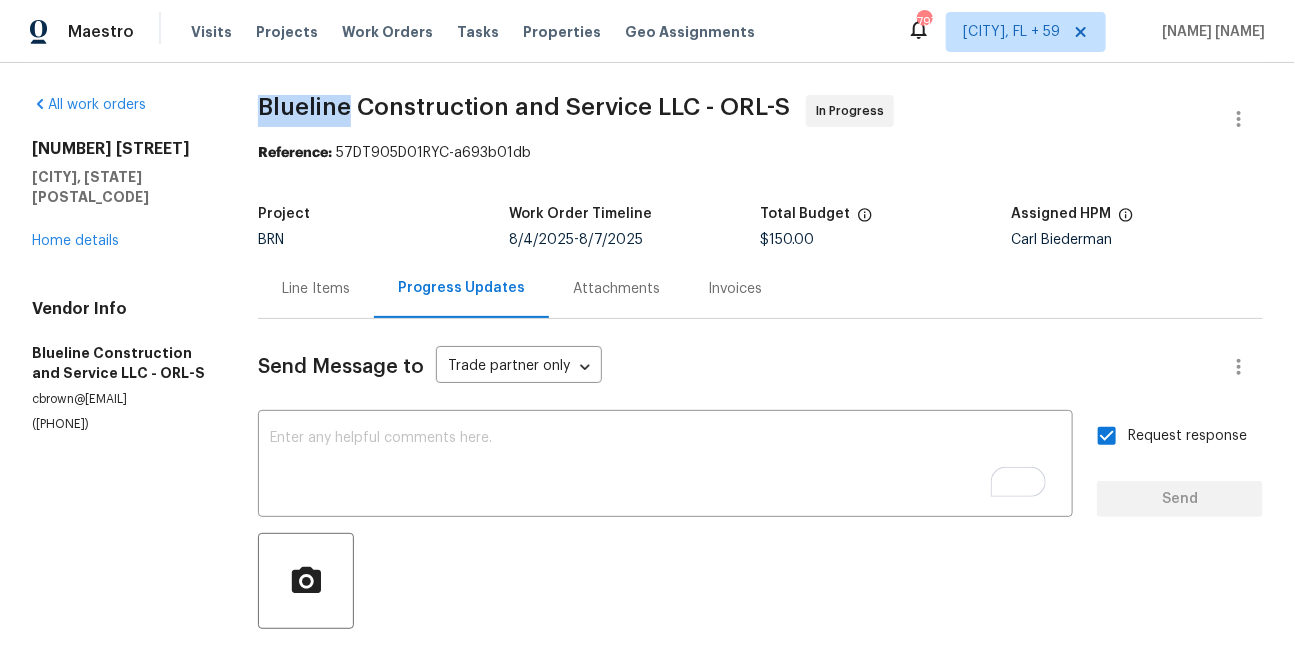 click on "Blueline Construction and Service LLC - ORL-S" at bounding box center [524, 107] 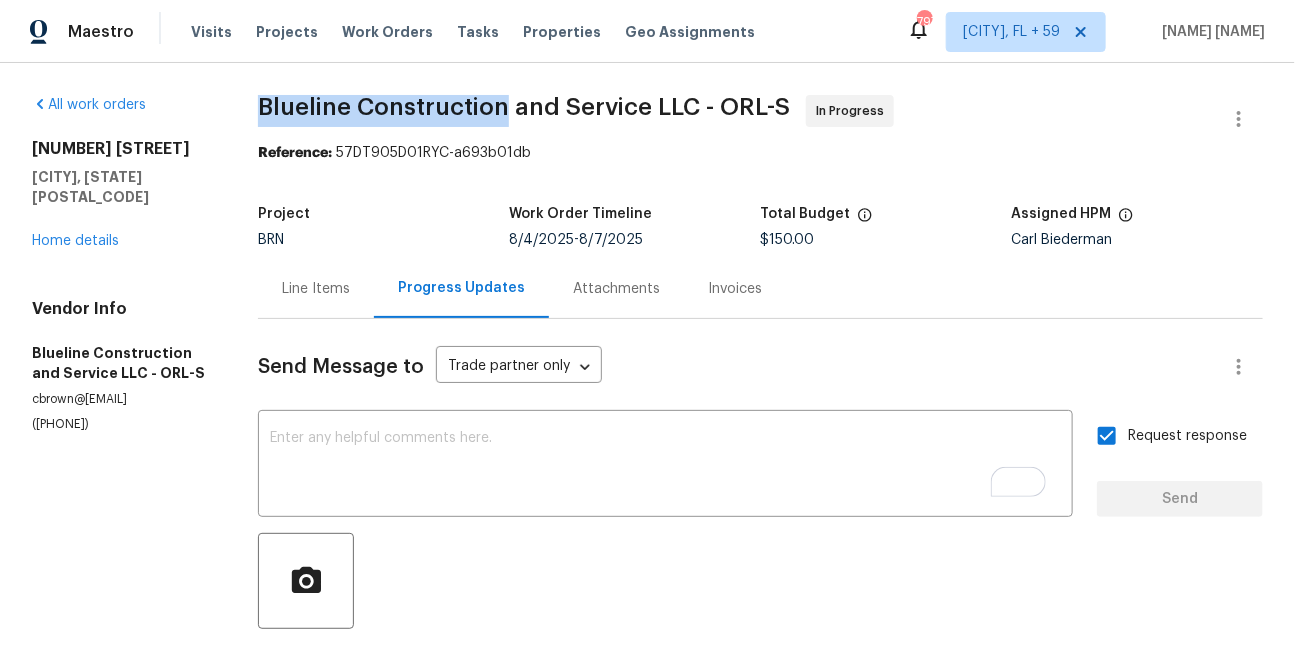 click on "Blueline Construction and Service LLC - ORL-S" at bounding box center (524, 107) 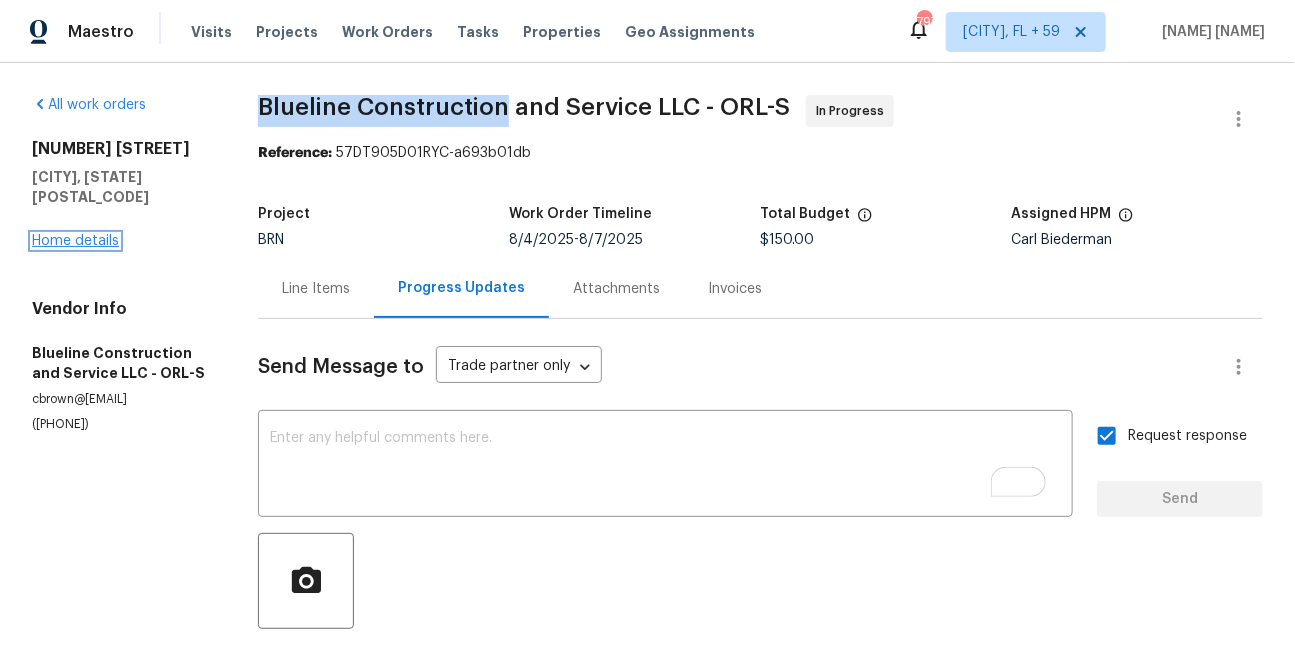 click on "Home details" at bounding box center [75, 241] 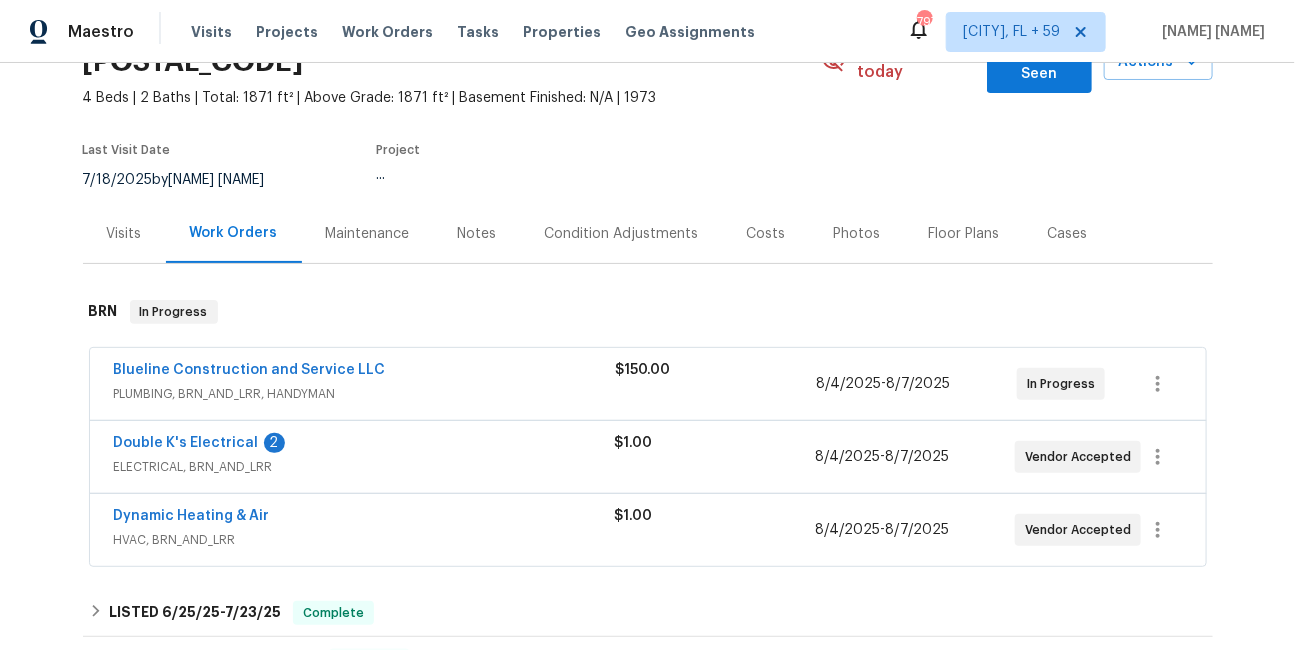 scroll, scrollTop: 130, scrollLeft: 0, axis: vertical 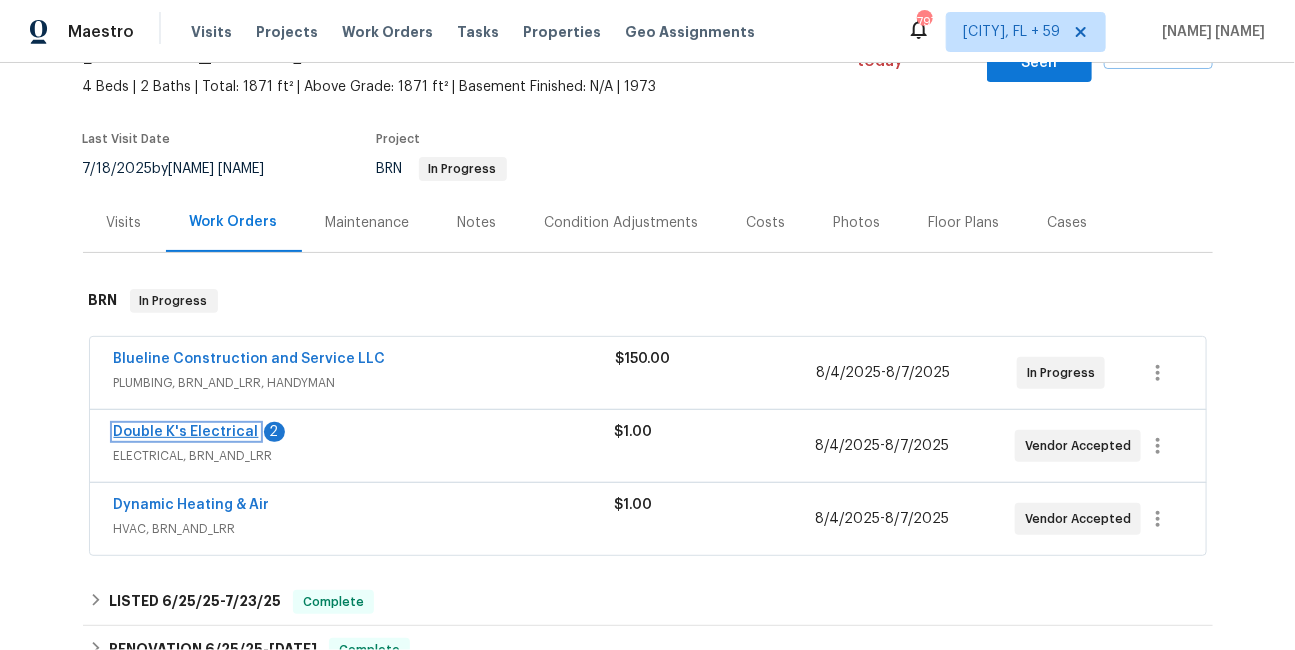 click on "Double K's Electrical" at bounding box center (186, 432) 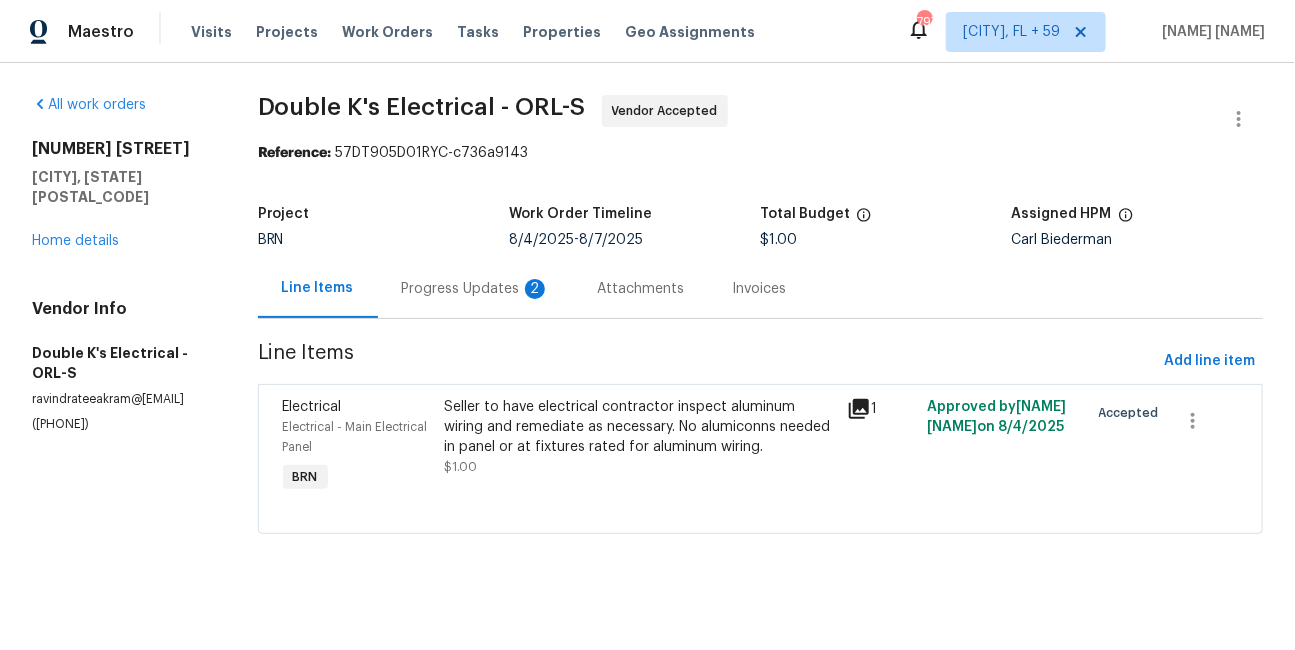 click on "Progress Updates 2" at bounding box center [476, 289] 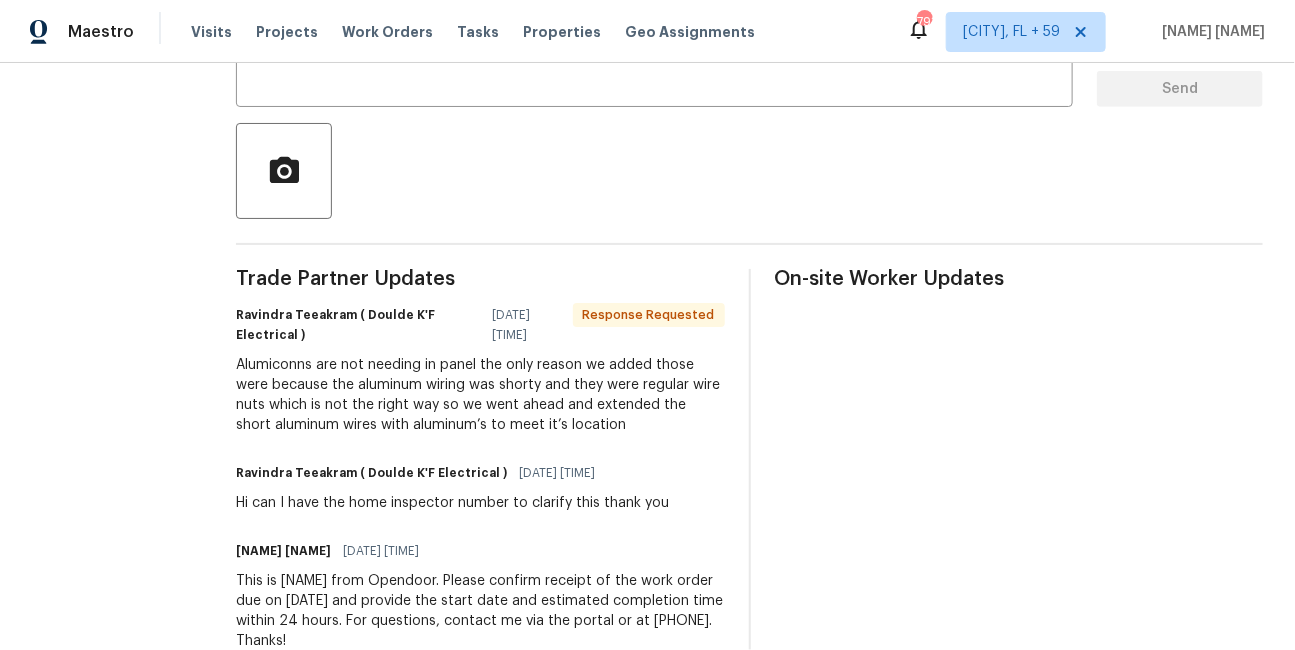scroll, scrollTop: 467, scrollLeft: 0, axis: vertical 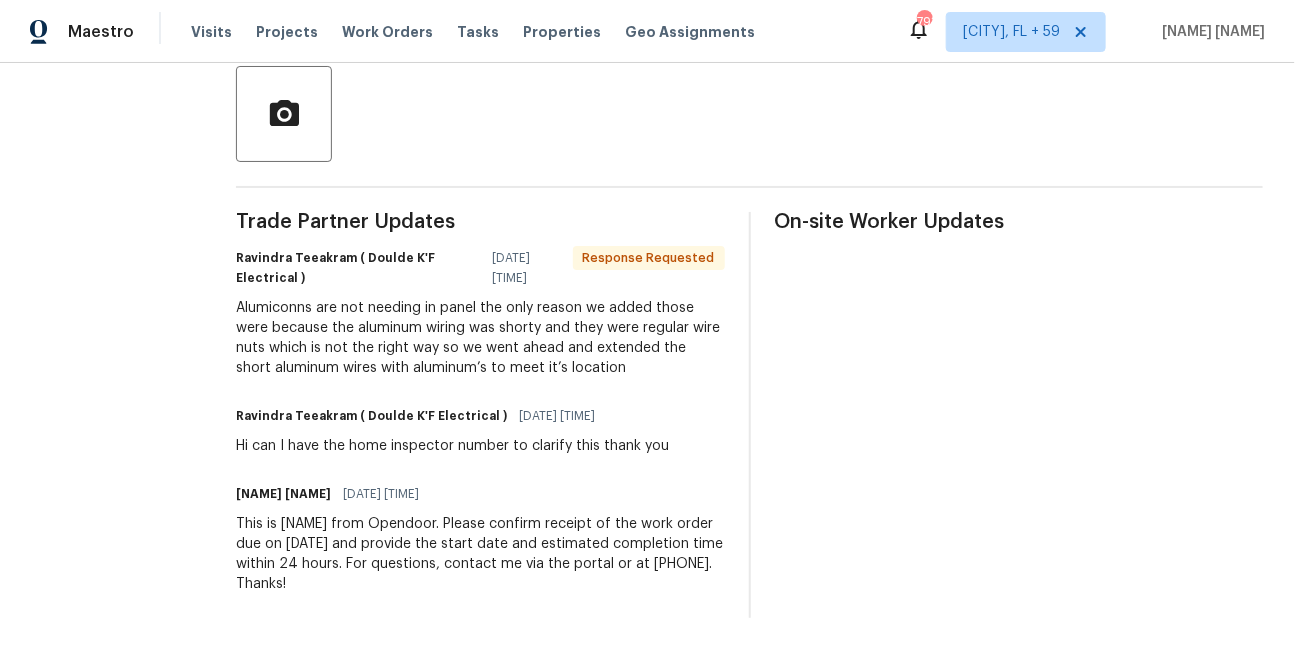 click on "This is [NAME] from Opendoor. Please confirm receipt of the work order due on [DATE] and provide the start date and estimated completion time within 24 hours. For questions, contact me via the portal or at [PHONE]. Thanks!" at bounding box center [480, 554] 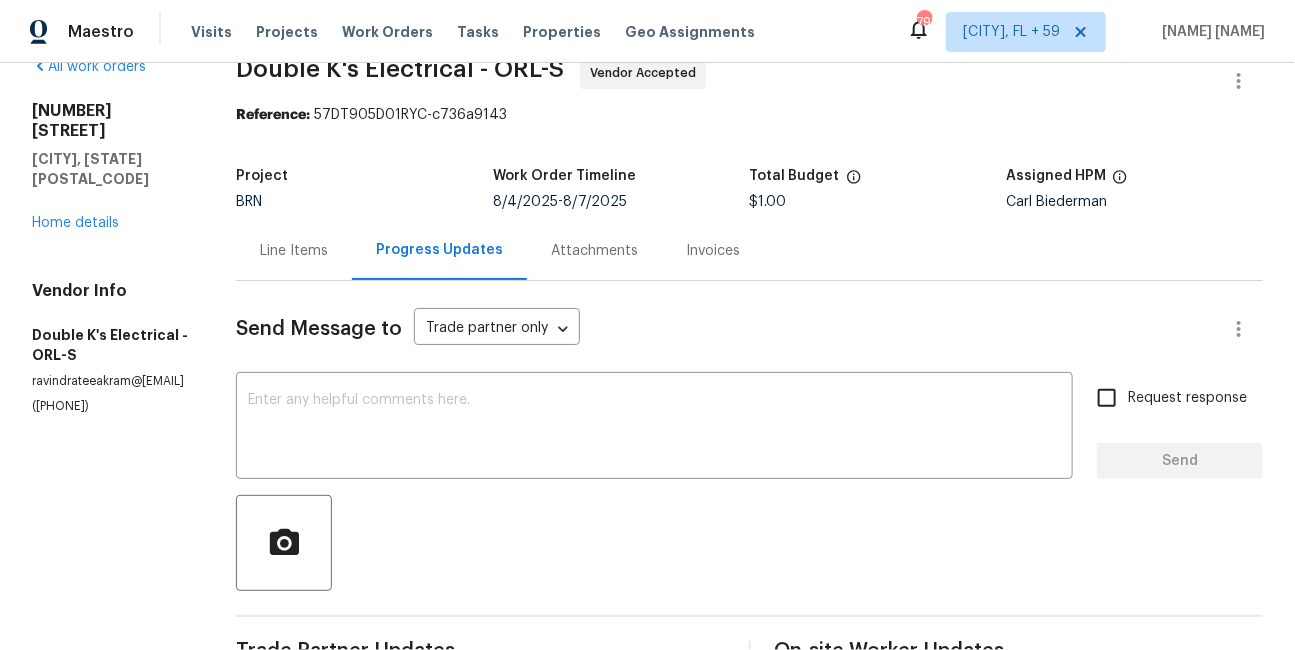 scroll, scrollTop: 0, scrollLeft: 0, axis: both 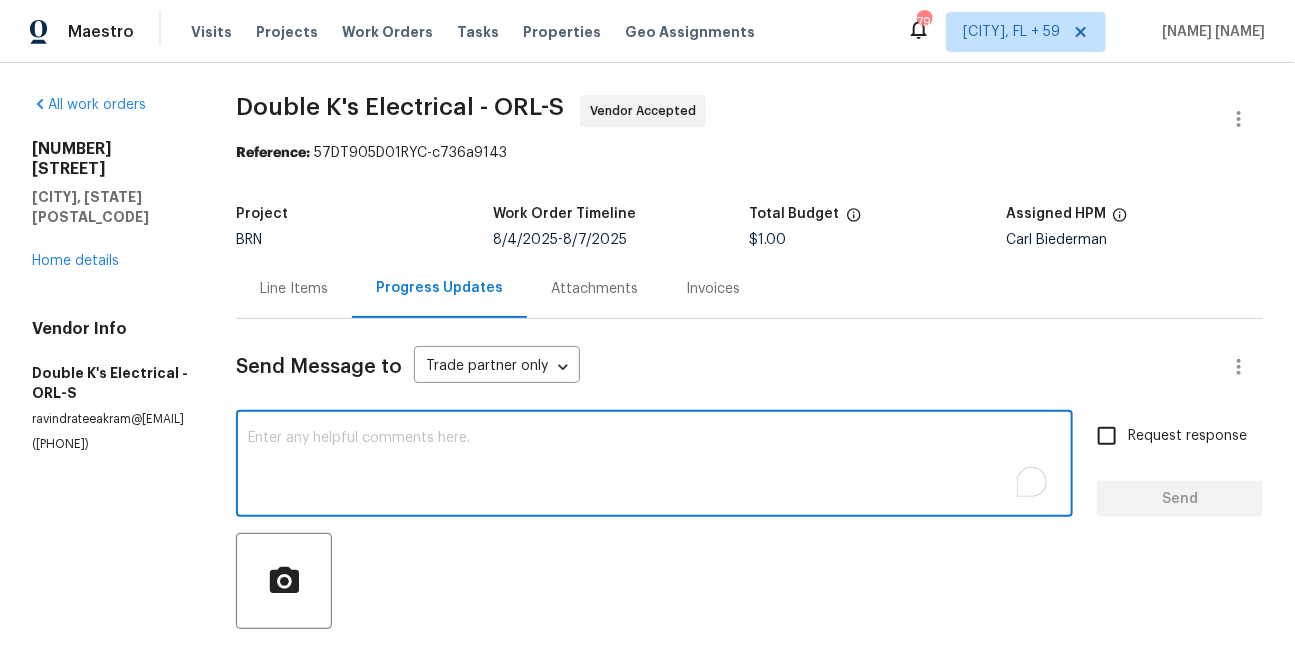 click at bounding box center (654, 466) 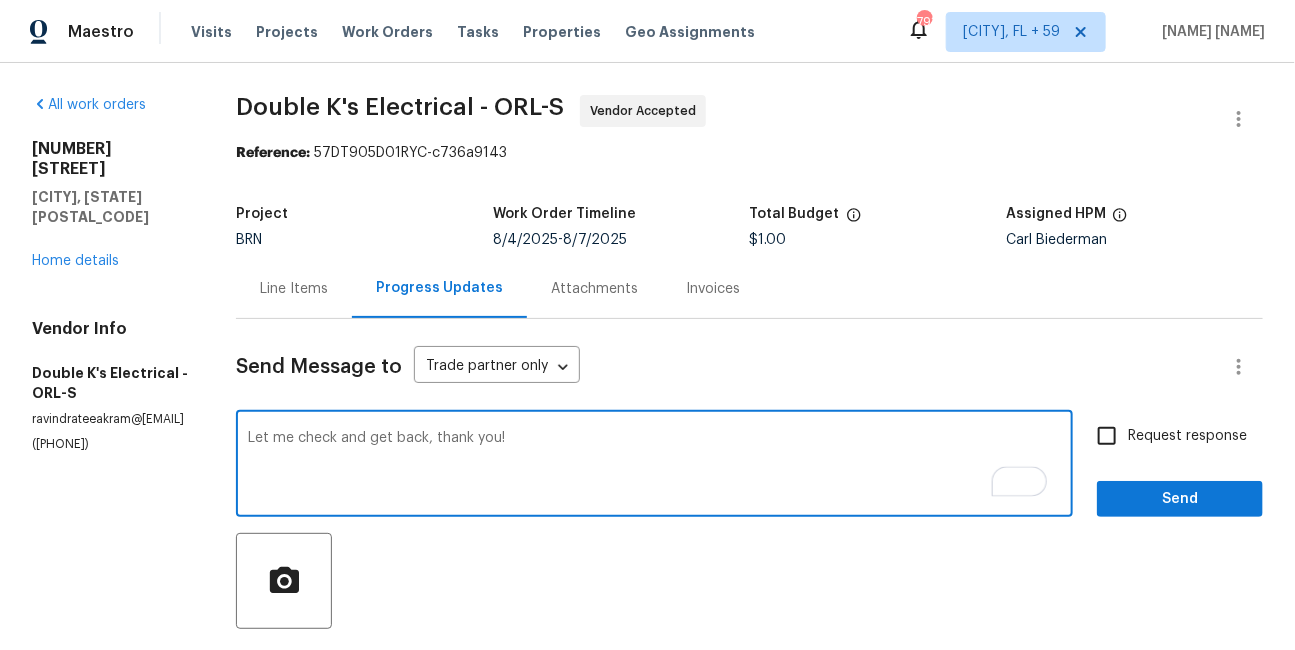 type on "Let me check and get back, thank you!" 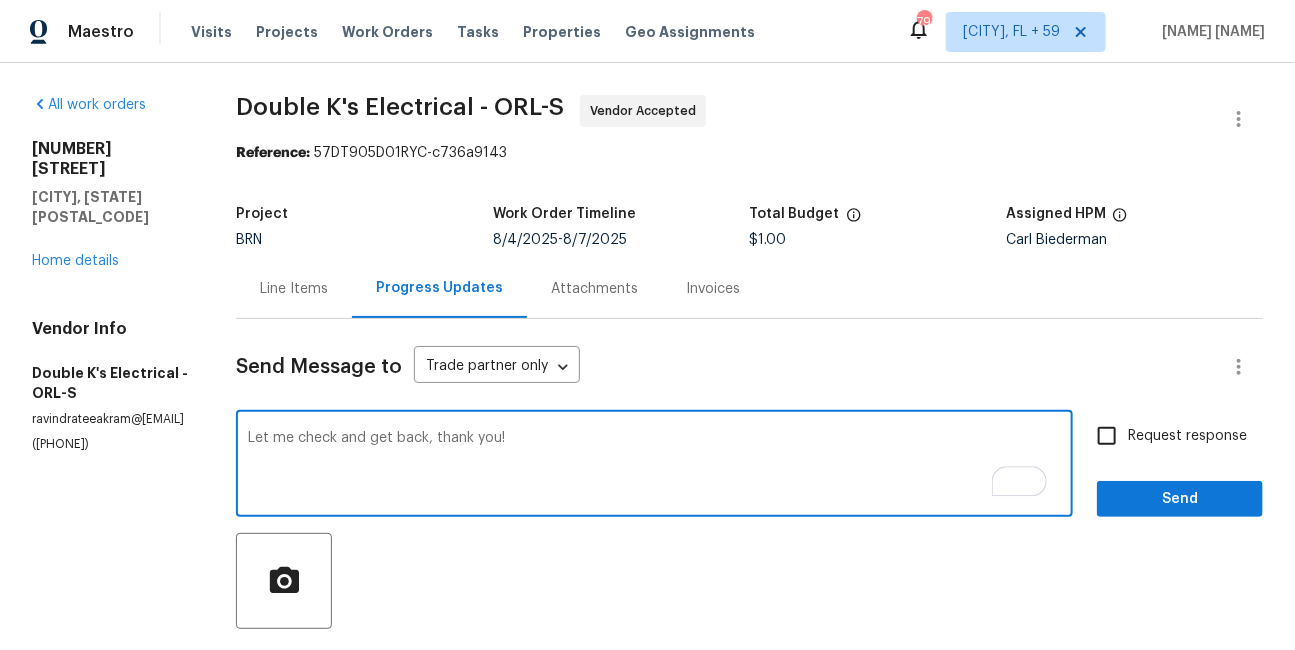 click on "Request response" at bounding box center [1107, 436] 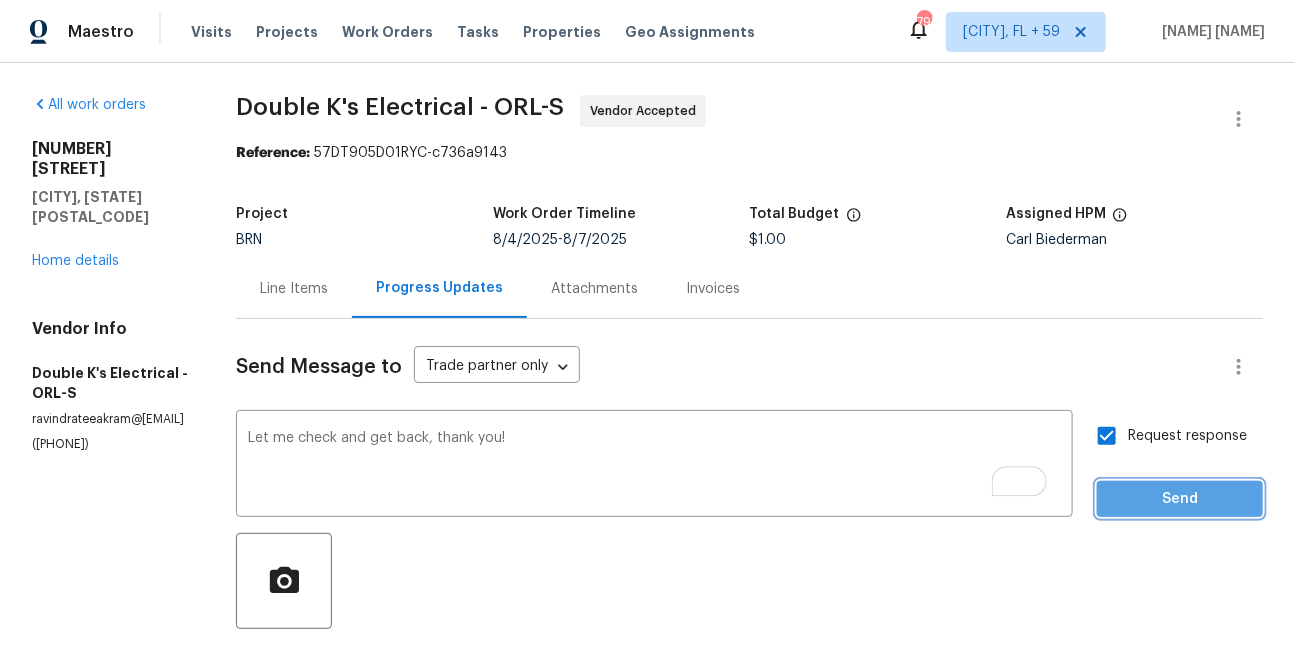 click on "Send" at bounding box center [1180, 499] 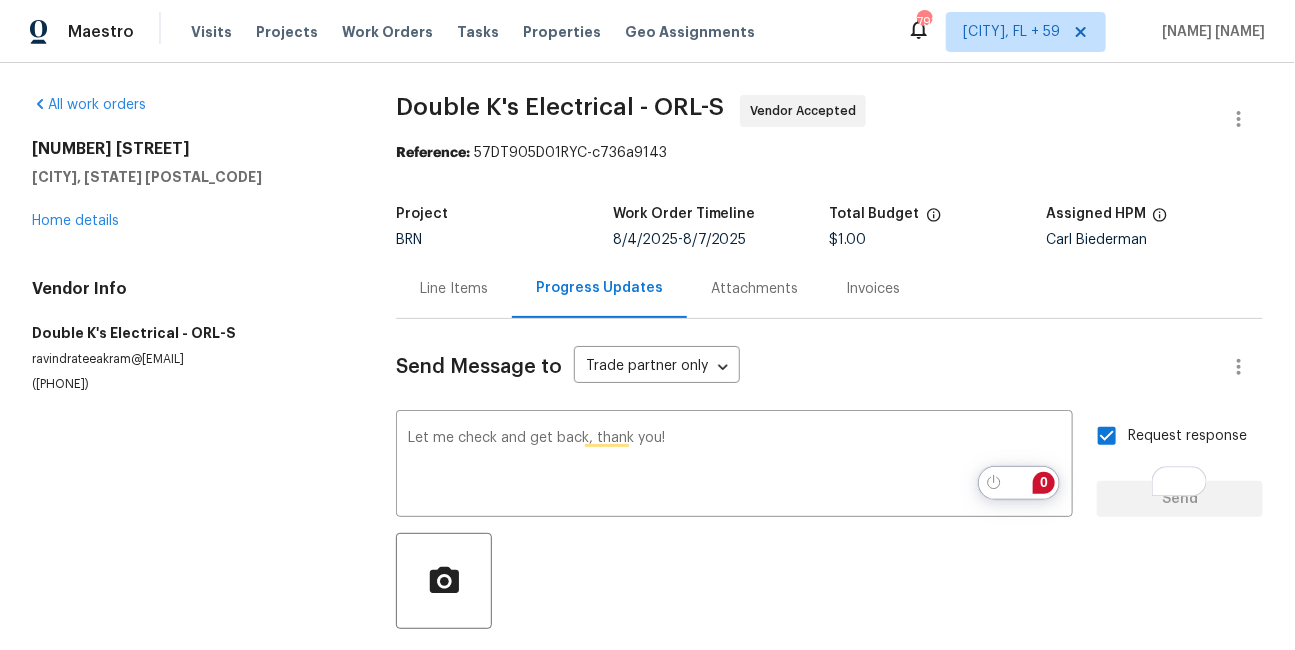 type 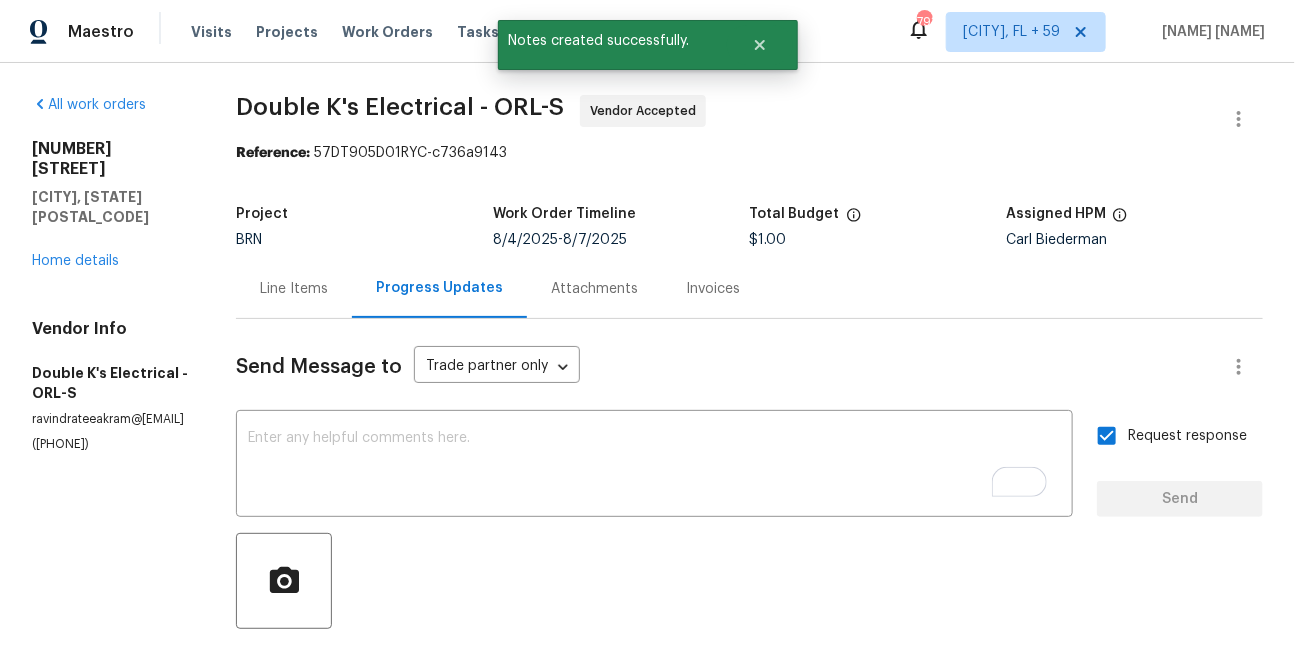 scroll, scrollTop: 525, scrollLeft: 0, axis: vertical 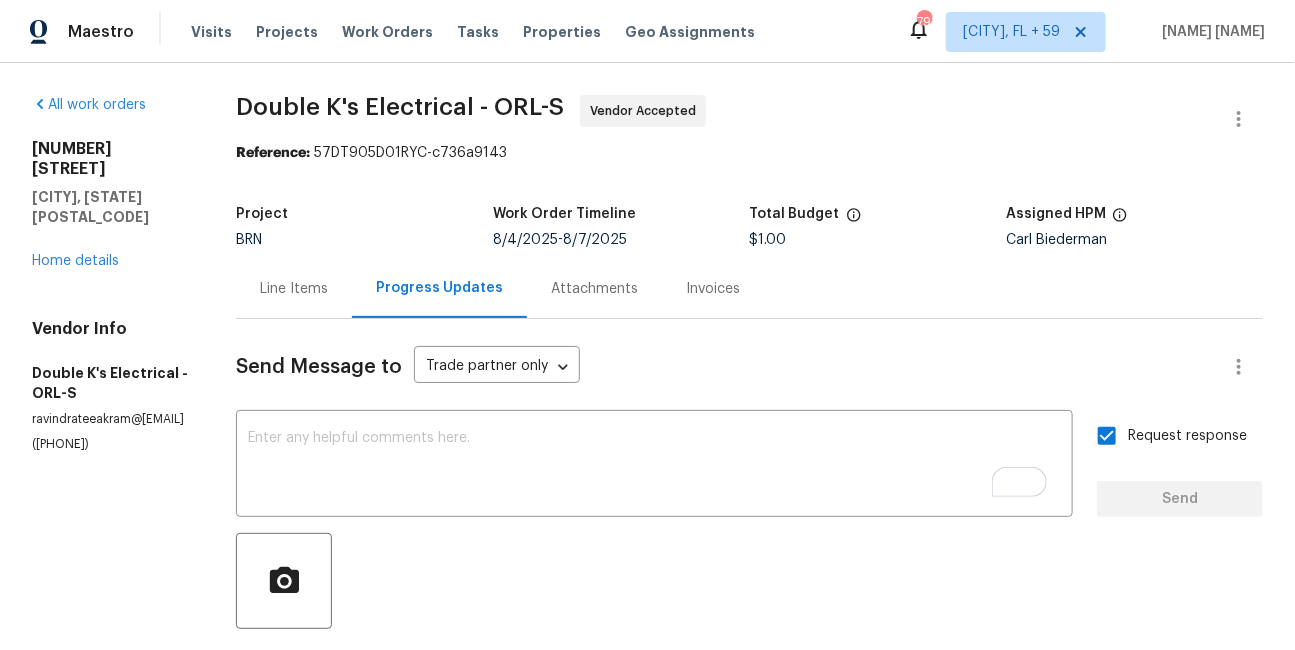 click on "All work orders [NUMBER] [STREET] [CITY], [STATE] [POSTAL_CODE] Home details Vendor Info Double K's Electrical - ORL-S ravindrateeakram@[EMAIL] ([PHONE]) Double K's Electrical - ORL-S Vendor Accepted Reference:   57DT905D01RYC-c736a9143 Project BRN   Work Order Timeline [DATE]  -  [DATE] Total Budget $1.00 Assigned HPM Carl Biederman Line Items Progress Updates Attachments Invoices Send Message to Trade partner only Trade partner only ​ Request response Send Trade Partner Updates [NAME] [NAME] [DATE] [TIME] Let me check and get back, thank you! Ravindra Teeakram ( Doulde K'F Electrical ) [DATE] [TIME] Alumiconns are not needing in panel the only reason we added those were because the aluminum wiring was shorty and they were regular wire nuts which is not the right way so we went ahead and extended the short aluminum wires with aluminum’s to meet it’s location Ravindra Teeakram ( Doulde K'F Electrical ) [DATE] [TIME] [NAME] [NAME]" at bounding box center [647, 619] 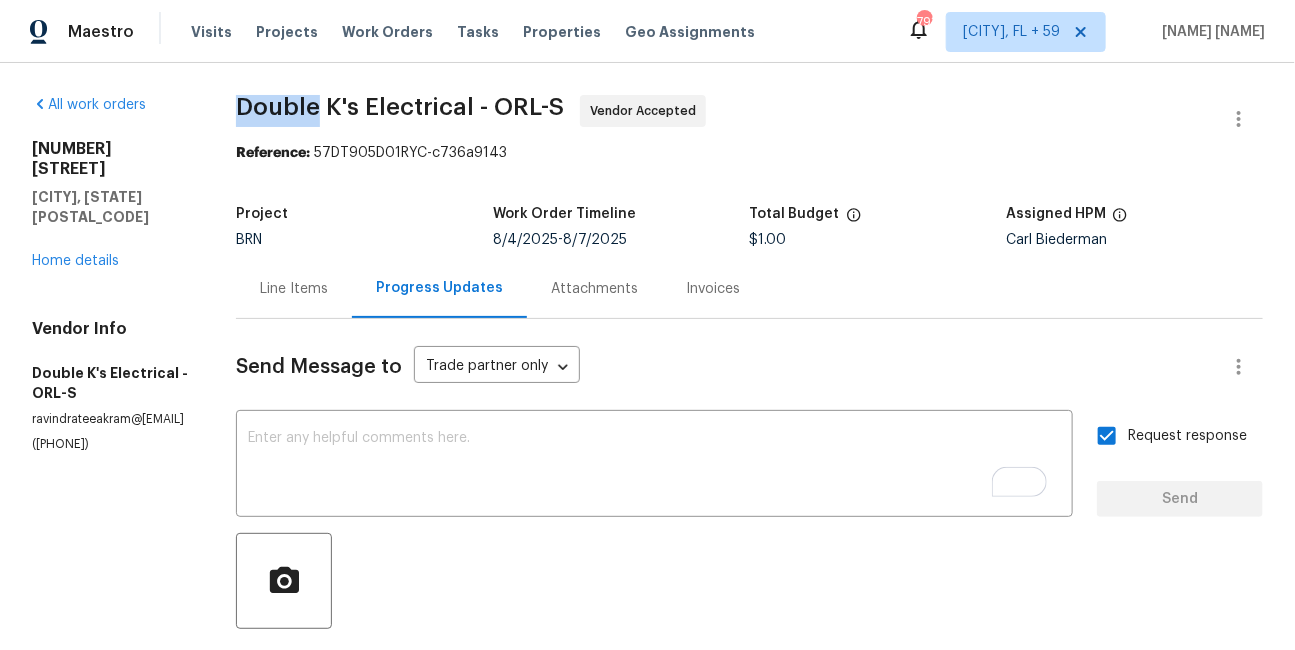 click on "All work orders [NUMBER] [STREET] [CITY], [STATE] [POSTAL_CODE] Home details Vendor Info Double K's Electrical - ORL-S ravindrateeakram@[EMAIL] ([PHONE]) Double K's Electrical - ORL-S Vendor Accepted Reference:   57DT905D01RYC-c736a9143 Project BRN   Work Order Timeline [DATE]  -  [DATE] Total Budget $1.00 Assigned HPM Carl Biederman Line Items Progress Updates Attachments Invoices Send Message to Trade partner only Trade partner only ​ Request response Send Trade Partner Updates [NAME] [NAME] [DATE] [TIME] Let me check and get back, thank you! Ravindra Teeakram ( Doulde K'F Electrical ) [DATE] [TIME] Alumiconns are not needing in panel the only reason we added those were because the aluminum wiring was shorty and they were regular wire nuts which is not the right way so we went ahead and extended the short aluminum wires with aluminum’s to meet it’s location Ravindra Teeakram ( Doulde K'F Electrical ) [DATE] [TIME] [NAME] [NAME]" at bounding box center (647, 619) 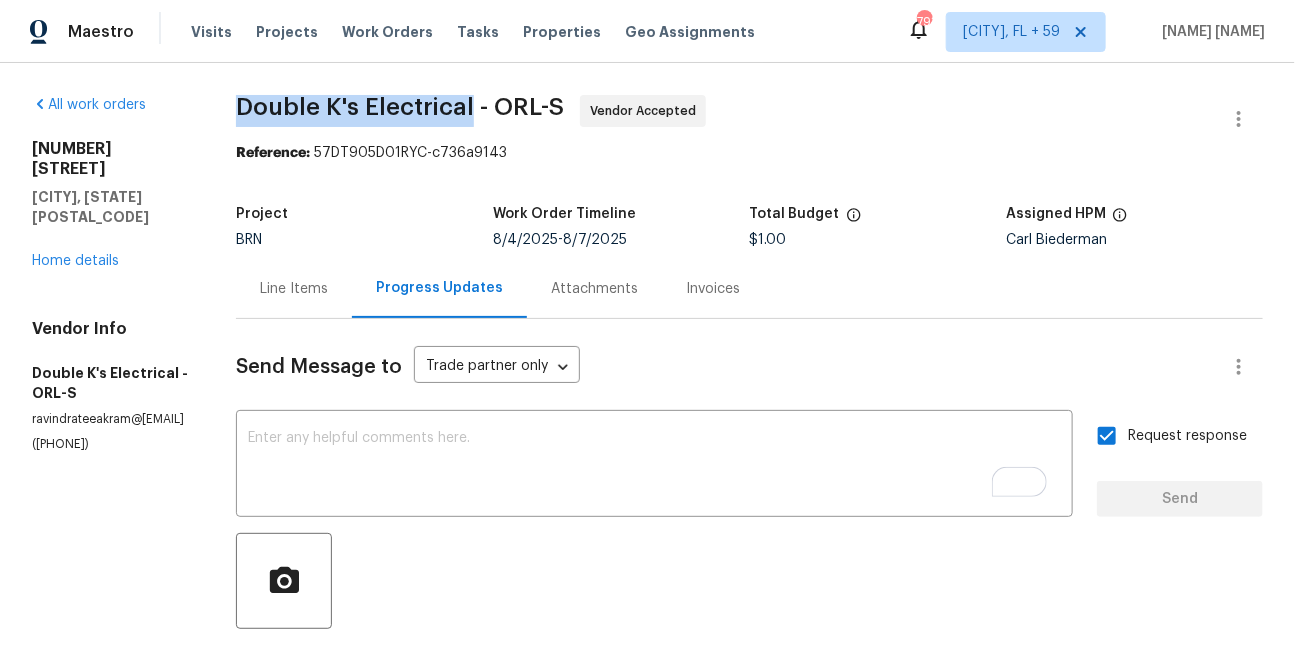 click on "Double K's Electrical - ORL-S" at bounding box center [400, 107] 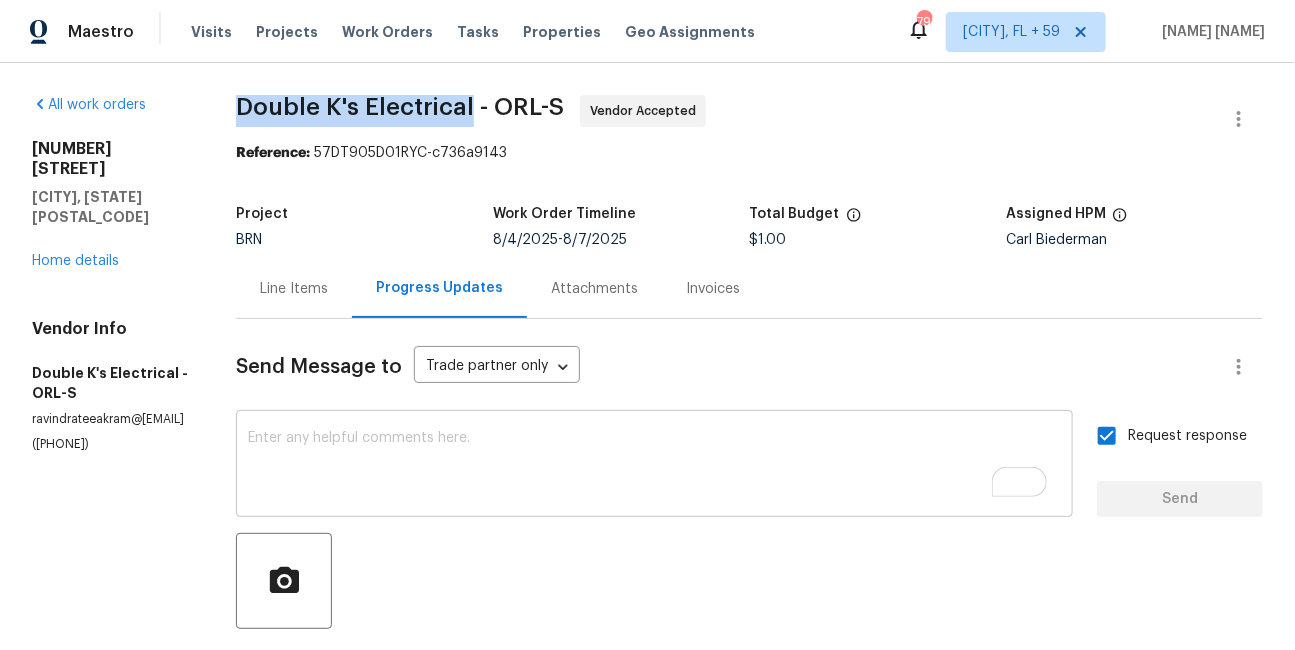 scroll, scrollTop: 241, scrollLeft: 0, axis: vertical 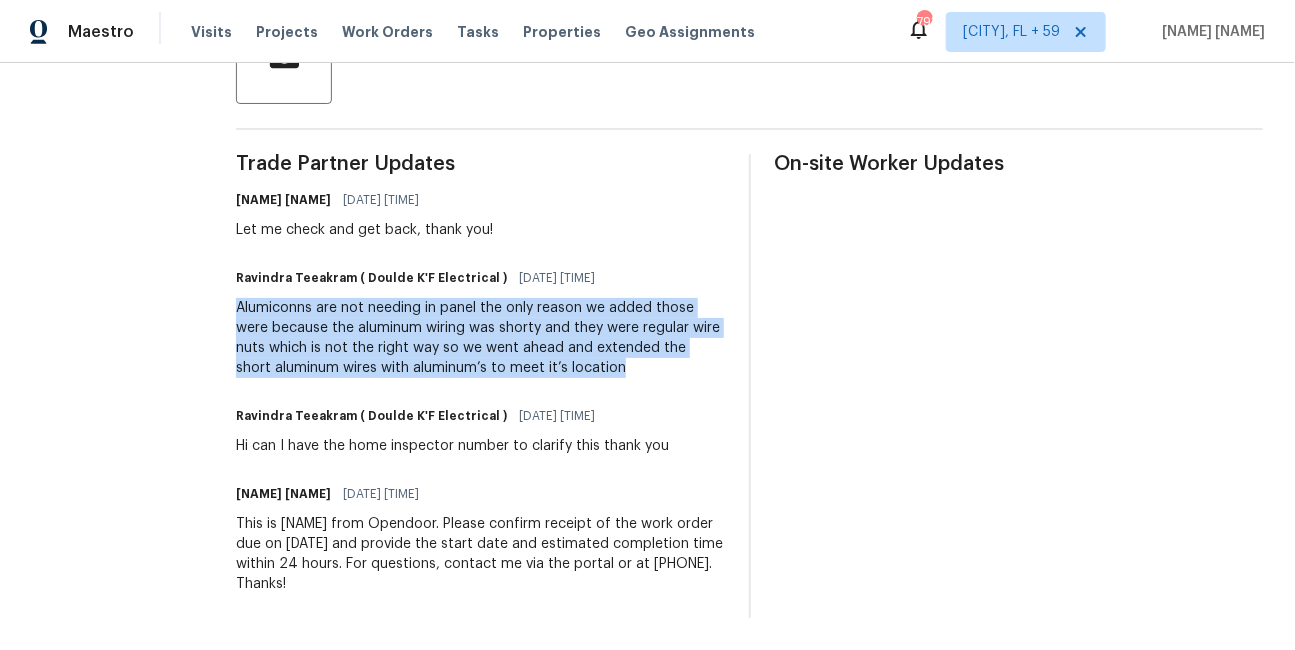 drag, startPoint x: 235, startPoint y: 301, endPoint x: 682, endPoint y: 363, distance: 451.2793 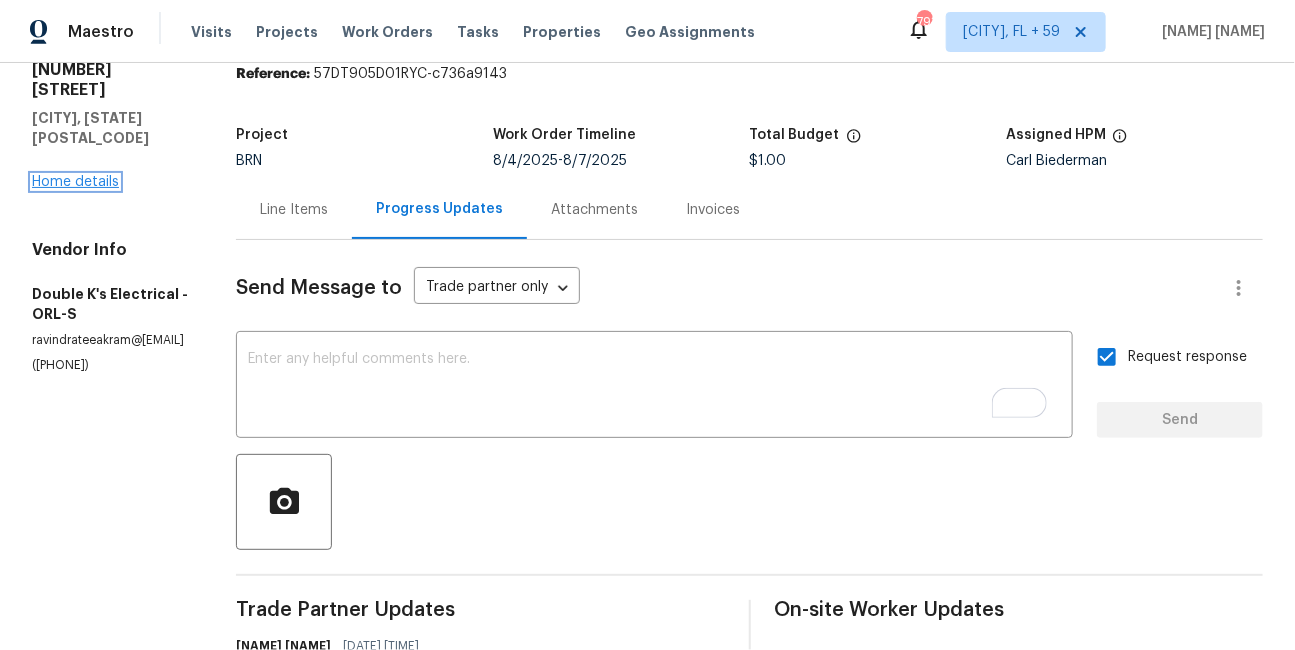 click on "Home details" at bounding box center (75, 182) 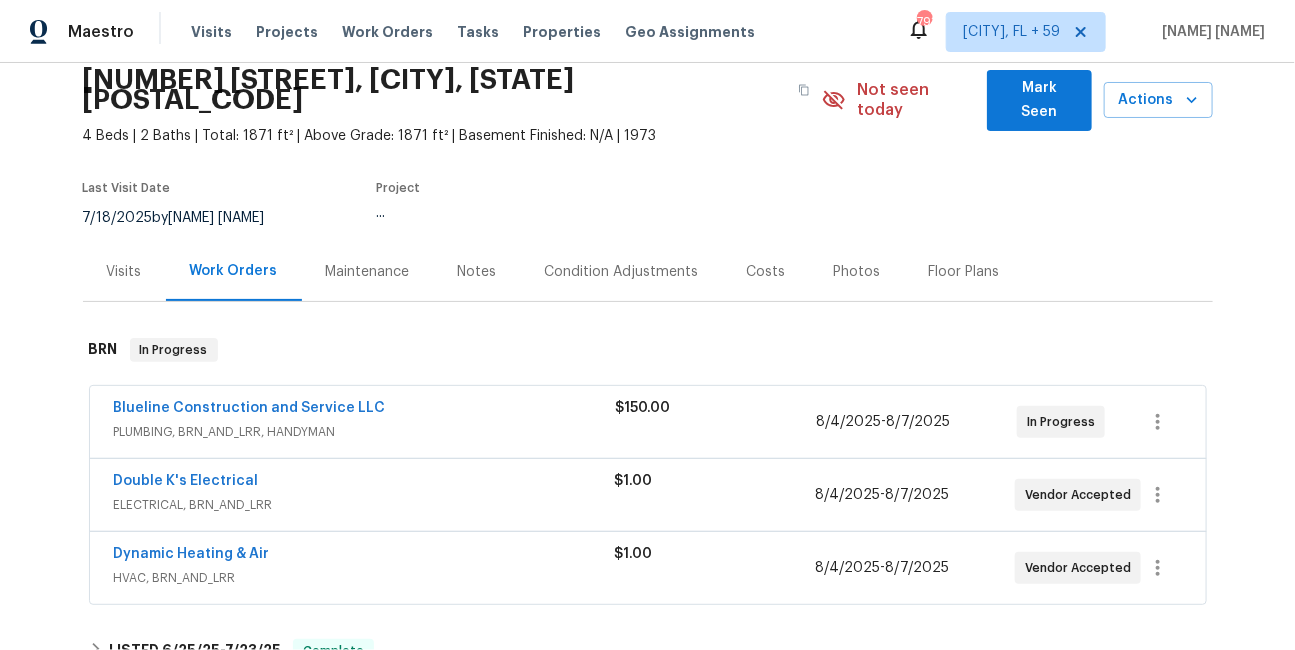 scroll, scrollTop: 212, scrollLeft: 0, axis: vertical 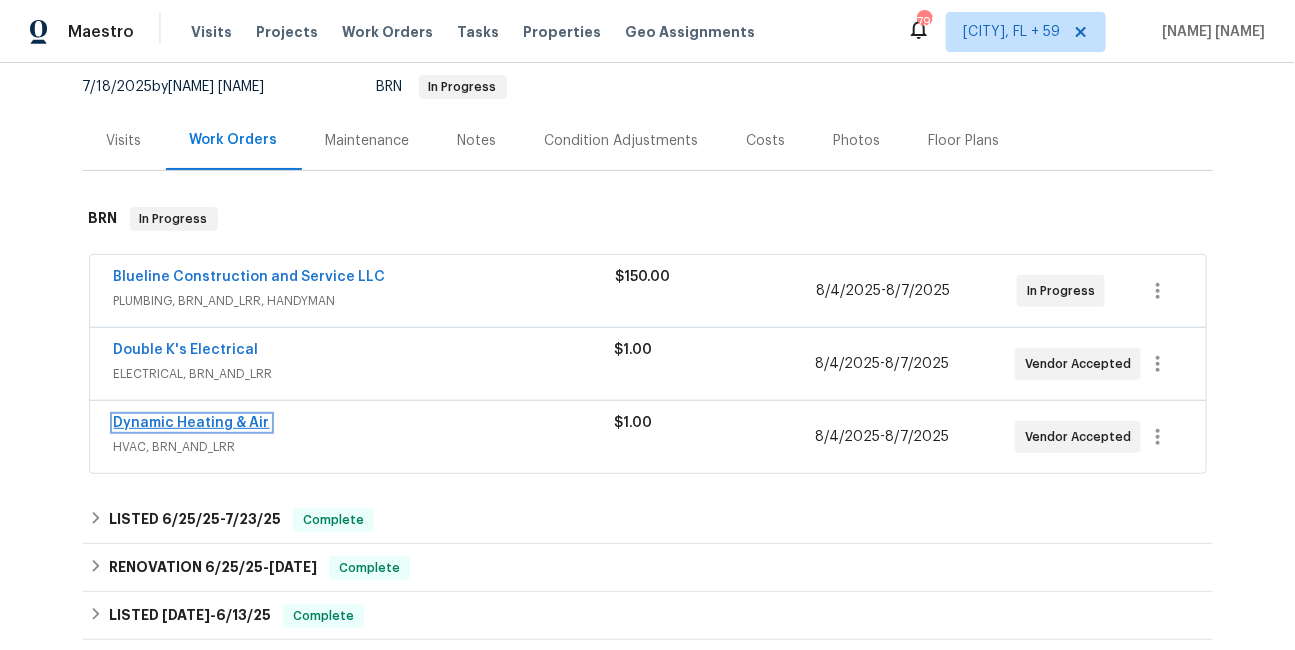 click on "Dynamic Heating & Air" at bounding box center [192, 423] 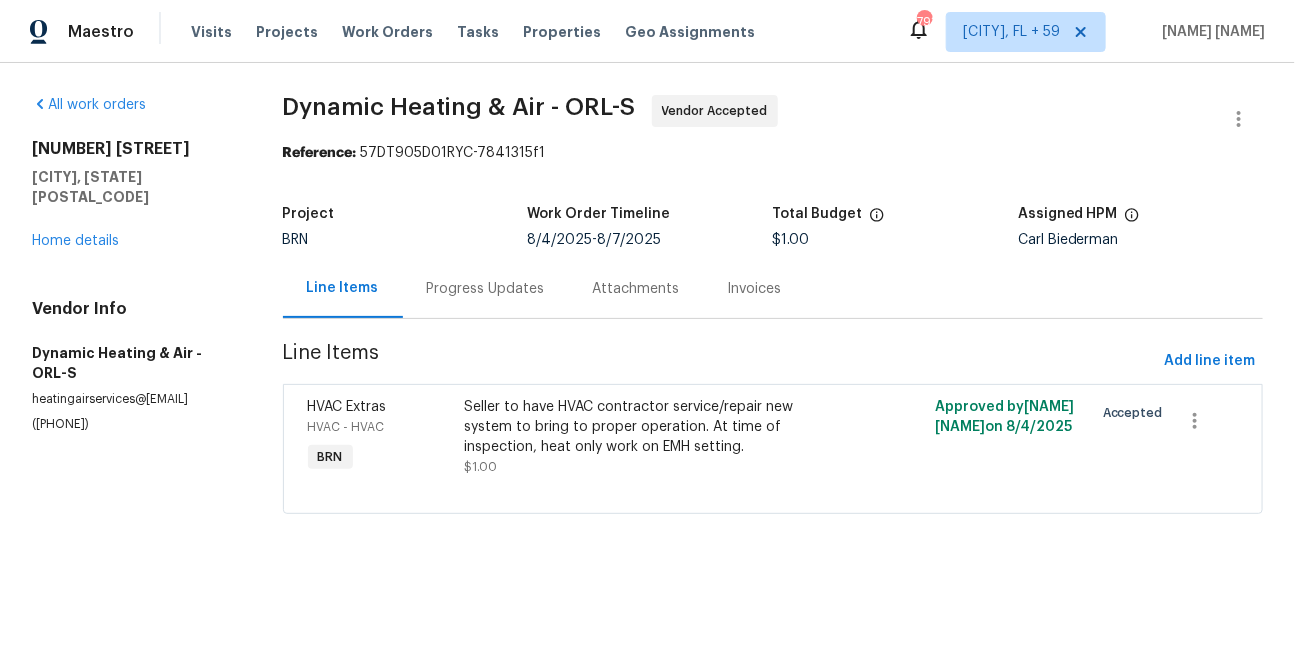 click on "Dynamic Heating & Air - ORL-S" at bounding box center [459, 107] 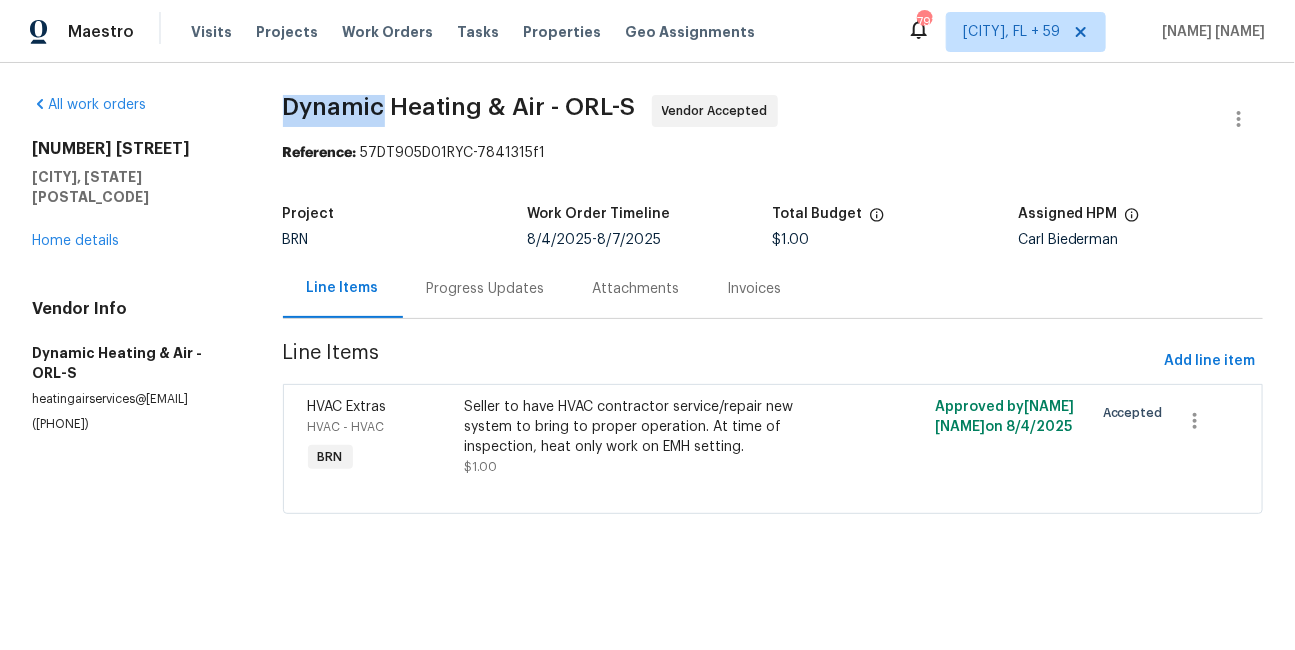 click on "Dynamic Heating & Air - ORL-S" at bounding box center (459, 107) 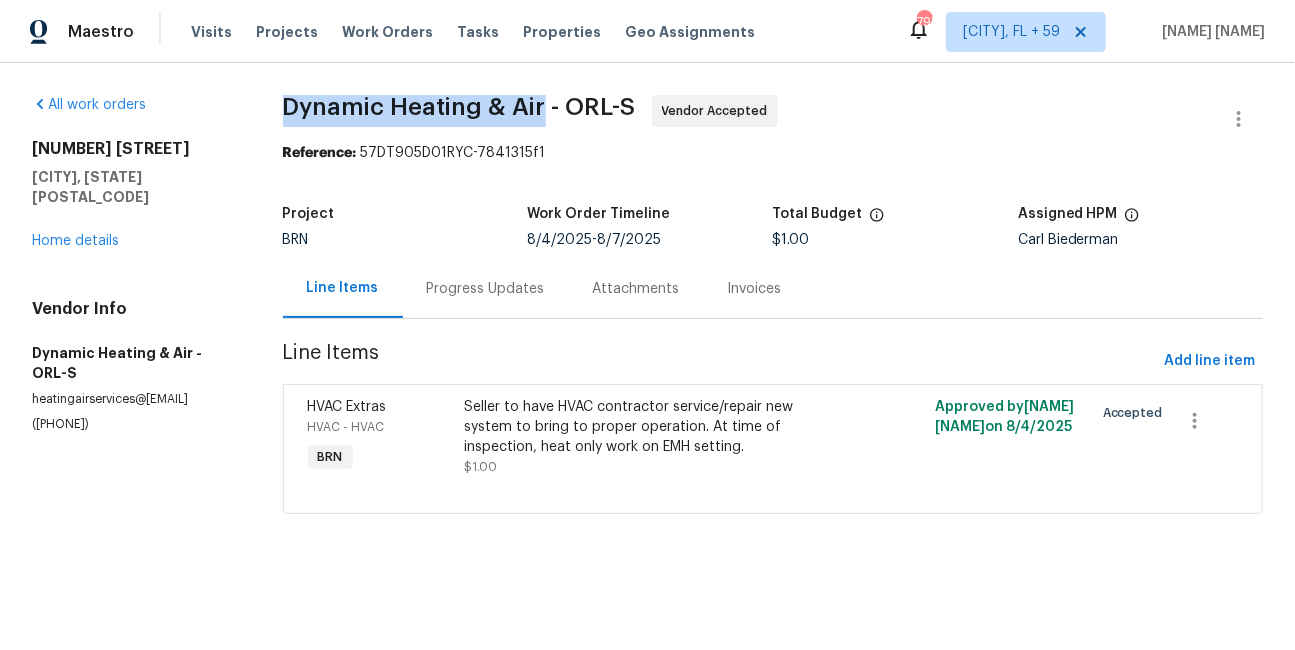 click on "Dynamic Heating & Air - ORL-S" at bounding box center [459, 107] 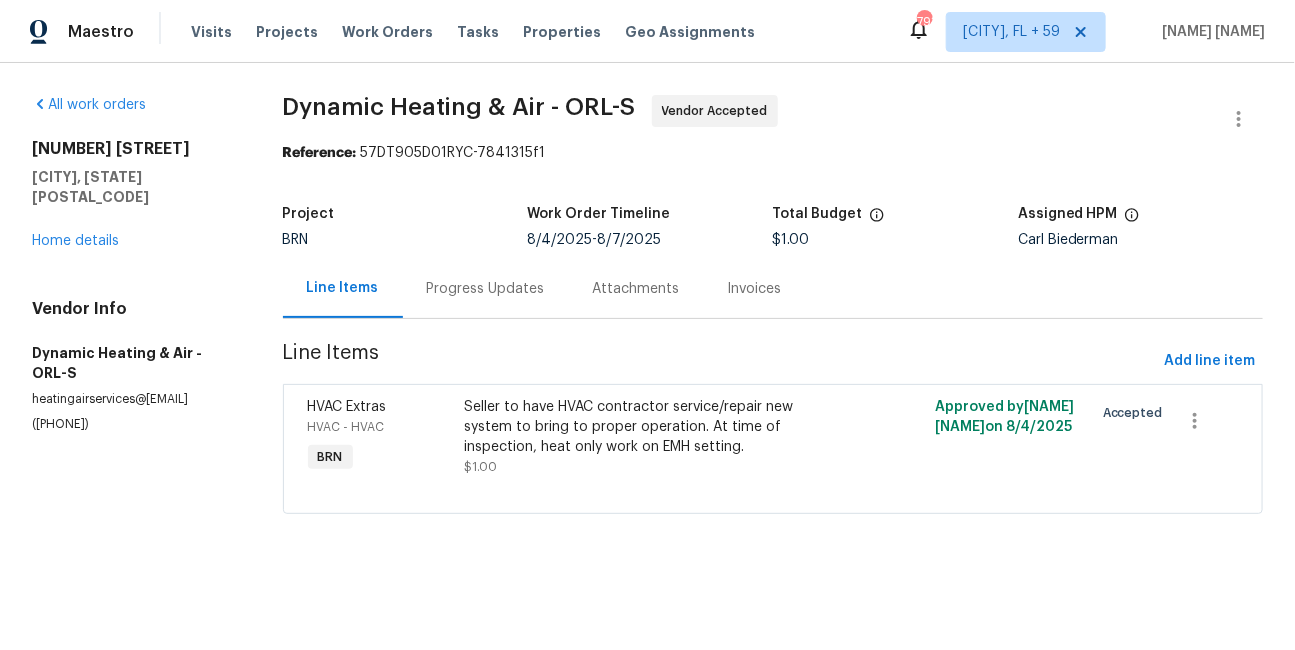 click on "Progress Updates" at bounding box center (486, 289) 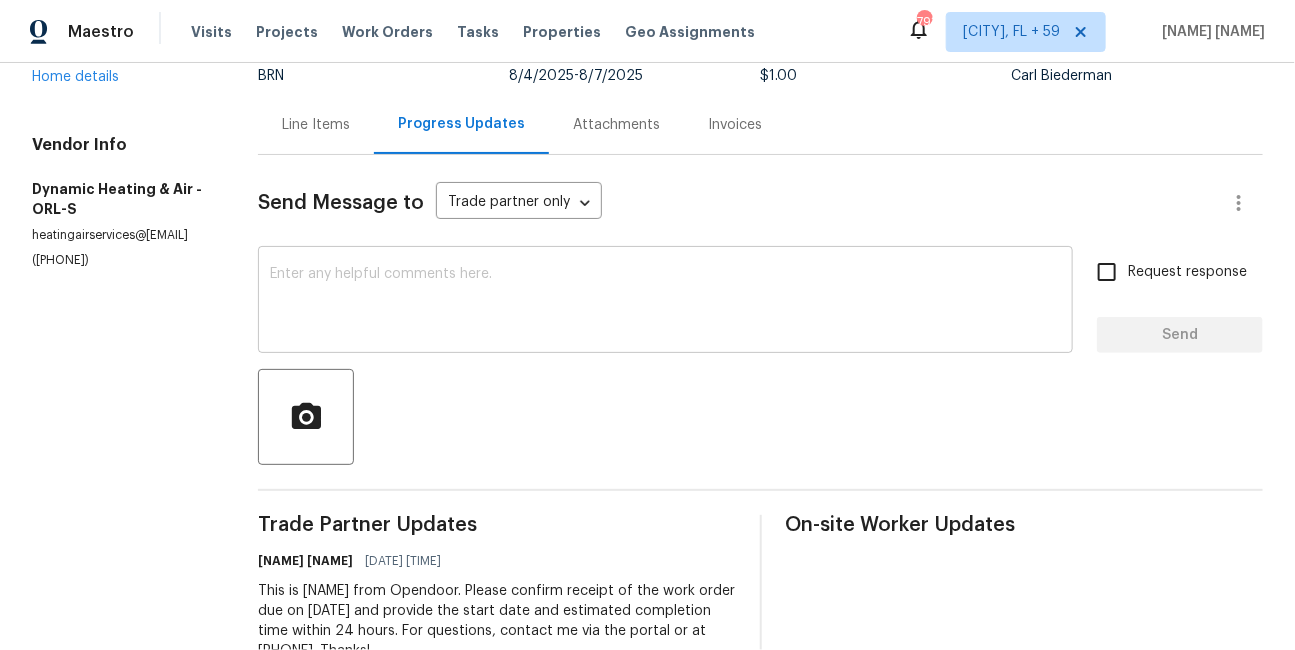 scroll, scrollTop: 160, scrollLeft: 0, axis: vertical 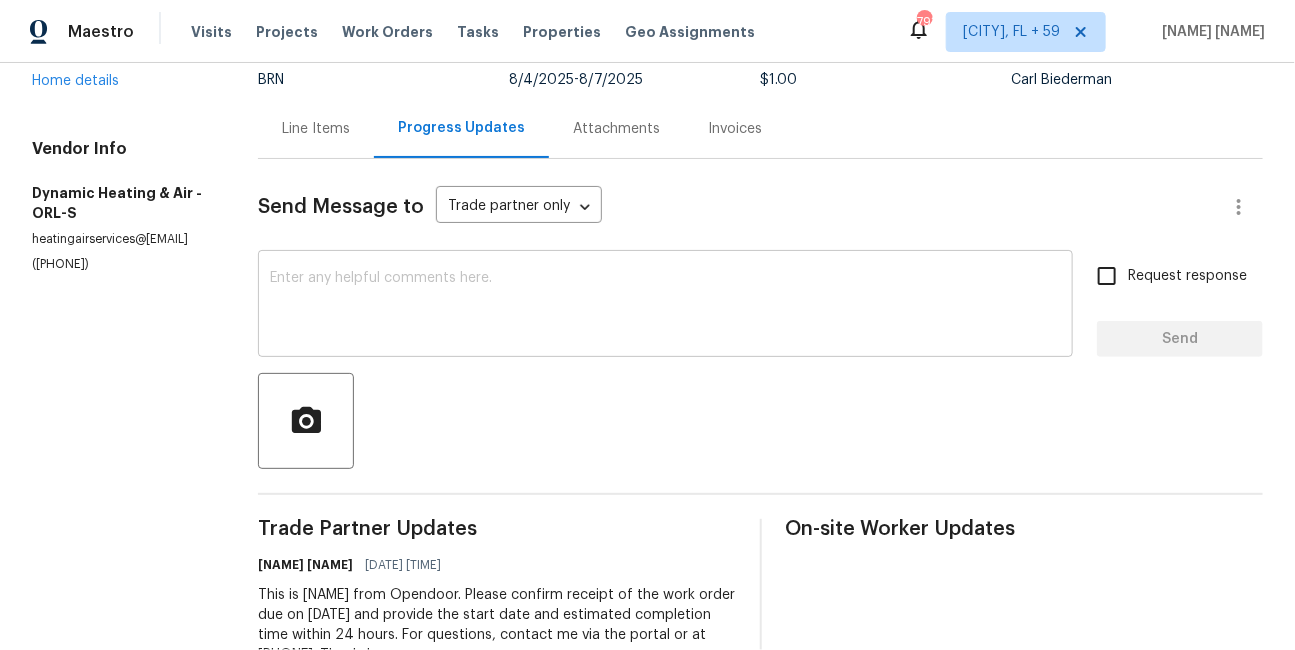 click at bounding box center [665, 306] 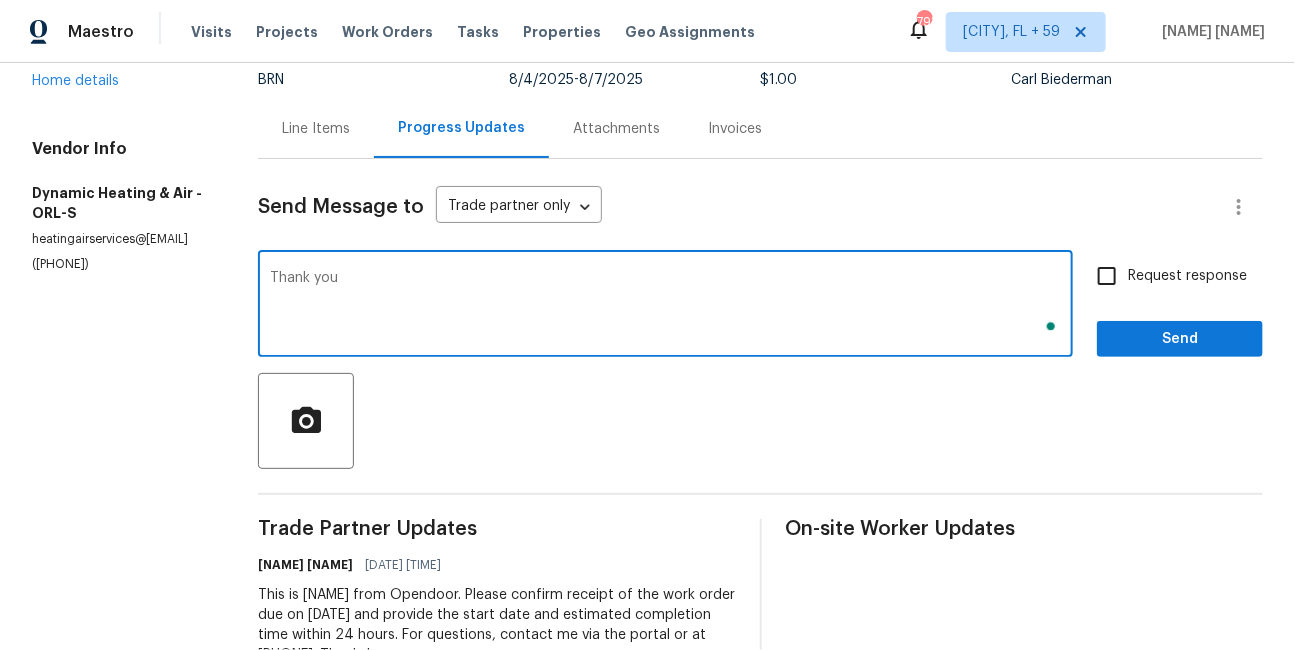 scroll, scrollTop: 160, scrollLeft: 0, axis: vertical 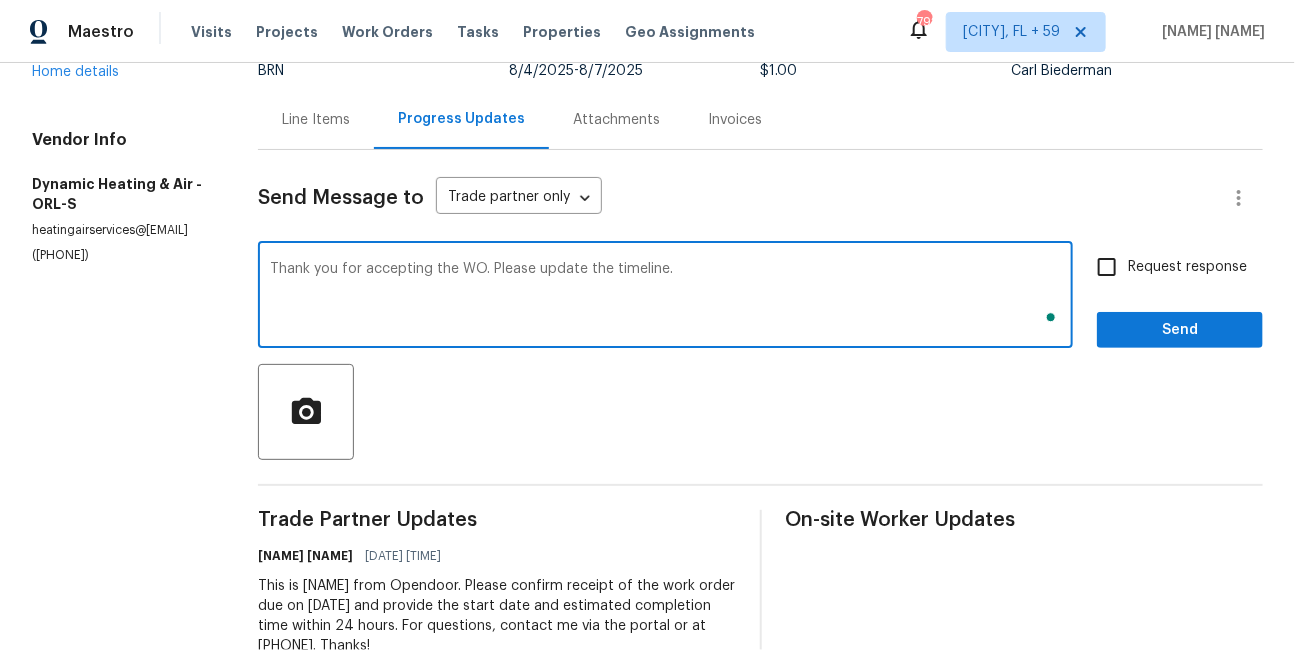 type on "Thank you for accepting the WO. Please update the timeline." 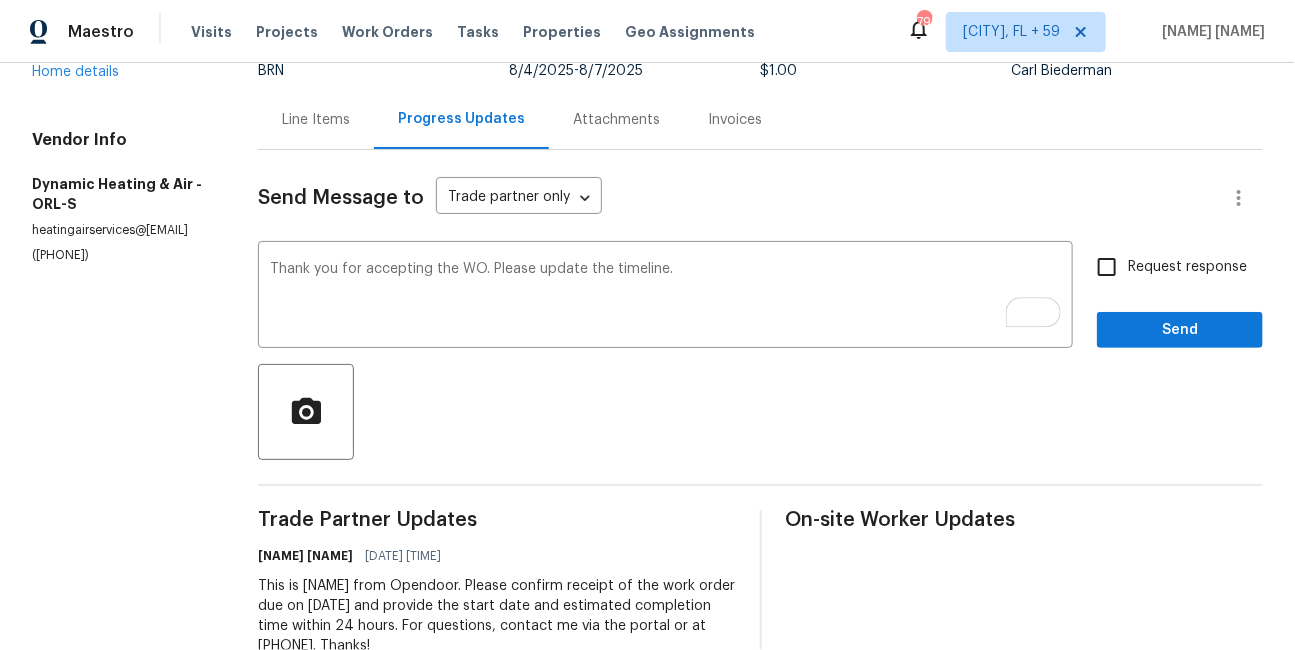 click on "Request response" at bounding box center [1187, 267] 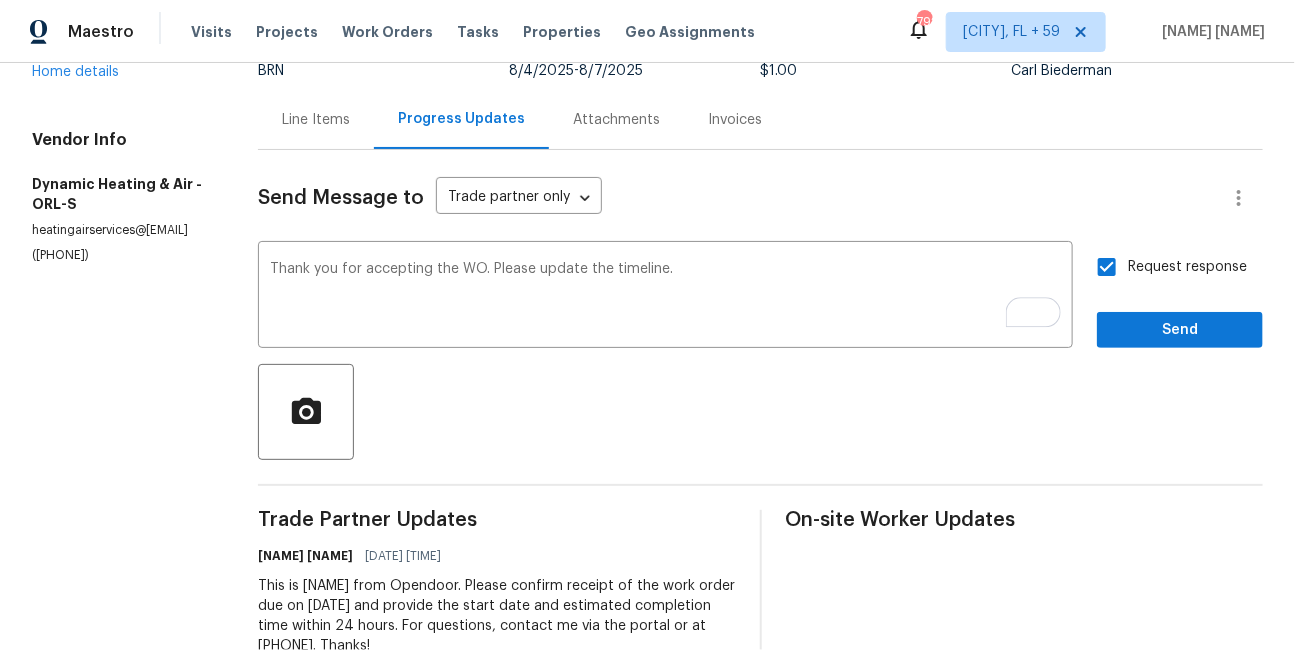 click on "Send Message to Trade partner only Trade partner only ​ Thank you for accepting the WO. Please update the timeline. ​ Request response Send Trade Partner Updates [NAME] [NAME] [CITY] [DATE] [TIME] This is [NAME] from Opendoor. Please confirm receipt of the work order due on [DATE] and provide the start date and estimated completion time within 24 hours. For questions, contact me via the portal or at [PHONE]. Thanks! On-site Worker Updates" at bounding box center (760, 415) 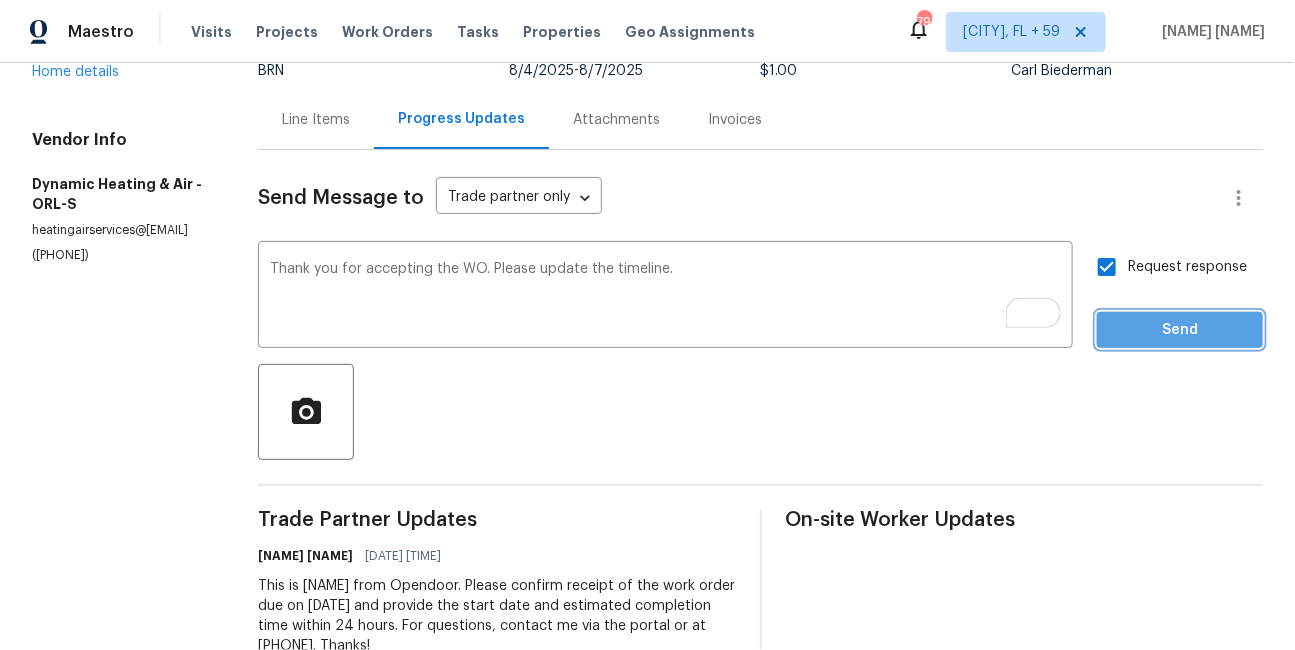 click on "Send" at bounding box center [1180, 330] 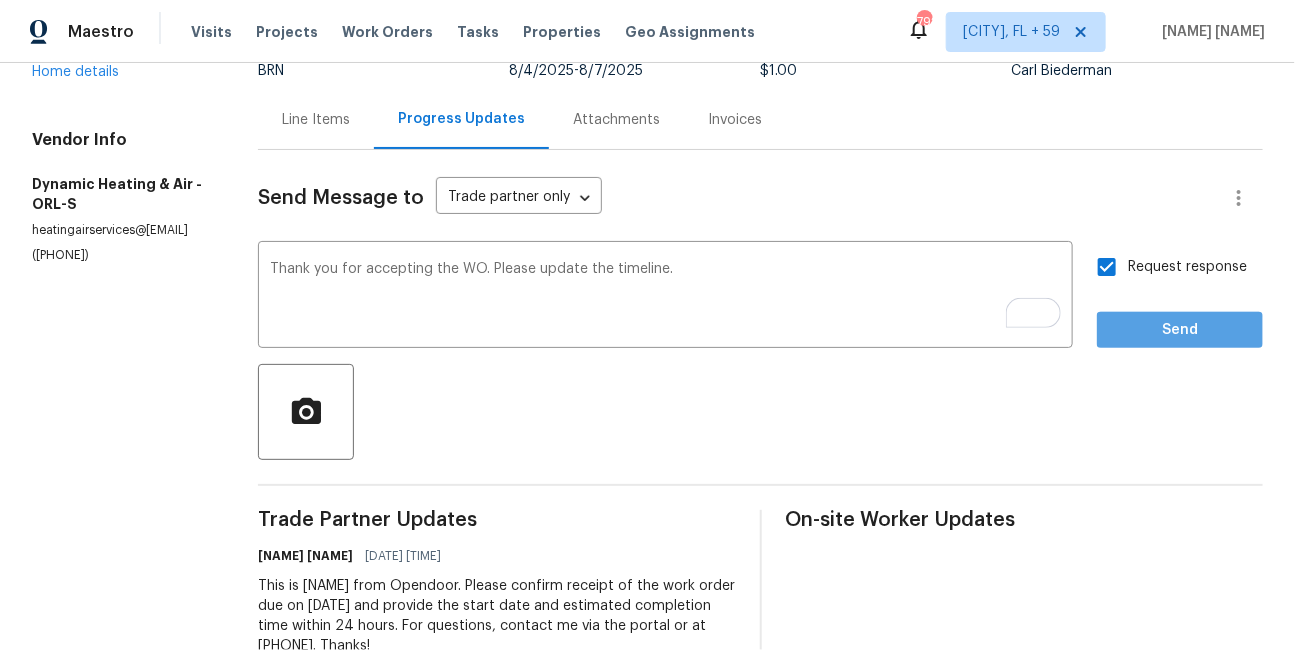scroll, scrollTop: 97, scrollLeft: 0, axis: vertical 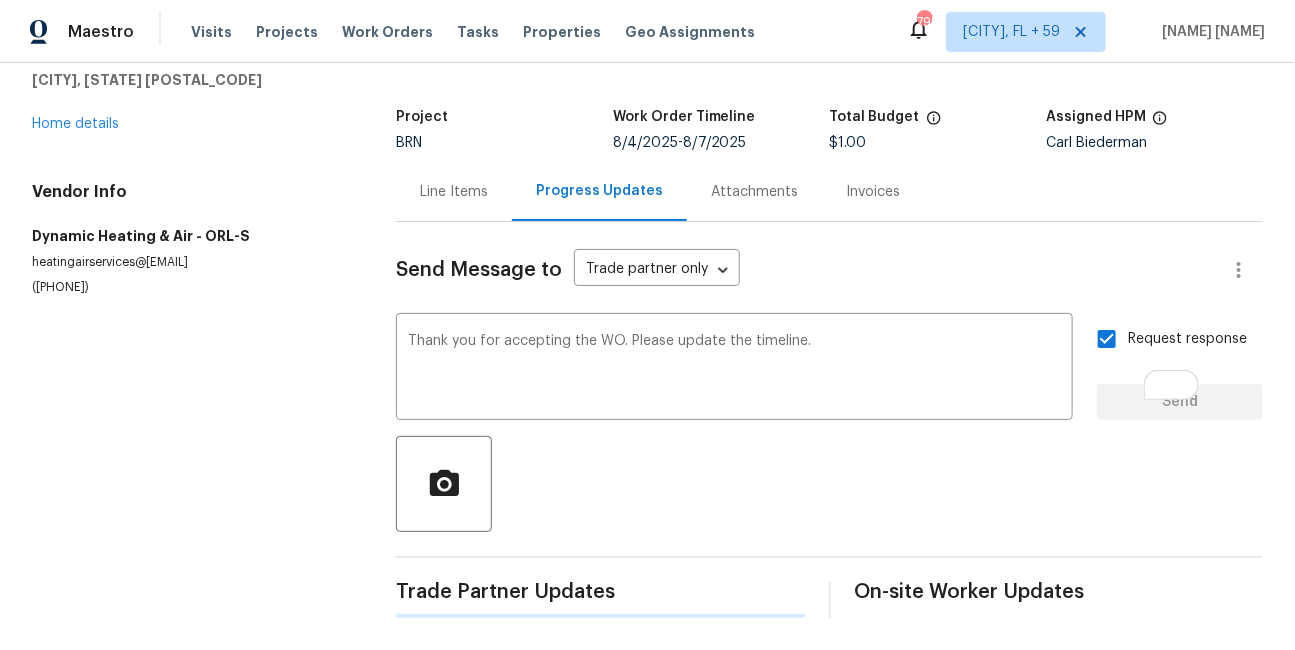 type 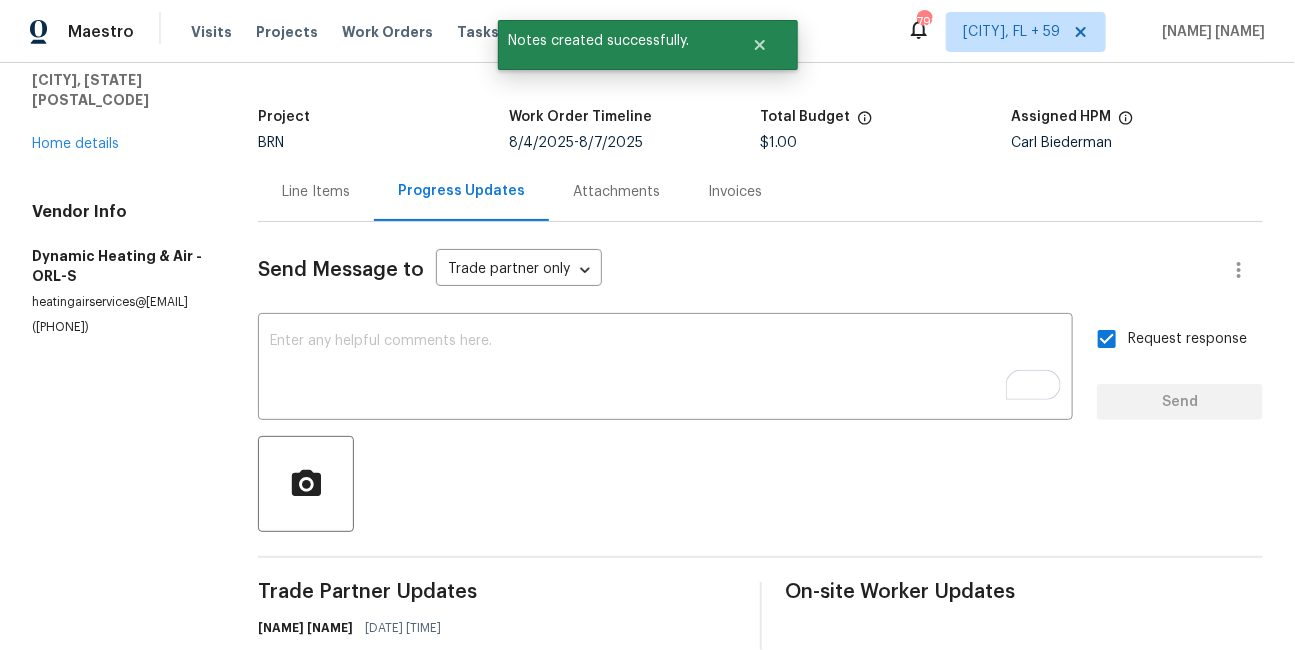scroll, scrollTop: 169, scrollLeft: 0, axis: vertical 